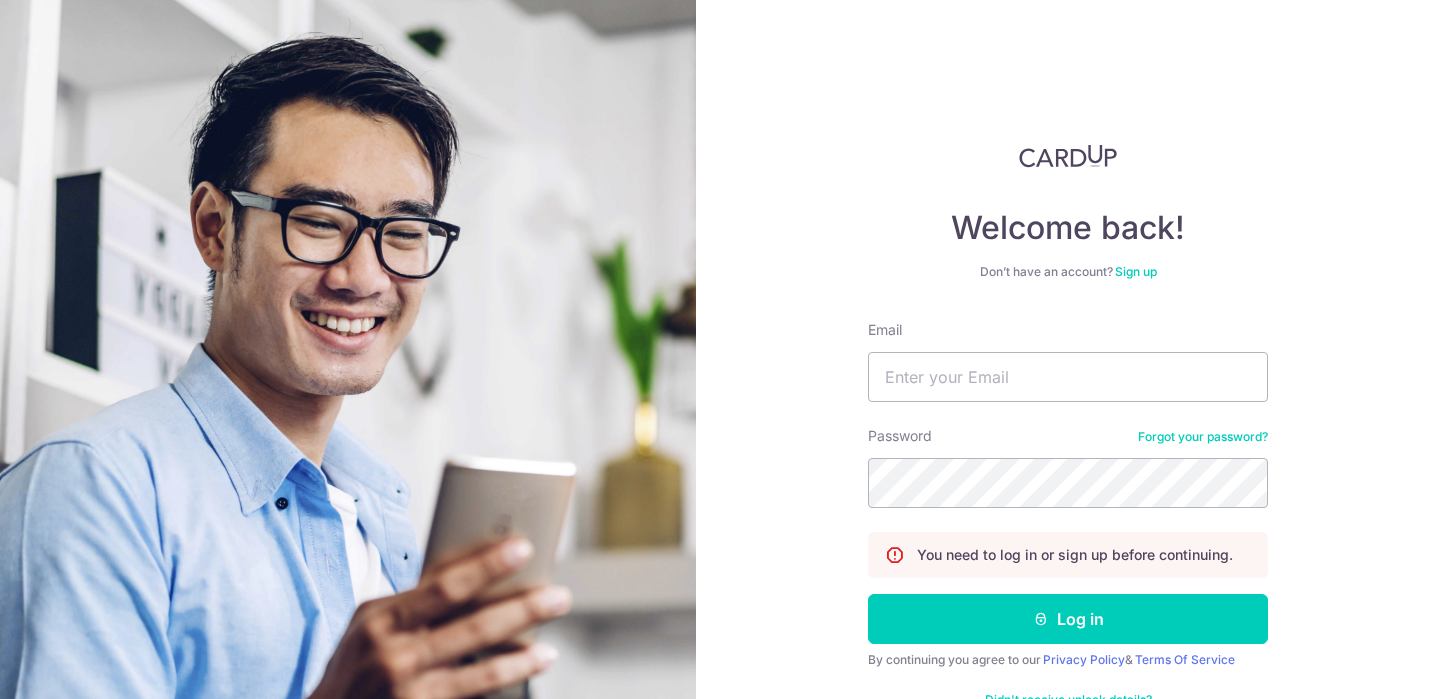 scroll, scrollTop: 0, scrollLeft: 0, axis: both 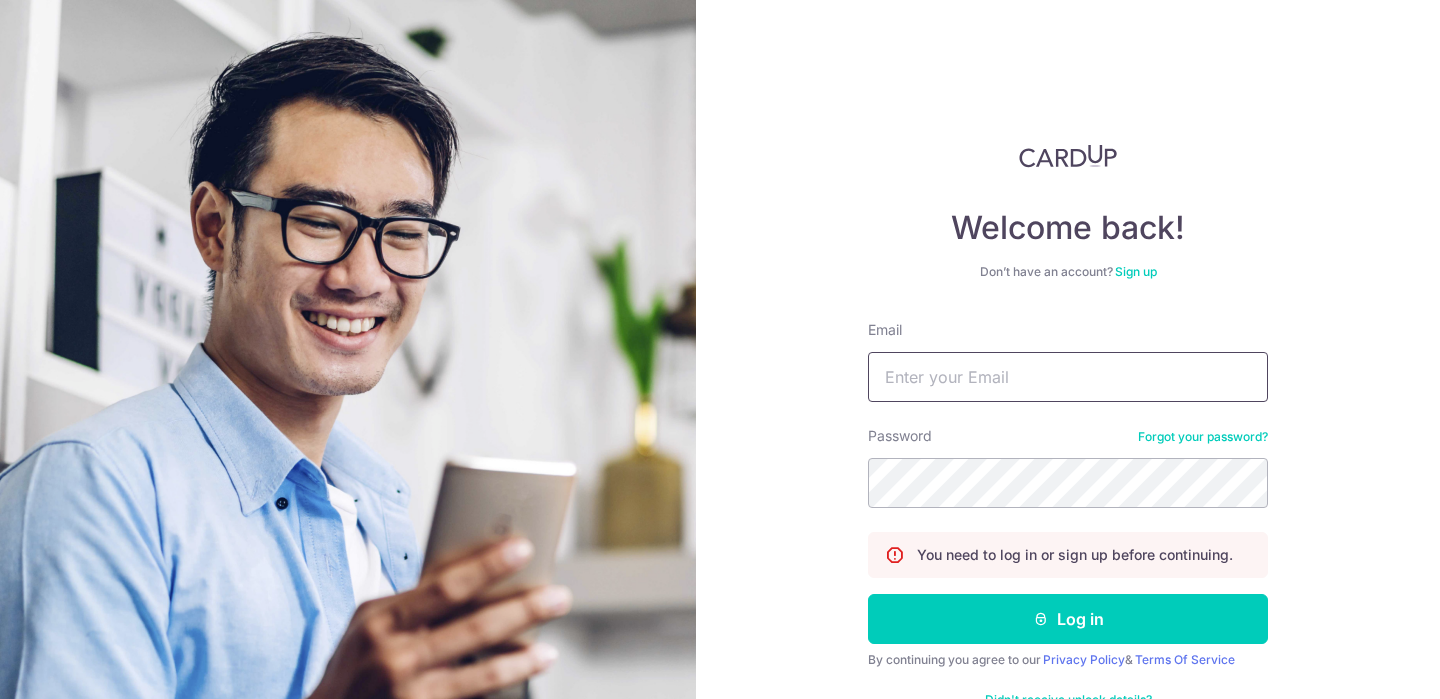 click on "Email" at bounding box center (1068, 377) 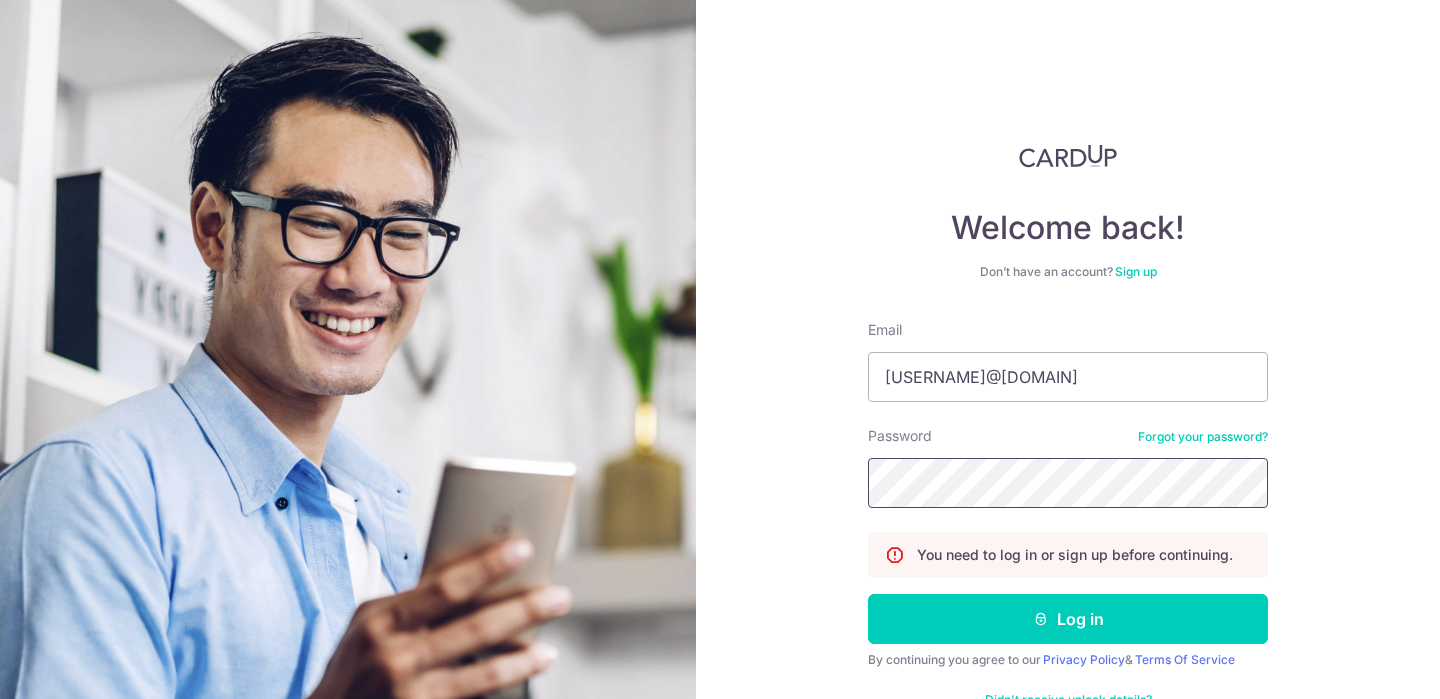 click on "Log in" at bounding box center [1068, 619] 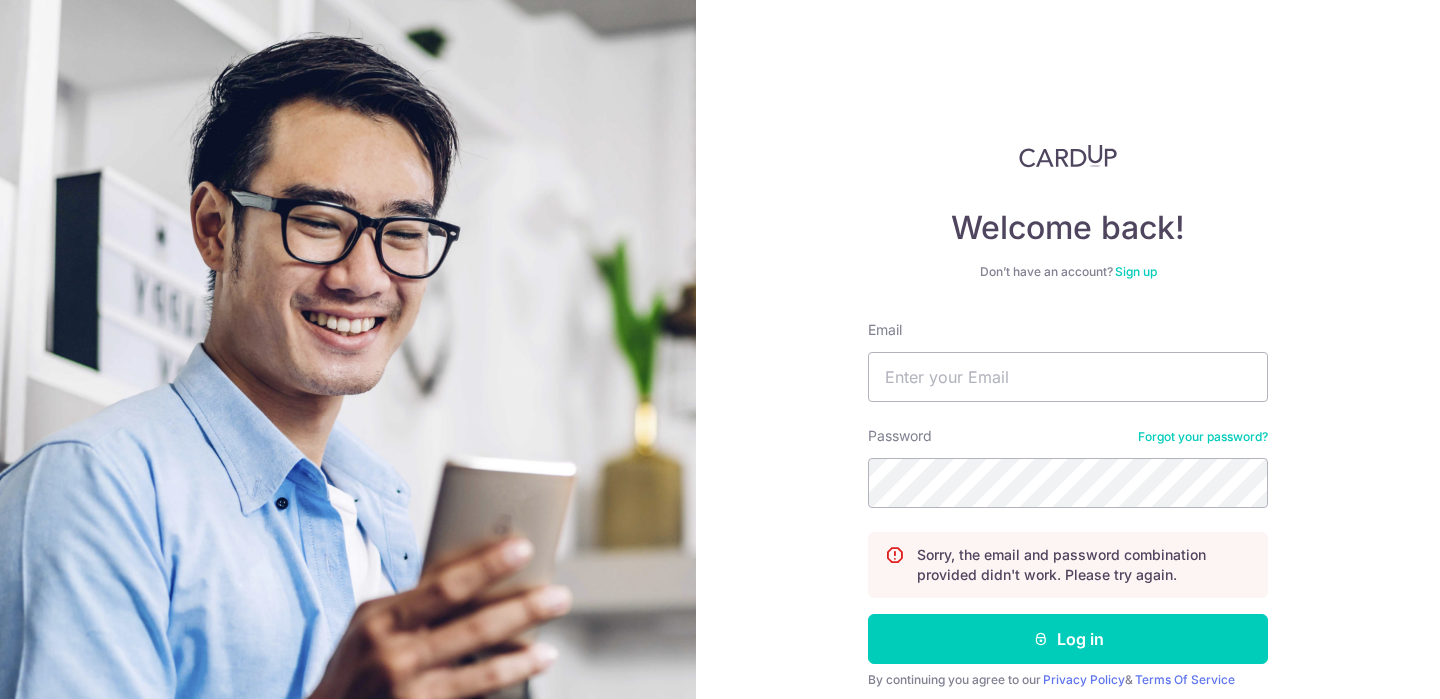 scroll, scrollTop: 0, scrollLeft: 0, axis: both 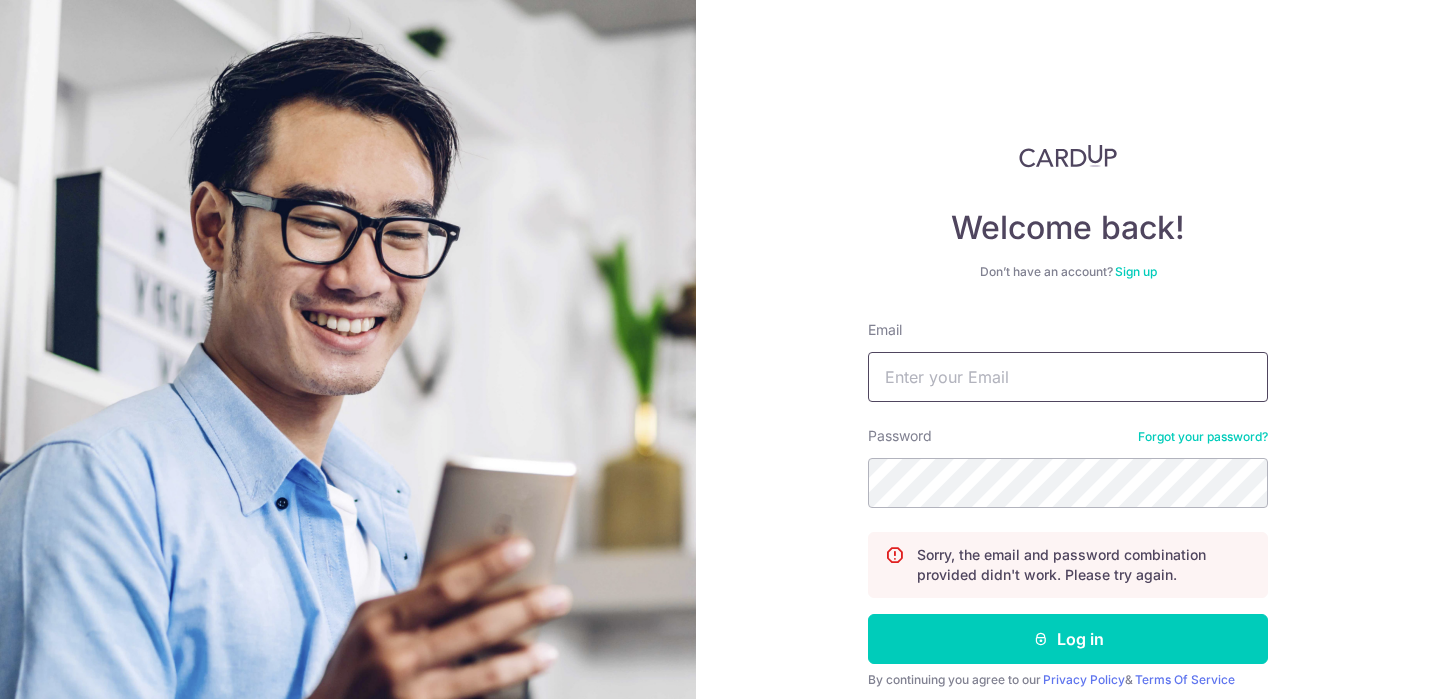 click on "Email" at bounding box center (1068, 377) 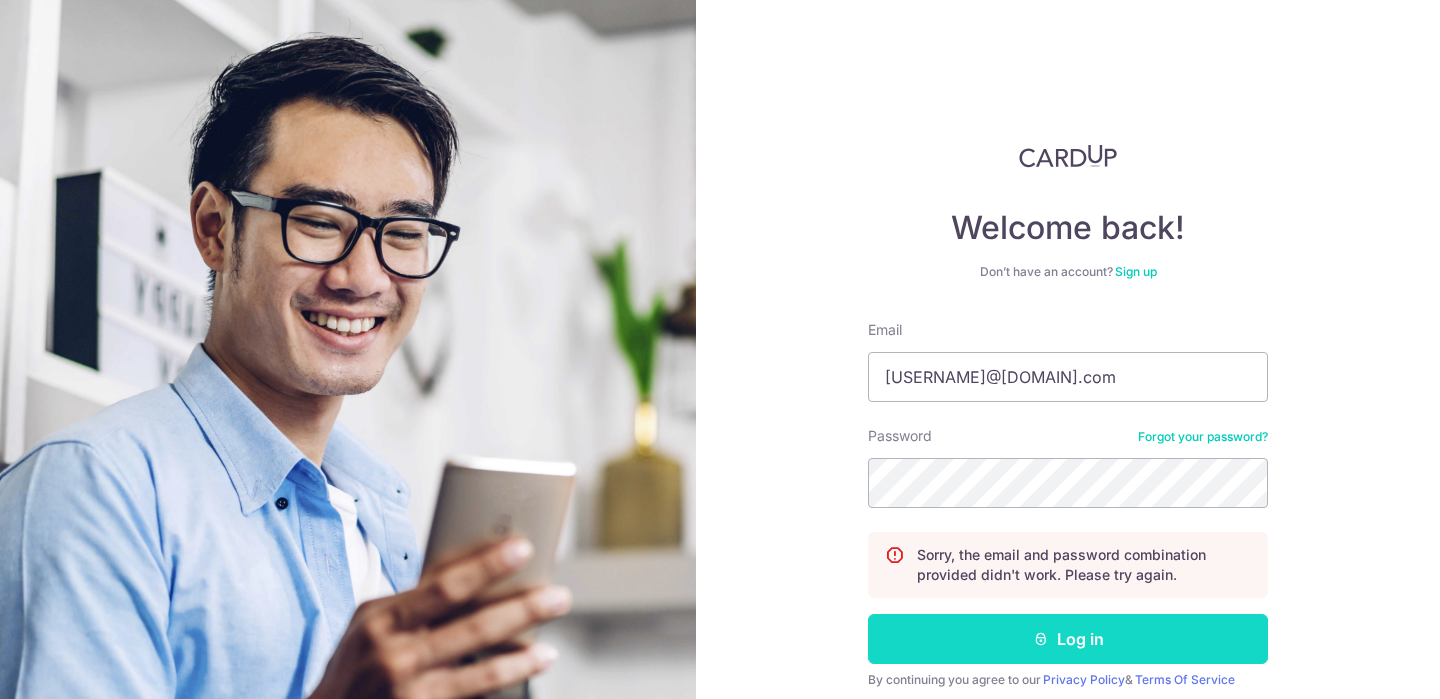 click on "Log in" at bounding box center (1068, 639) 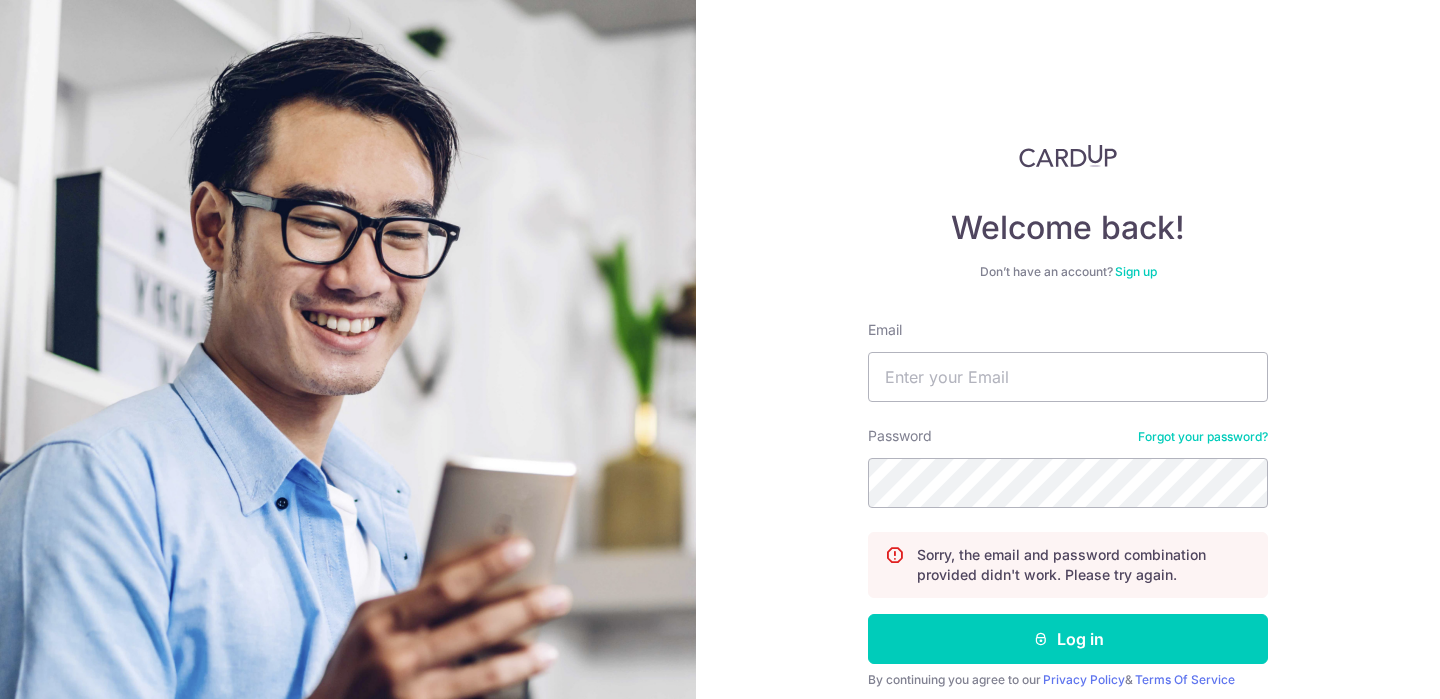 scroll, scrollTop: 0, scrollLeft: 0, axis: both 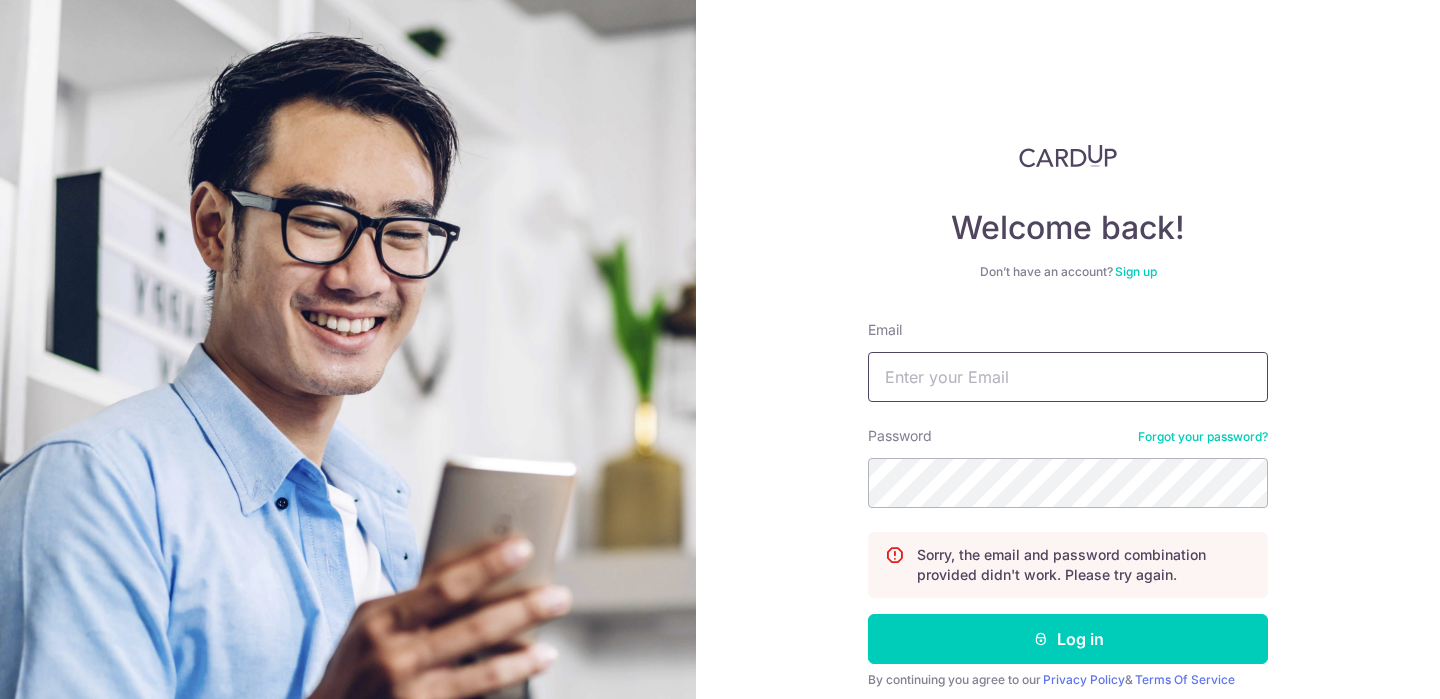 click on "Email" at bounding box center [1068, 377] 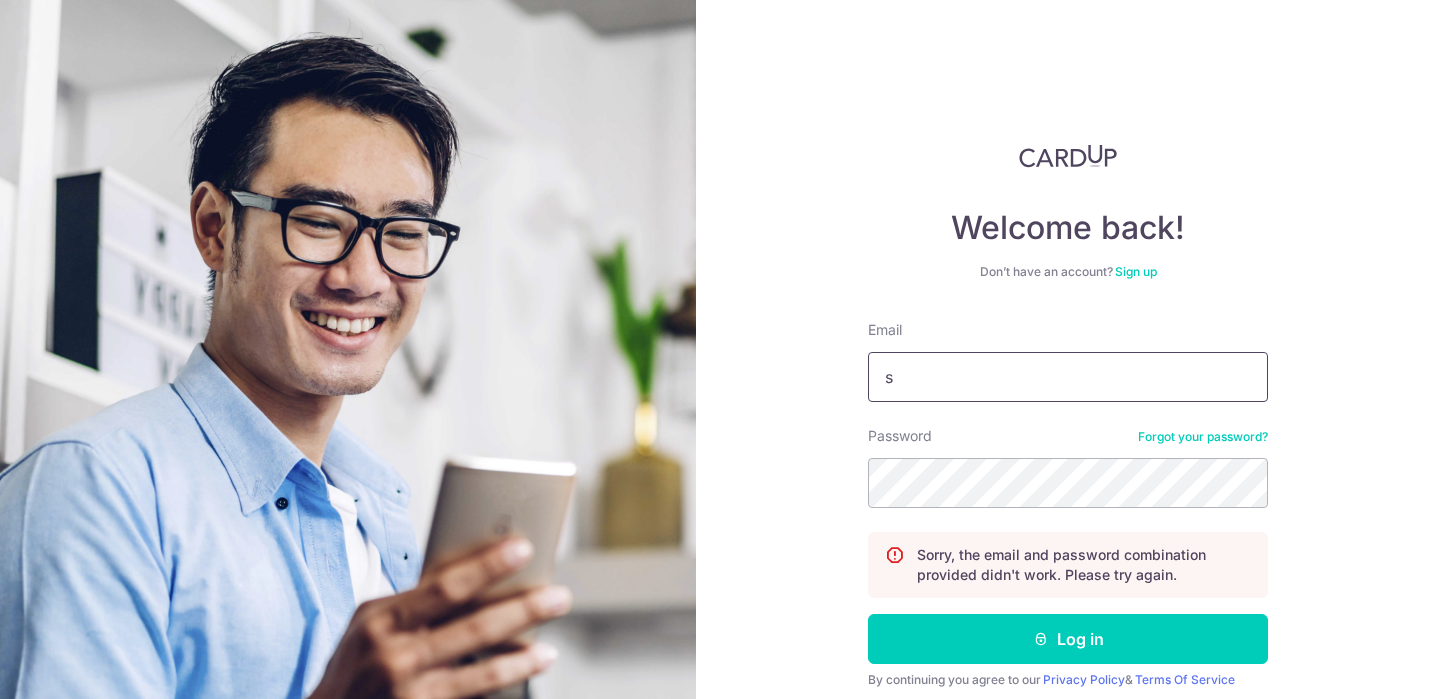 type on "[USERNAME]@[DOMAIN].com" 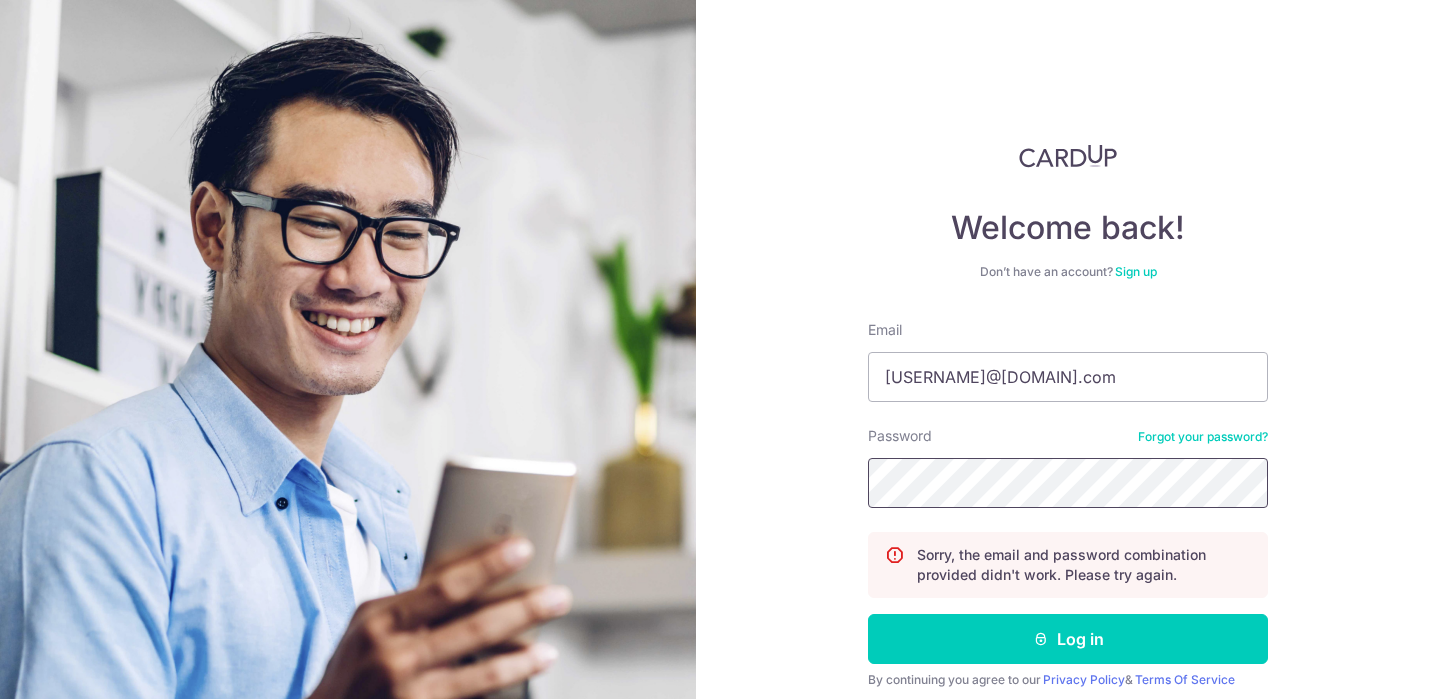 click on "Log in" at bounding box center (1068, 639) 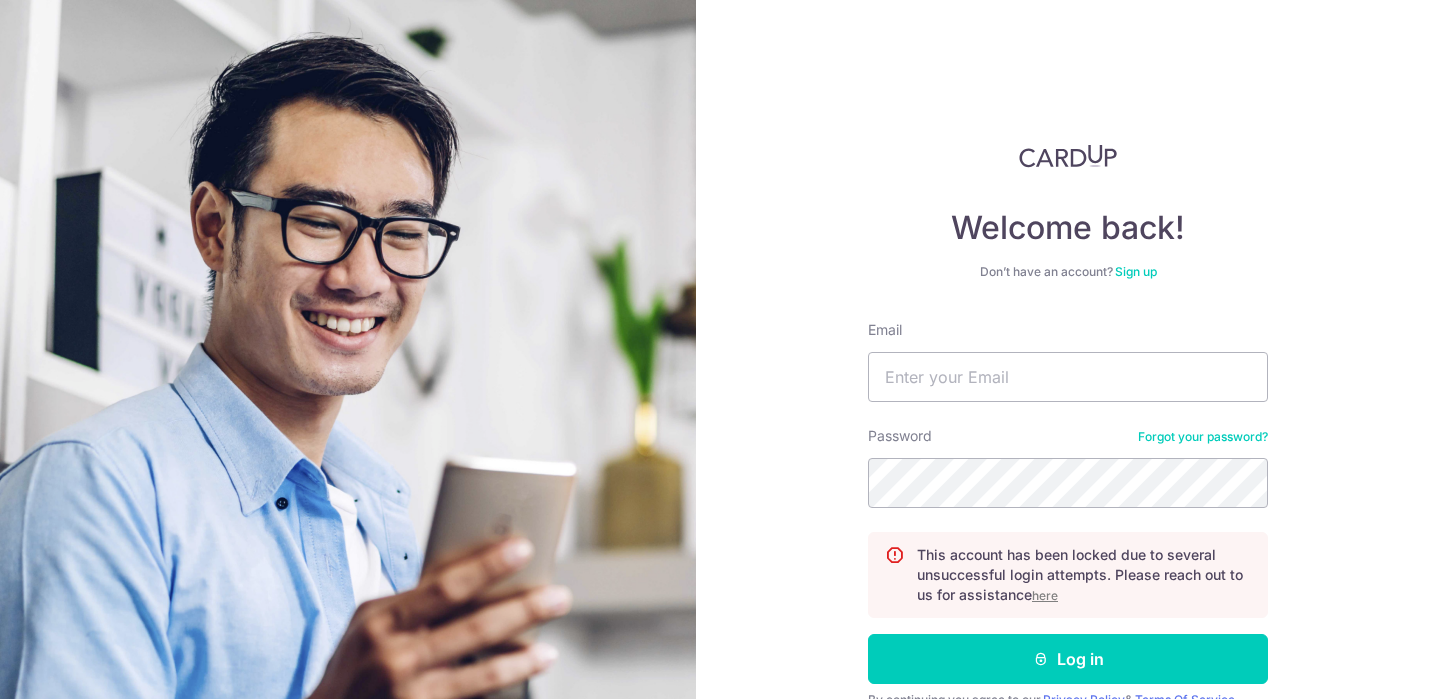 scroll, scrollTop: 0, scrollLeft: 0, axis: both 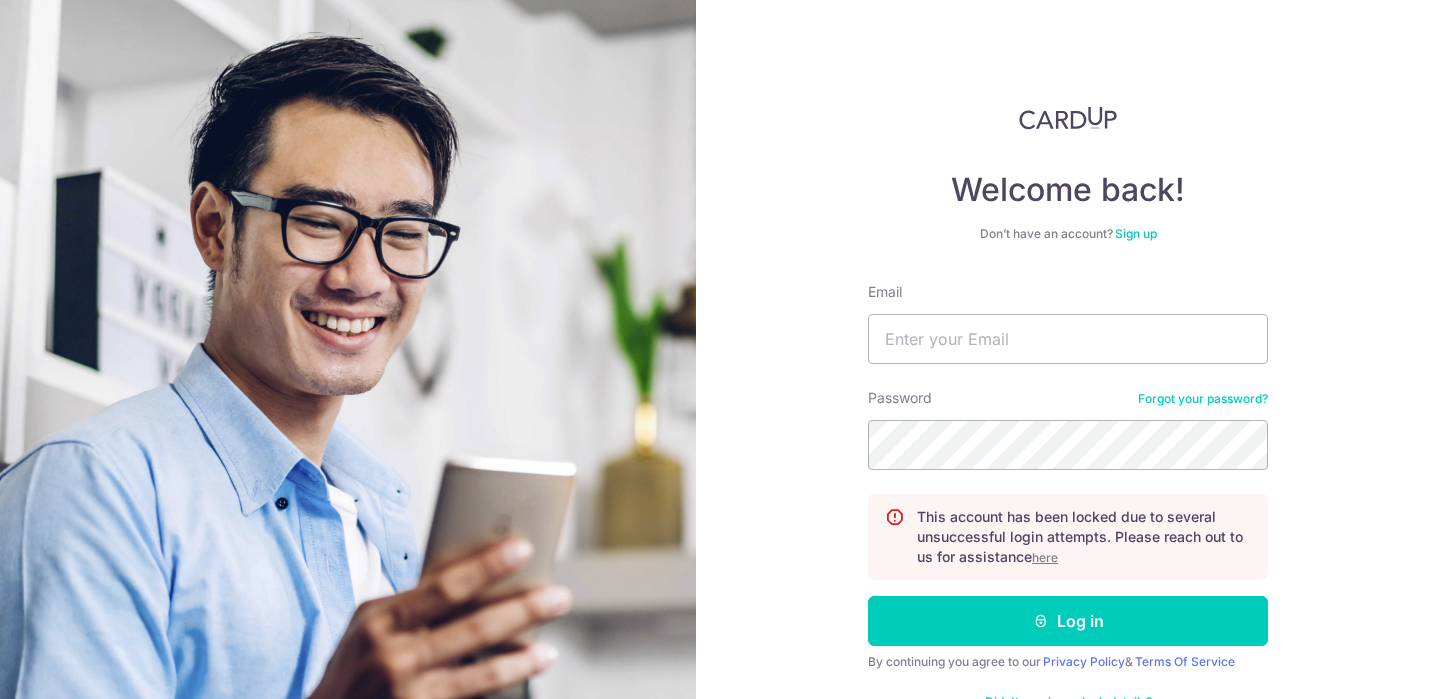 click on "here" at bounding box center (1045, 557) 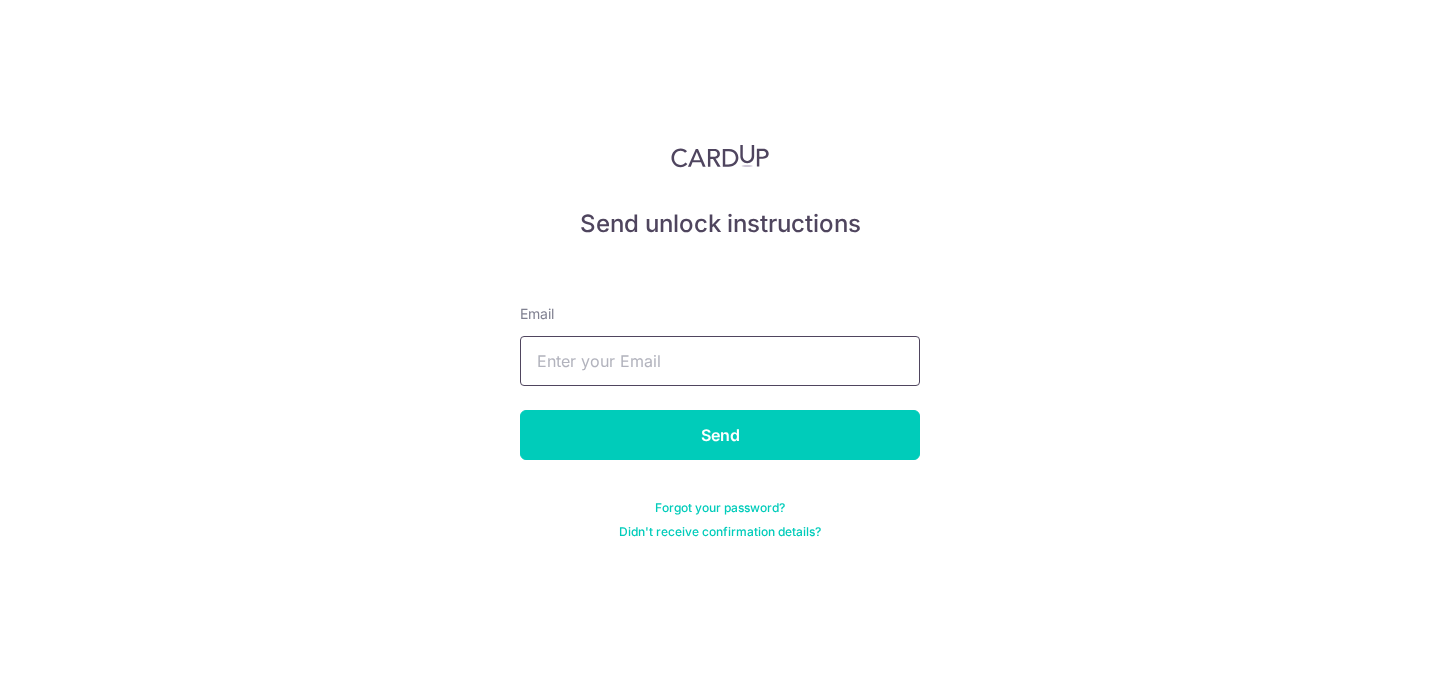 click at bounding box center [720, 361] 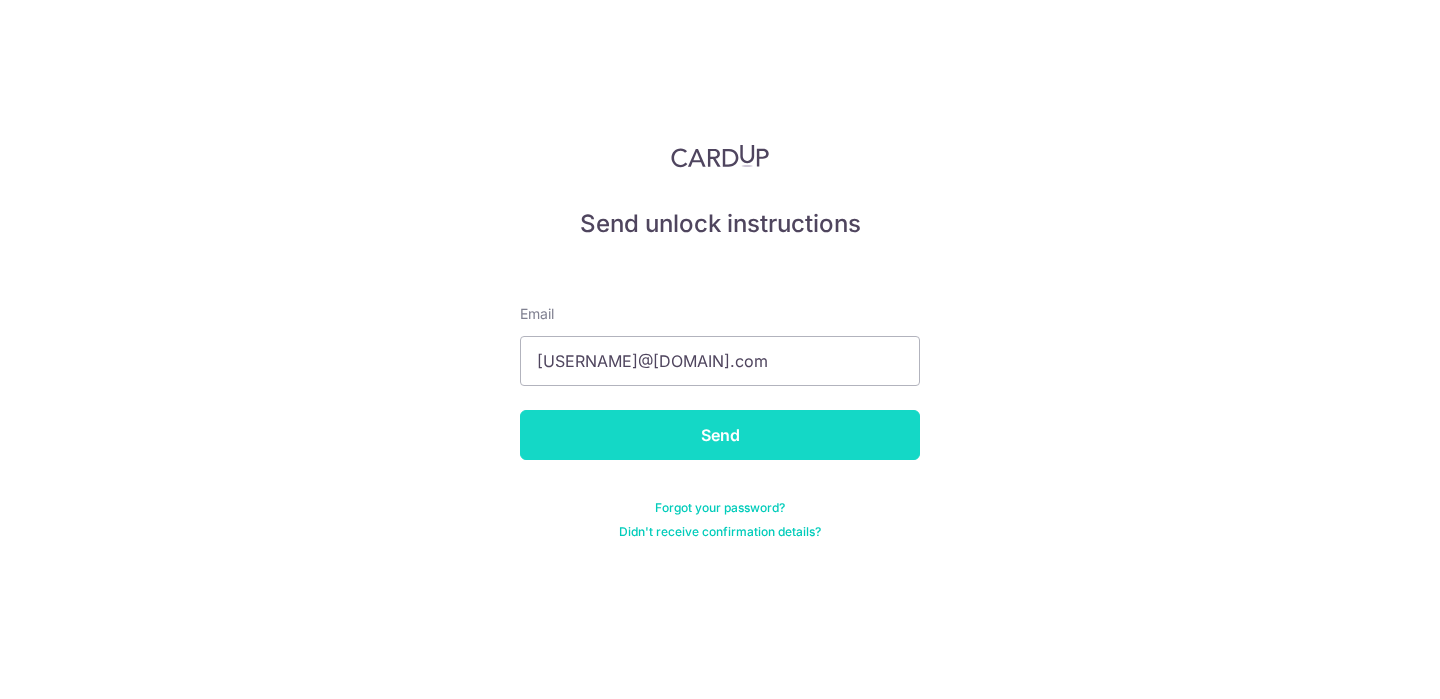 click on "Send" at bounding box center (720, 435) 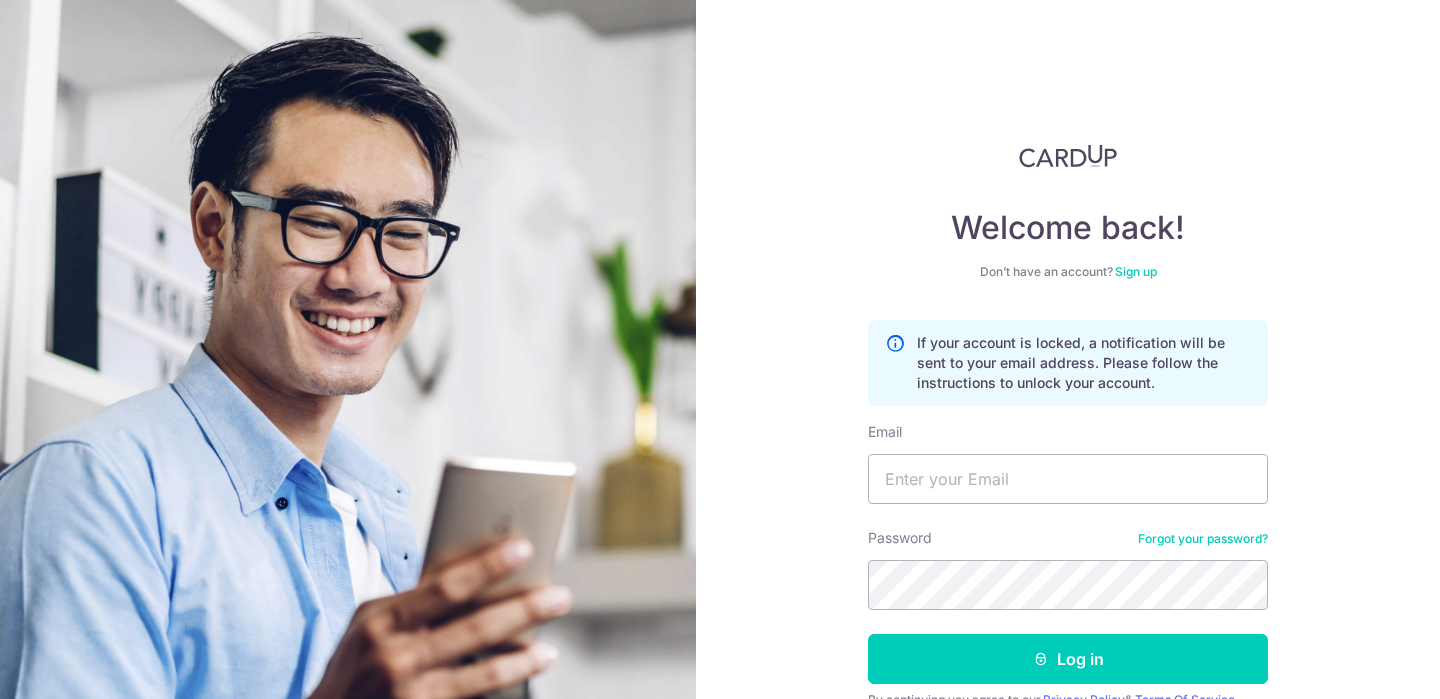 scroll, scrollTop: 0, scrollLeft: 0, axis: both 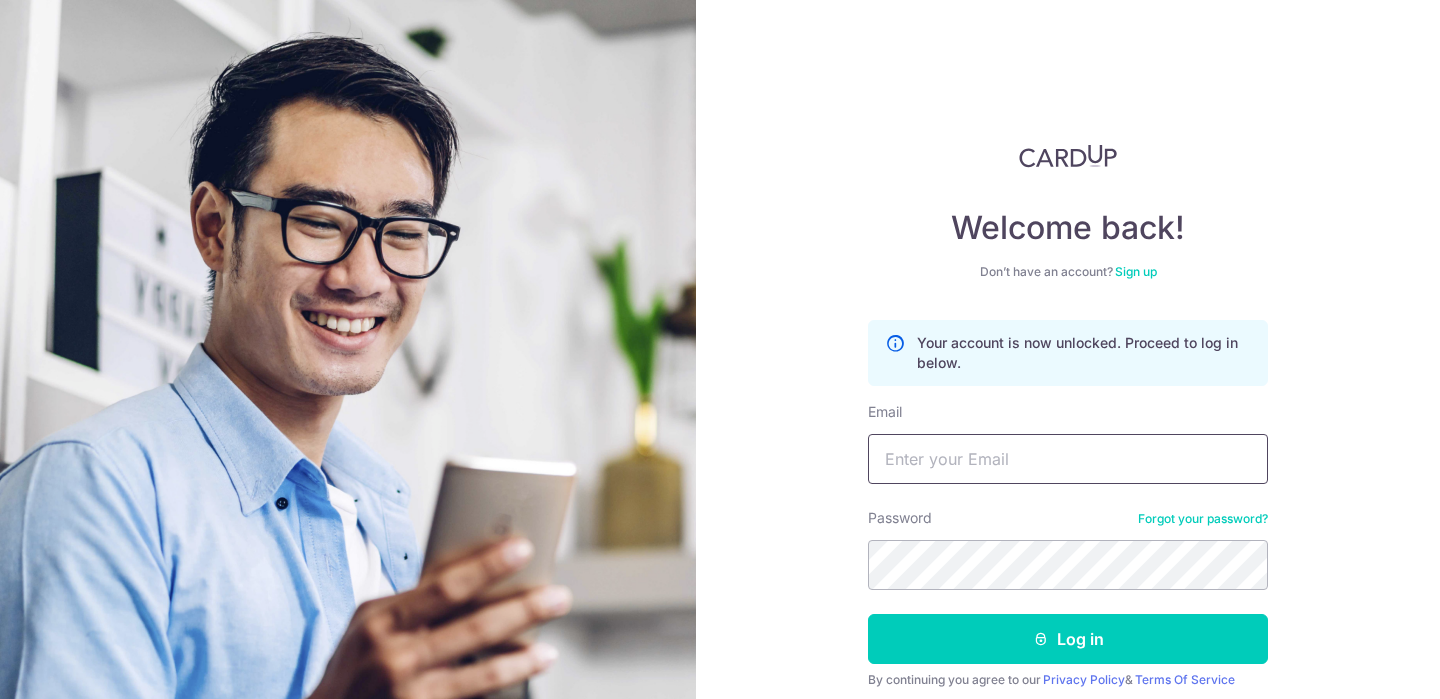 click on "Email" at bounding box center [1068, 459] 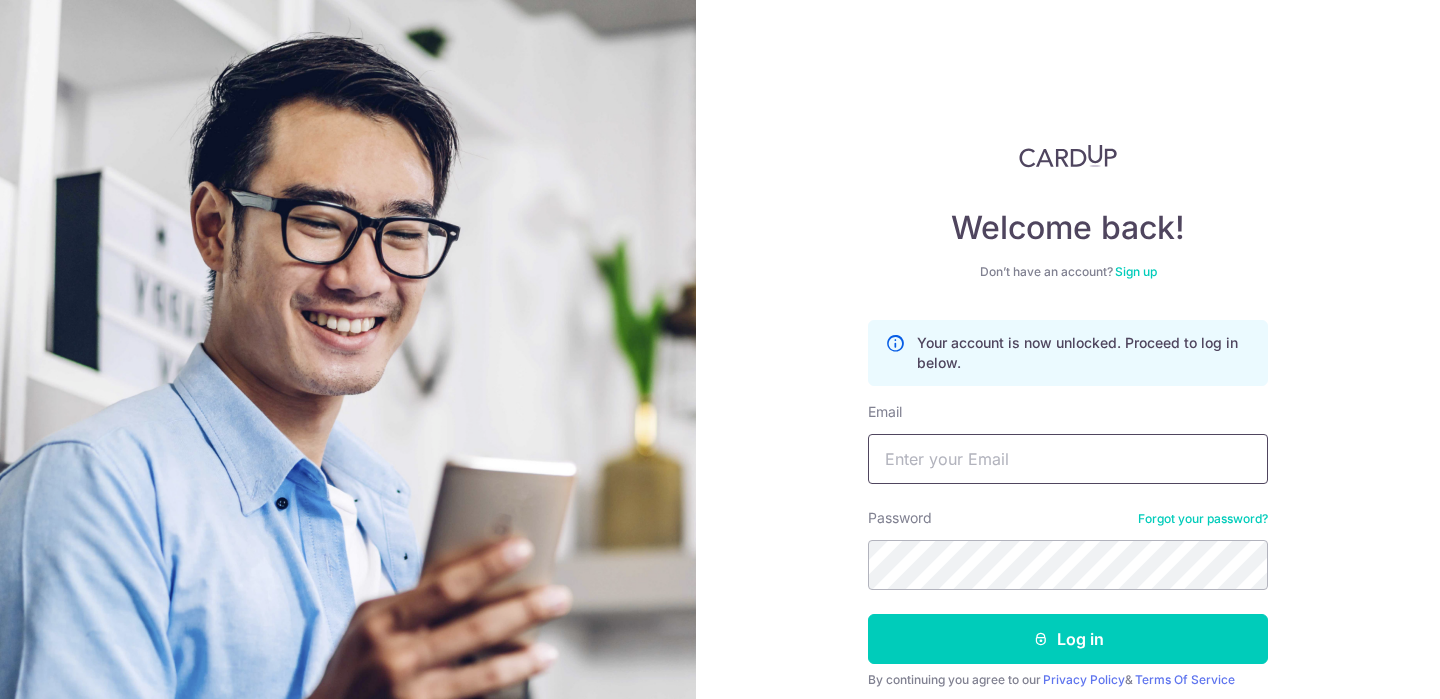 type on "[USERNAME]@[DOMAIN]" 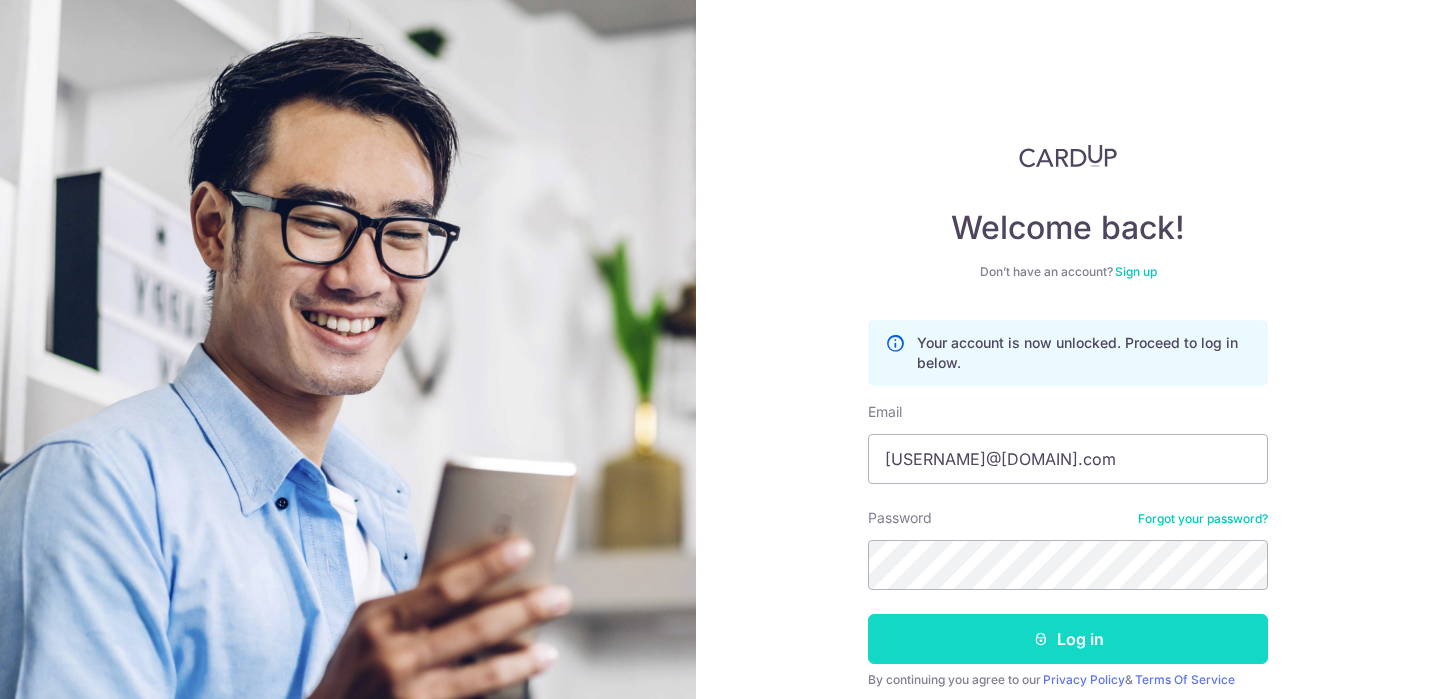 click on "Log in" at bounding box center (1068, 639) 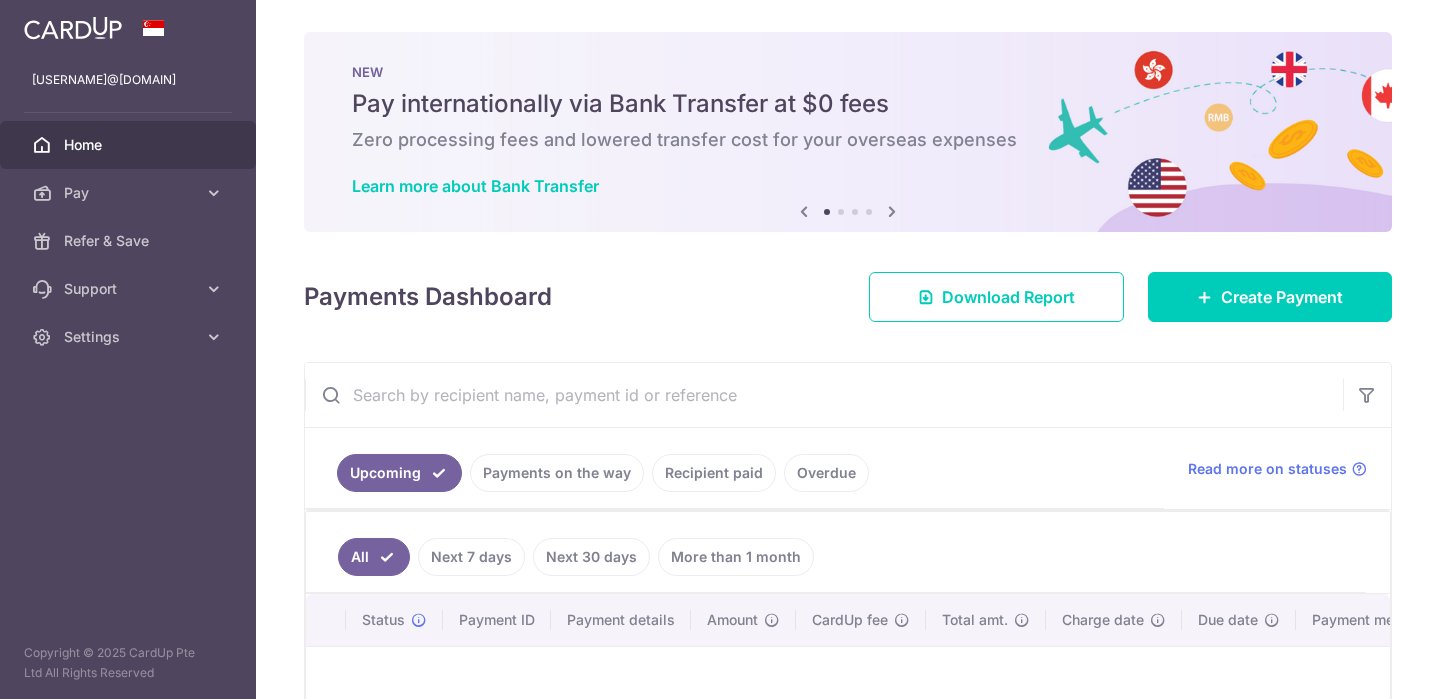 scroll, scrollTop: 0, scrollLeft: 0, axis: both 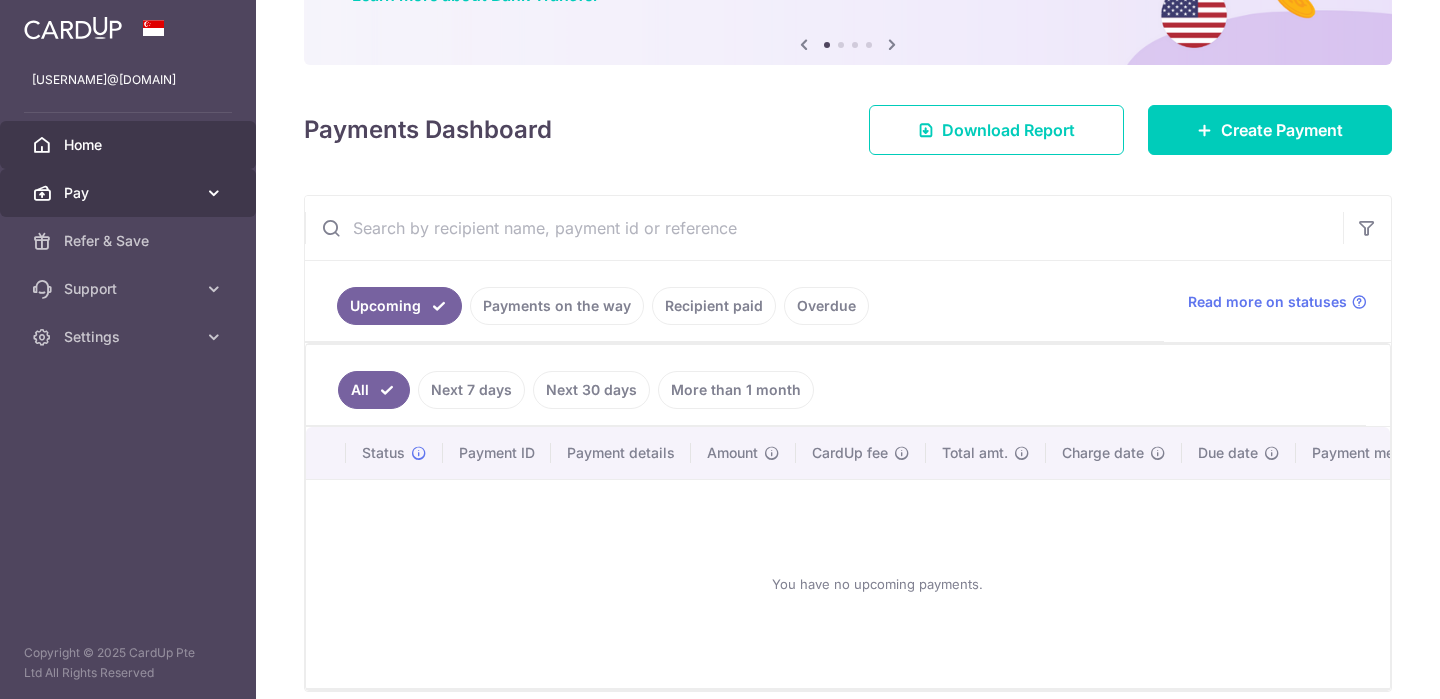 click on "Pay" at bounding box center [128, 193] 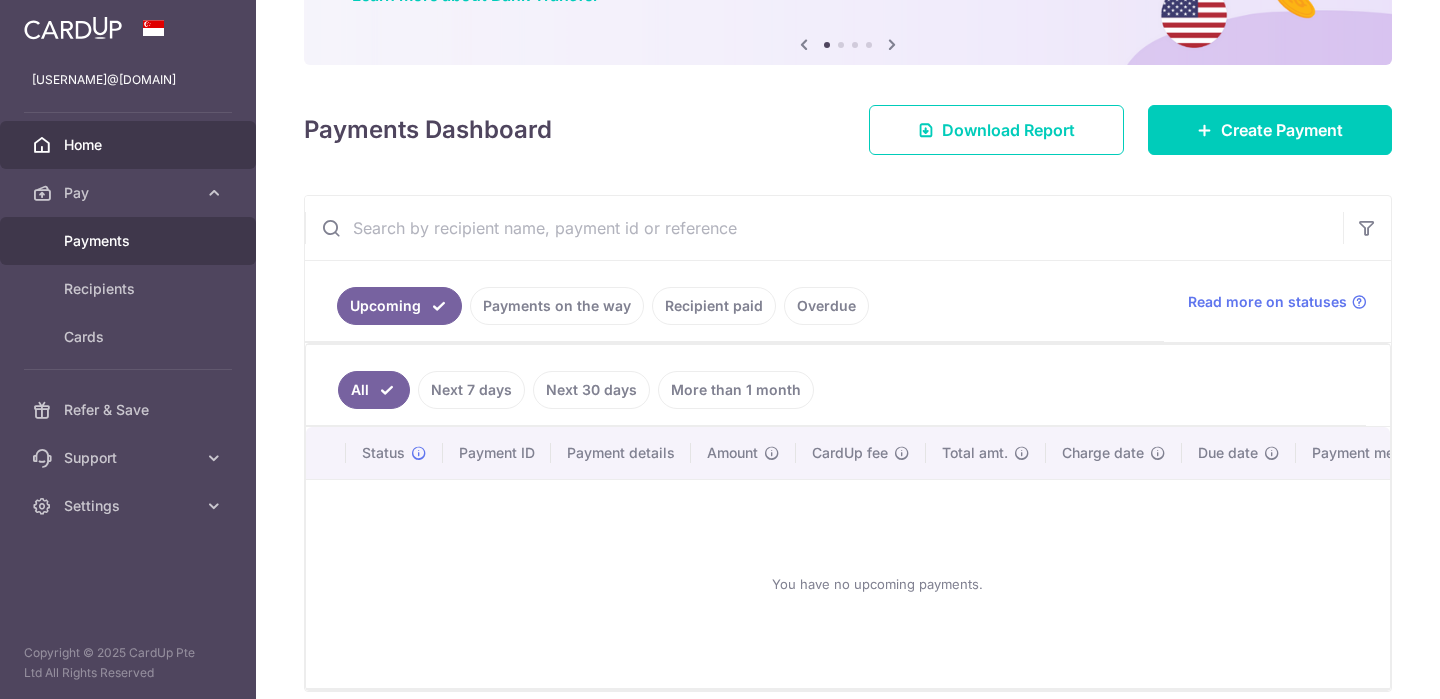 click on "Payments" at bounding box center (130, 241) 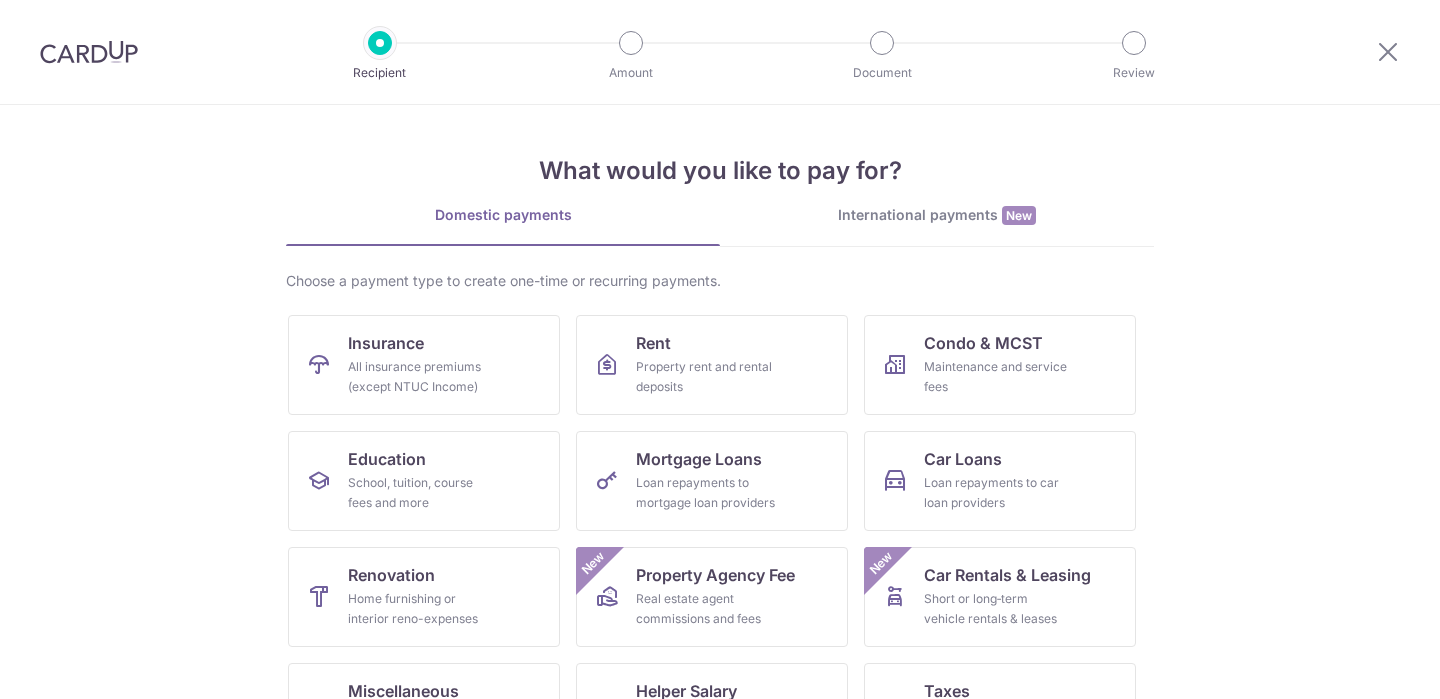 scroll, scrollTop: 0, scrollLeft: 0, axis: both 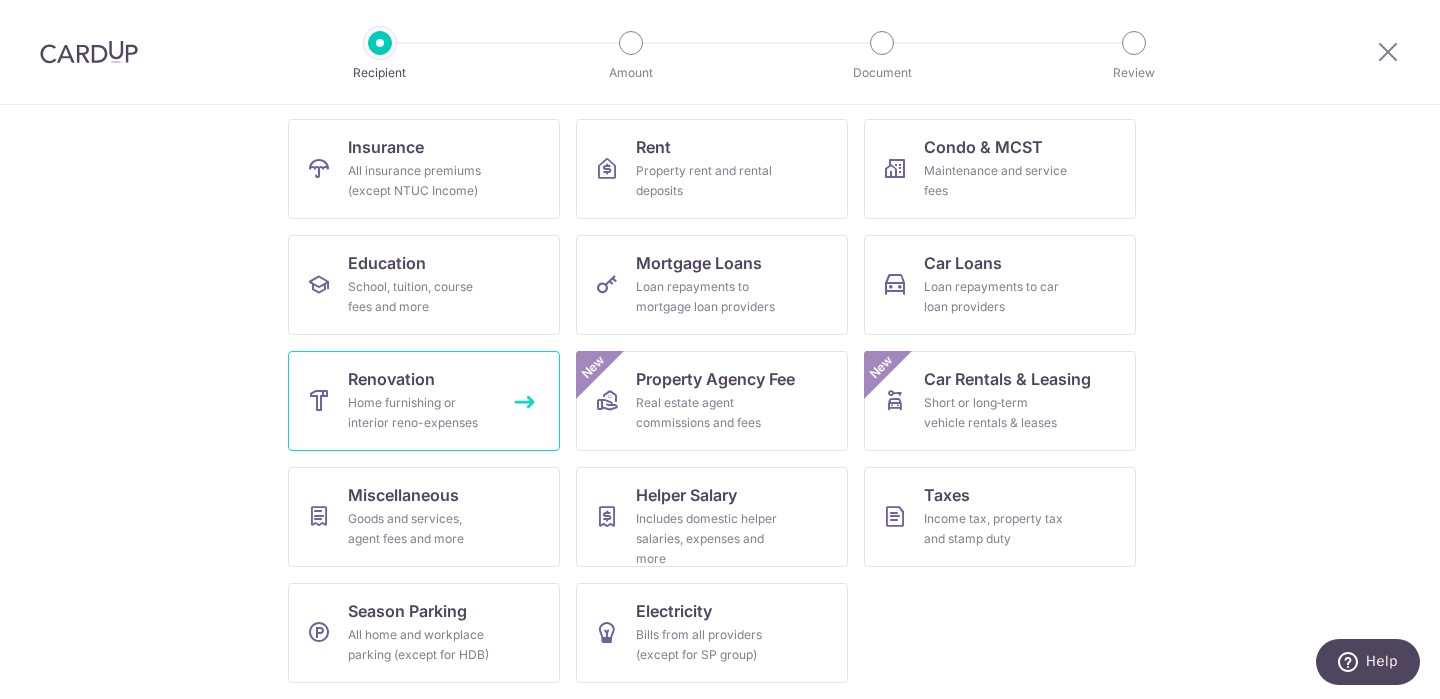 click on "Home furnishing or interior reno-expenses" at bounding box center (420, 413) 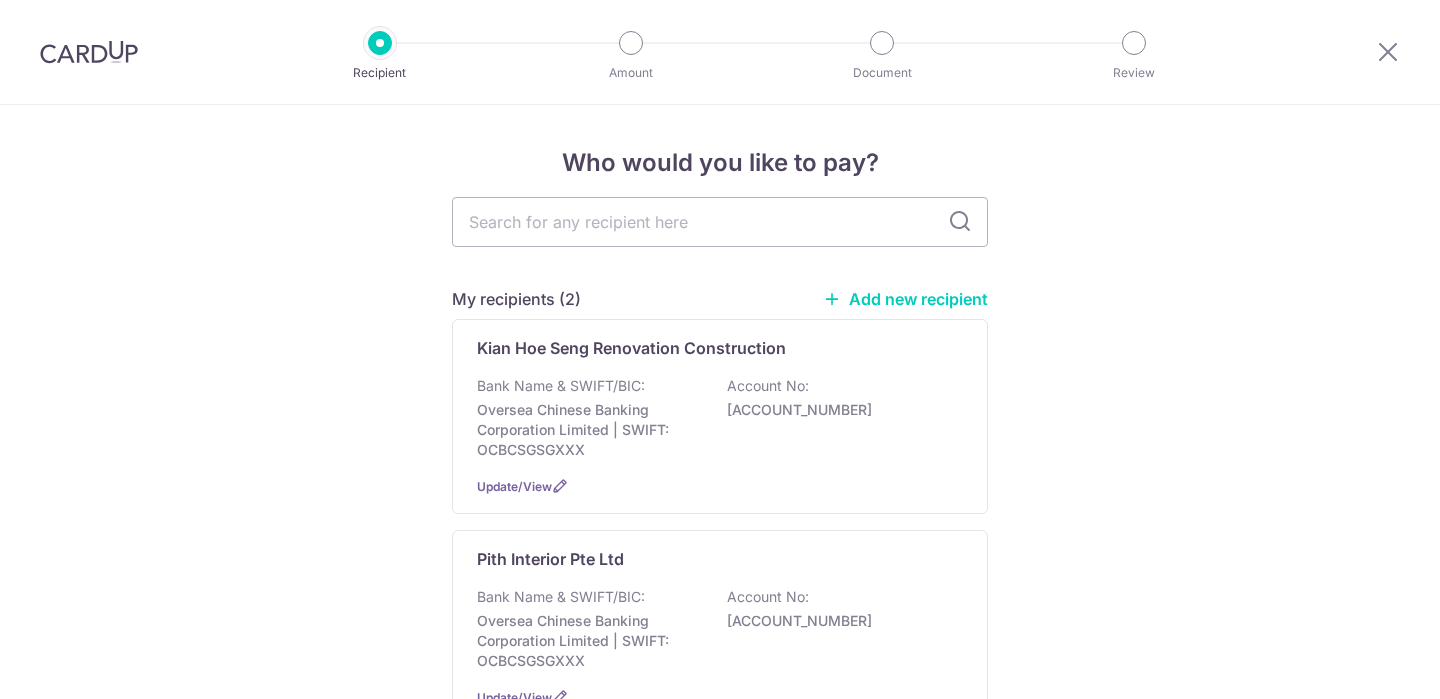 scroll, scrollTop: 0, scrollLeft: 0, axis: both 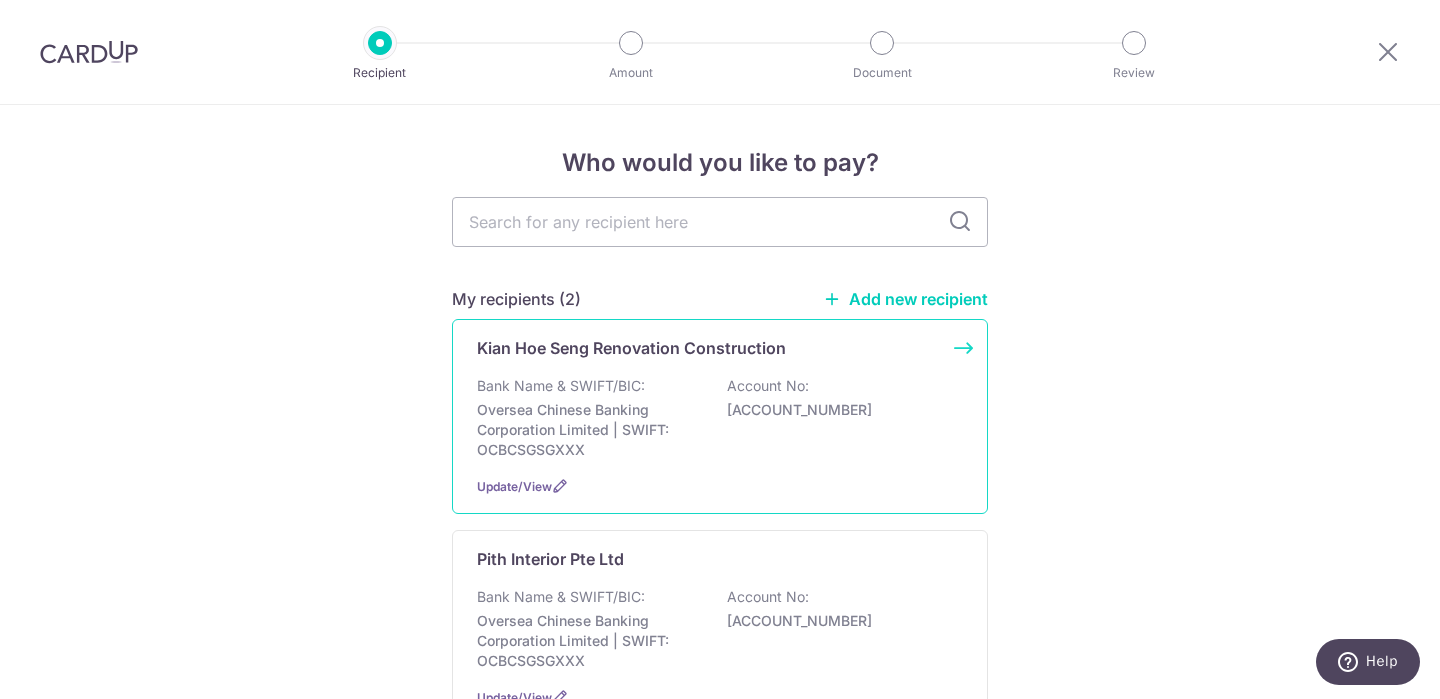 click on "Kian Hoe Seng Renovation Construction
Bank Name & SWIFT/BIC:
Oversea Chinese Banking Corporation Limited | SWIFT: OCBCSGSGXXX
Account No:
595290594001
Update/View" at bounding box center [720, 416] 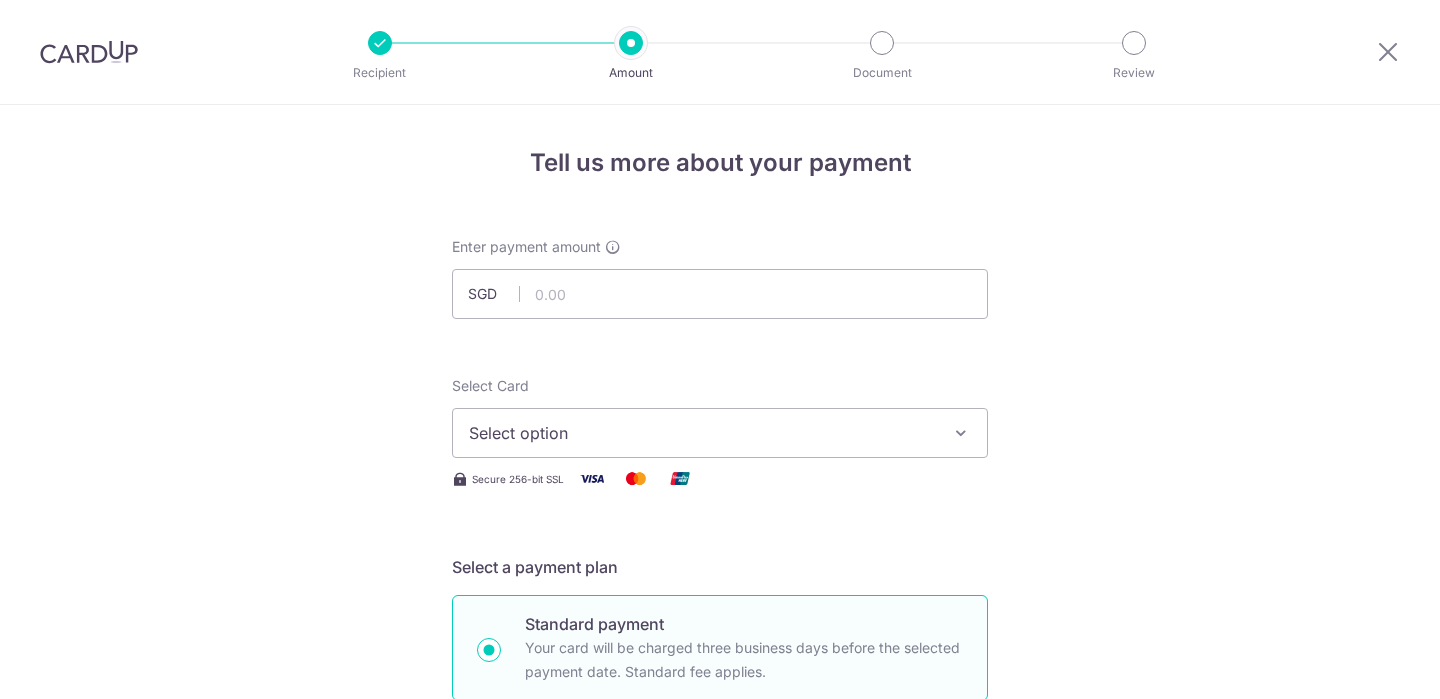 scroll, scrollTop: 0, scrollLeft: 0, axis: both 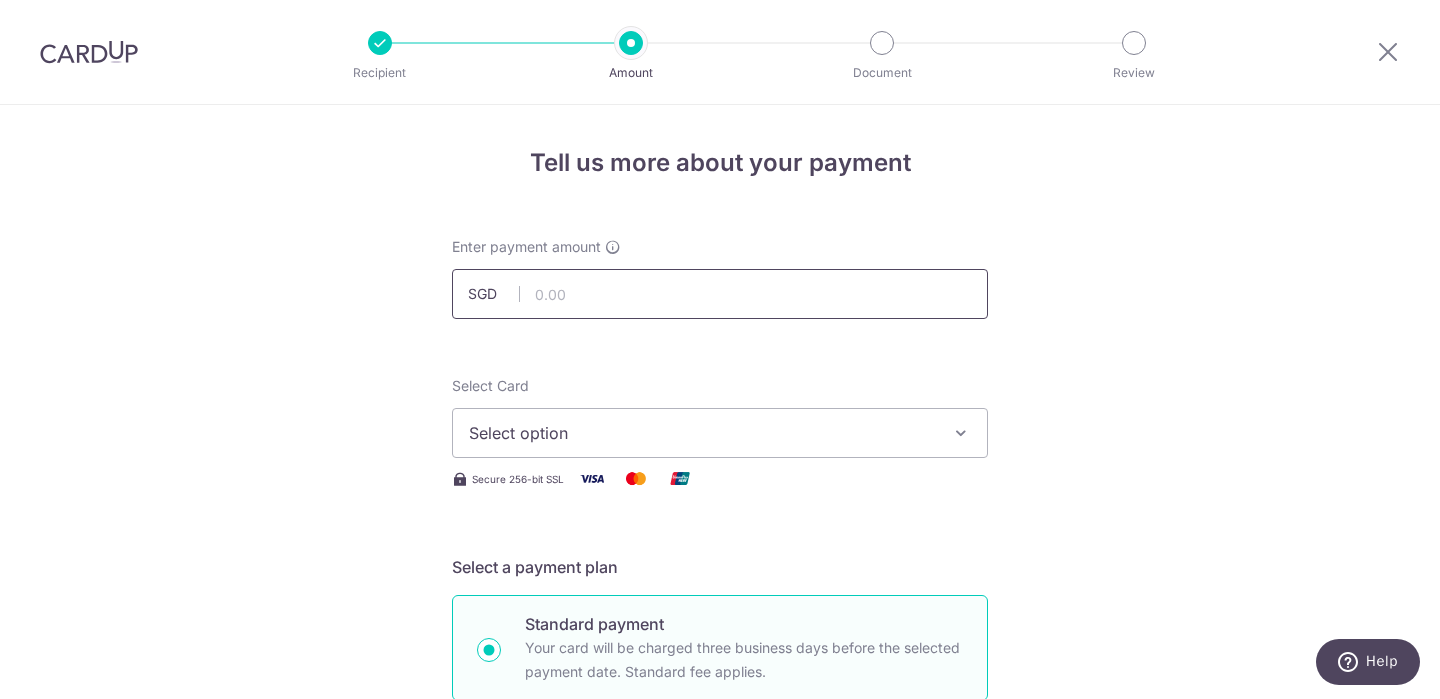 click at bounding box center [720, 294] 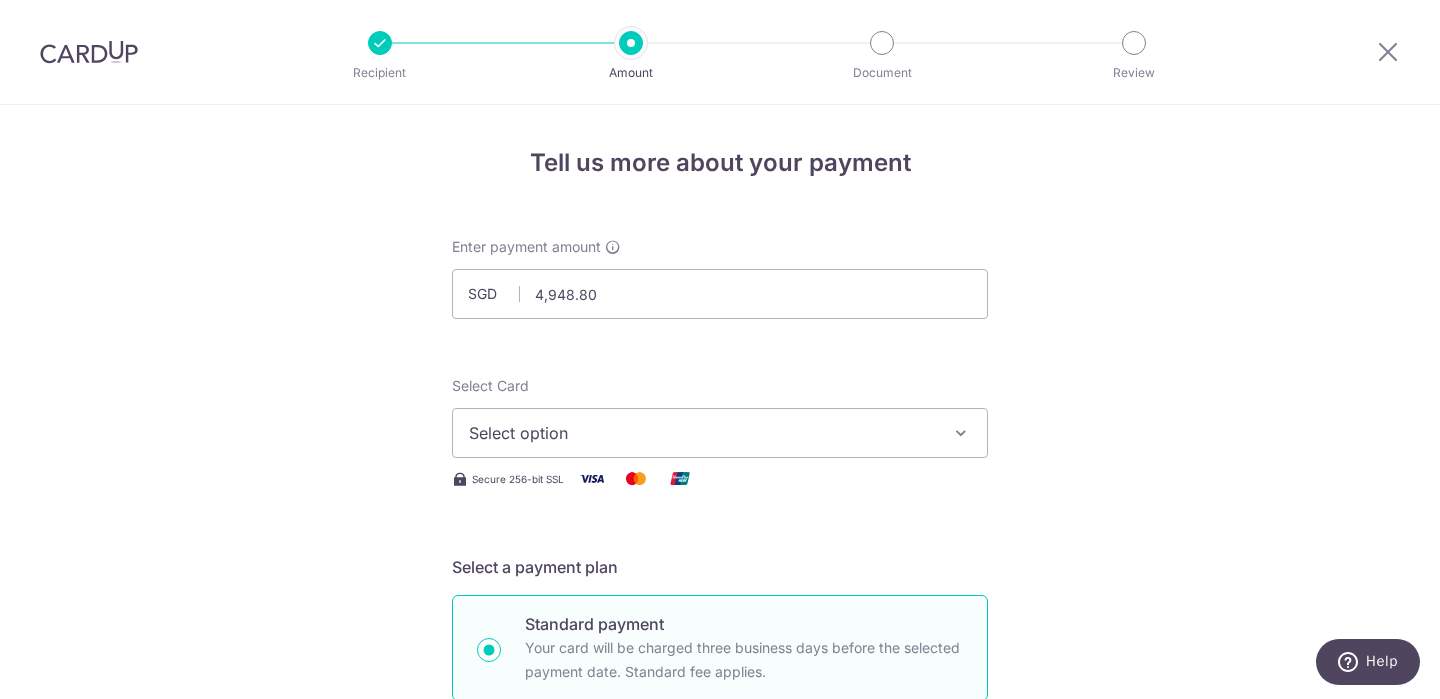 type on "4,948.80" 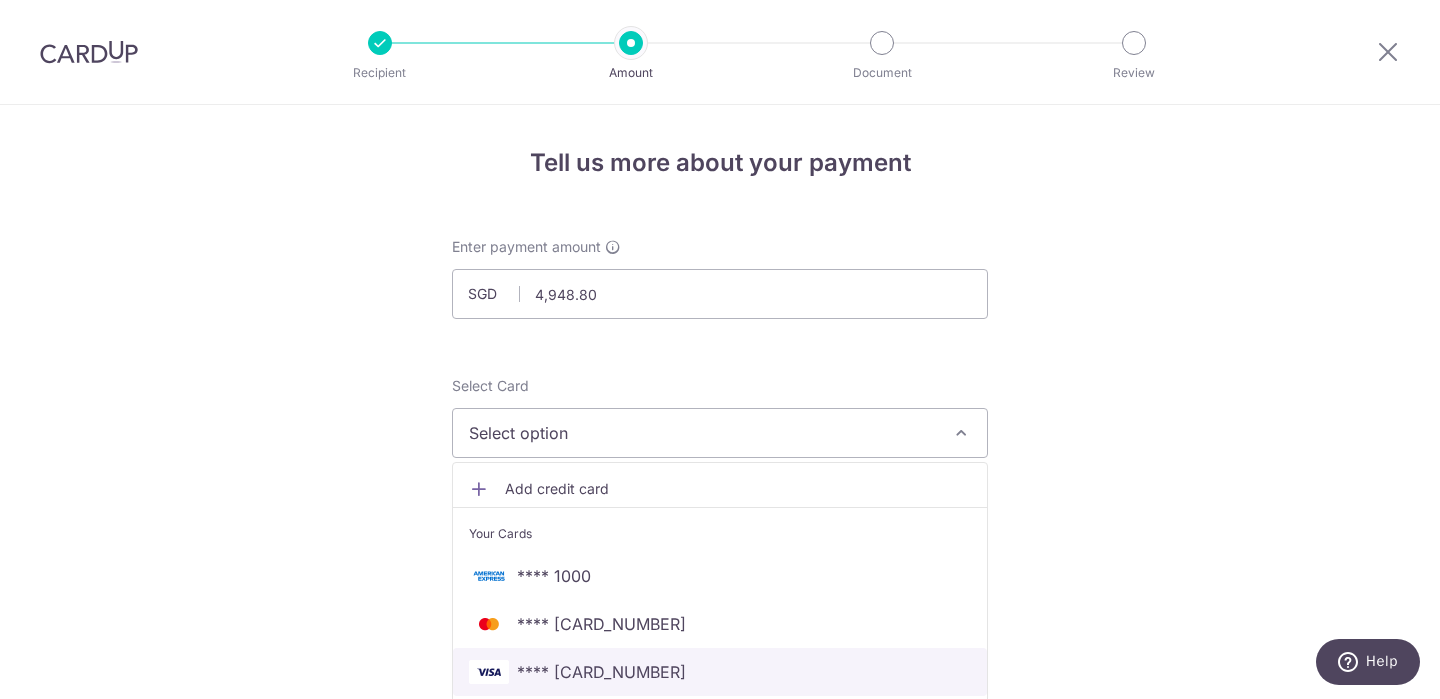 click on "**** 6741" at bounding box center [720, 672] 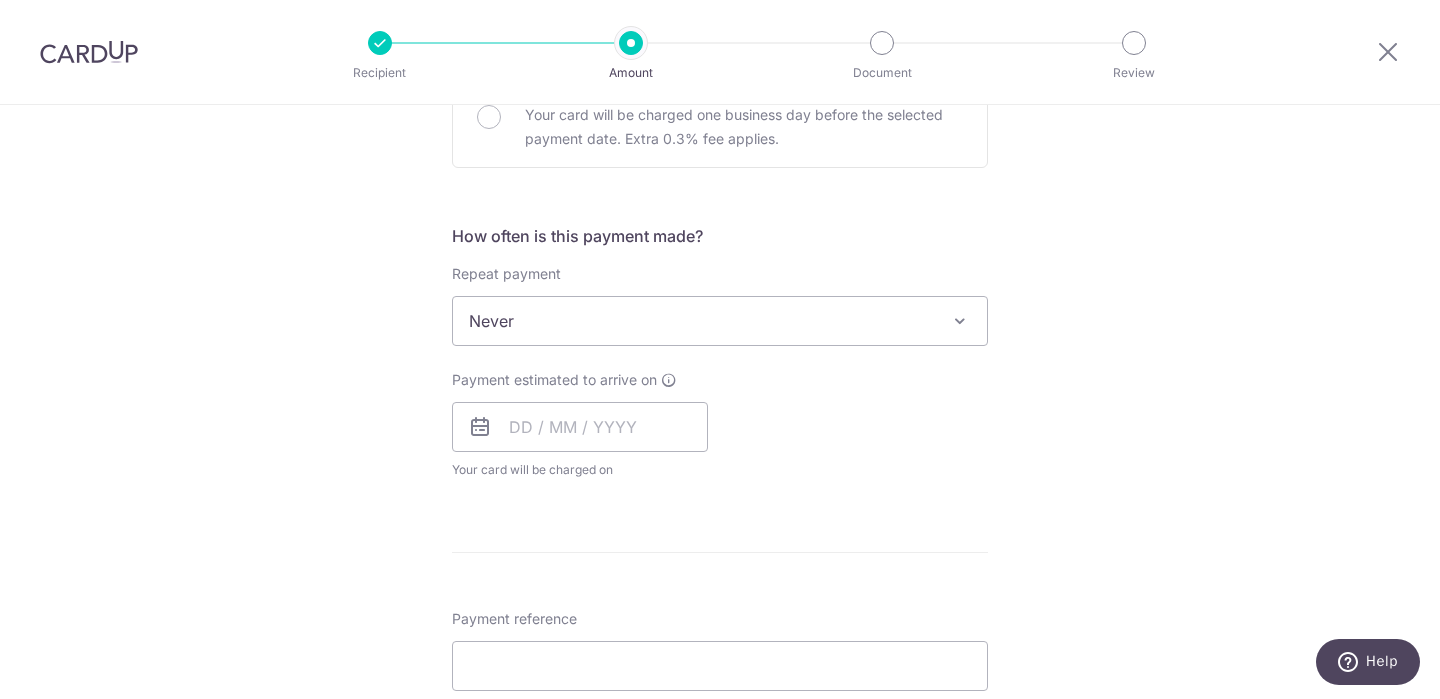 scroll, scrollTop: 649, scrollLeft: 0, axis: vertical 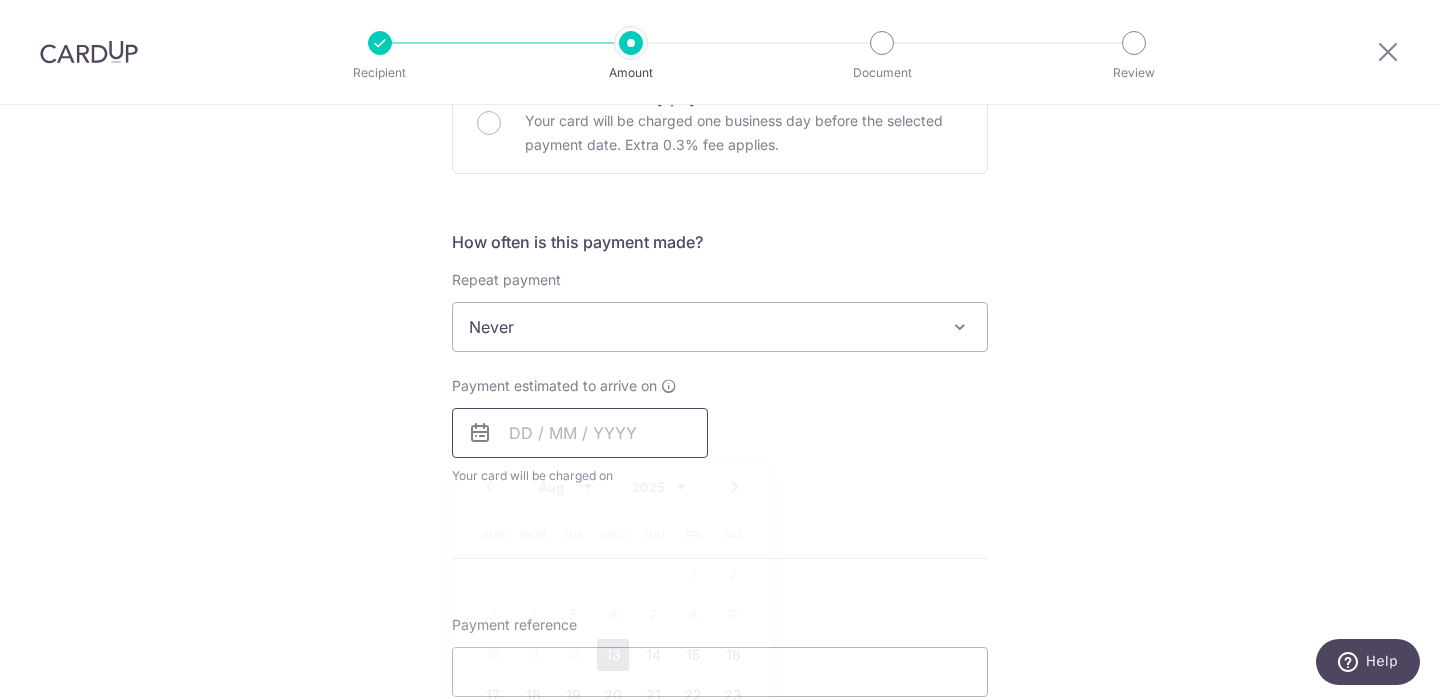 click at bounding box center (580, 433) 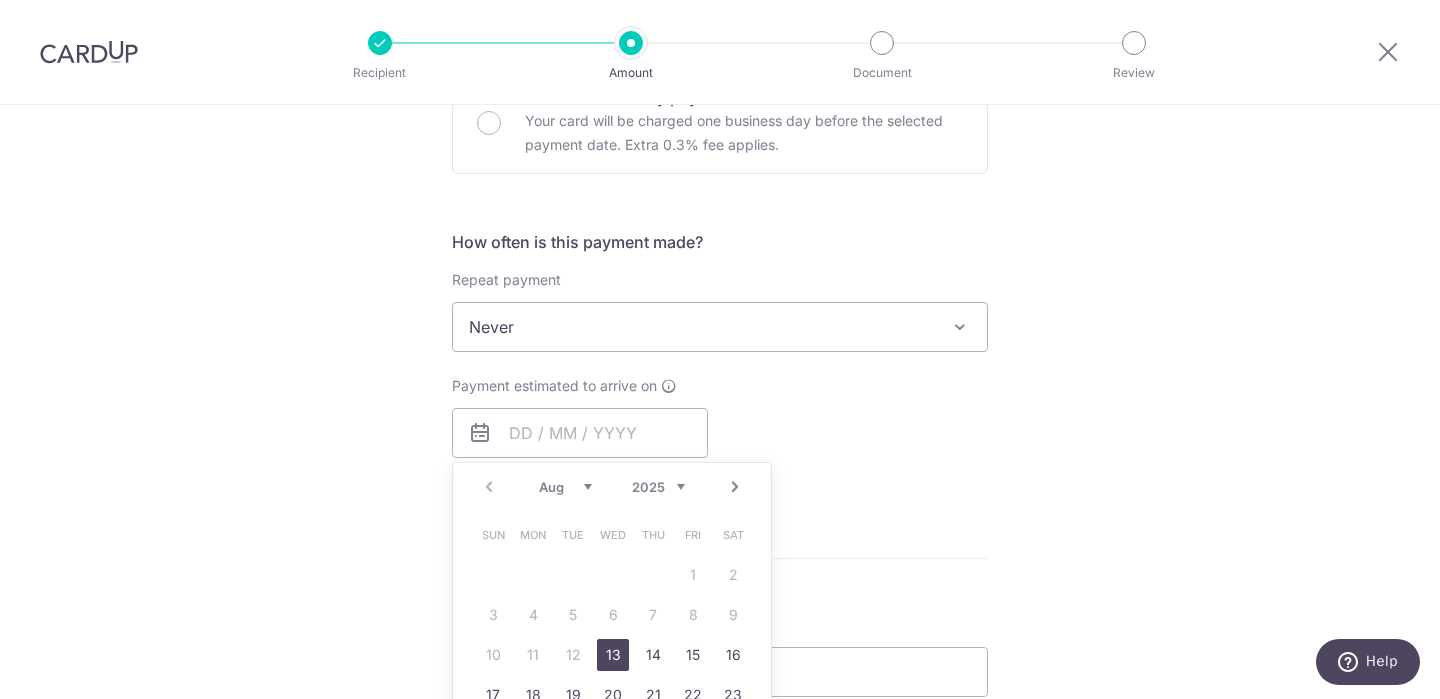 click on "13" at bounding box center (613, 655) 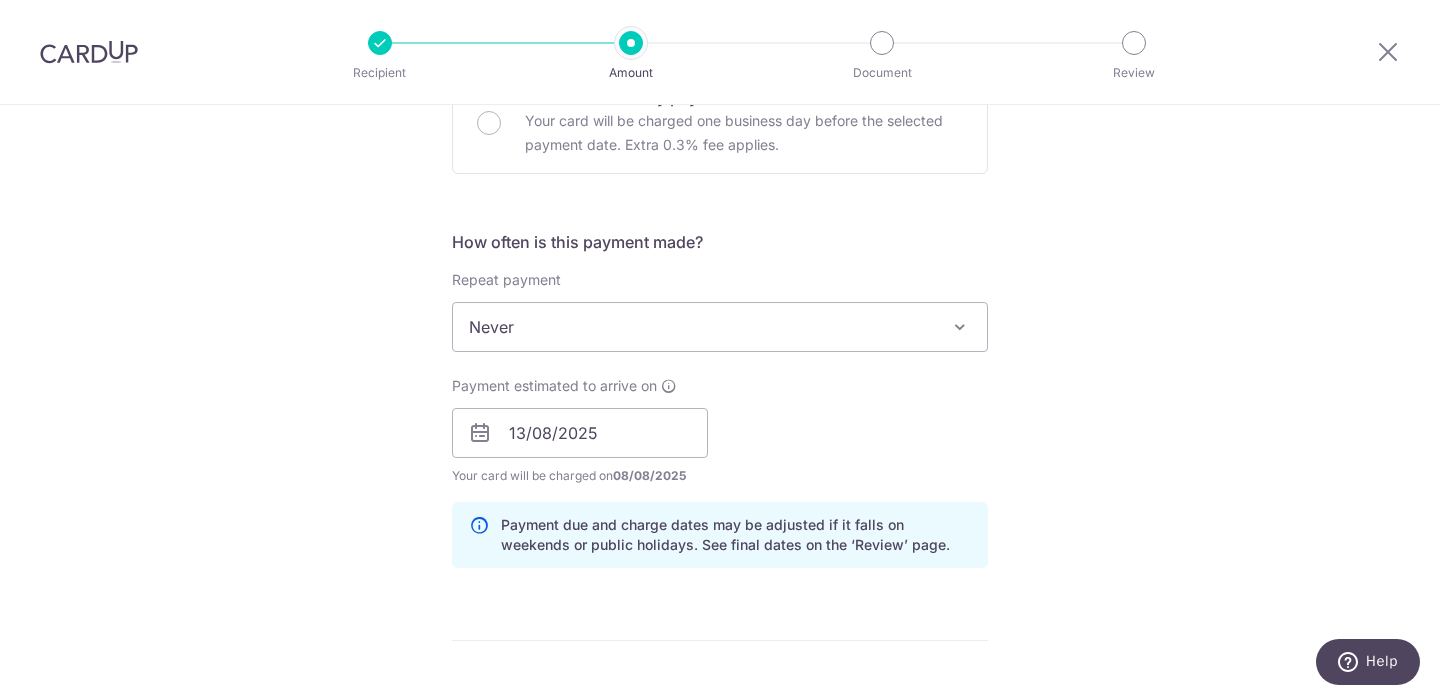 click on "Tell us more about your payment
Enter payment amount
SGD
4,948.80
4948.80
Select Card
**** 6741
Add credit card
Your Cards
**** 1000
**** 6572
**** 6741
Secure 256-bit SSL
Text
New card details
Card" at bounding box center [720, 468] 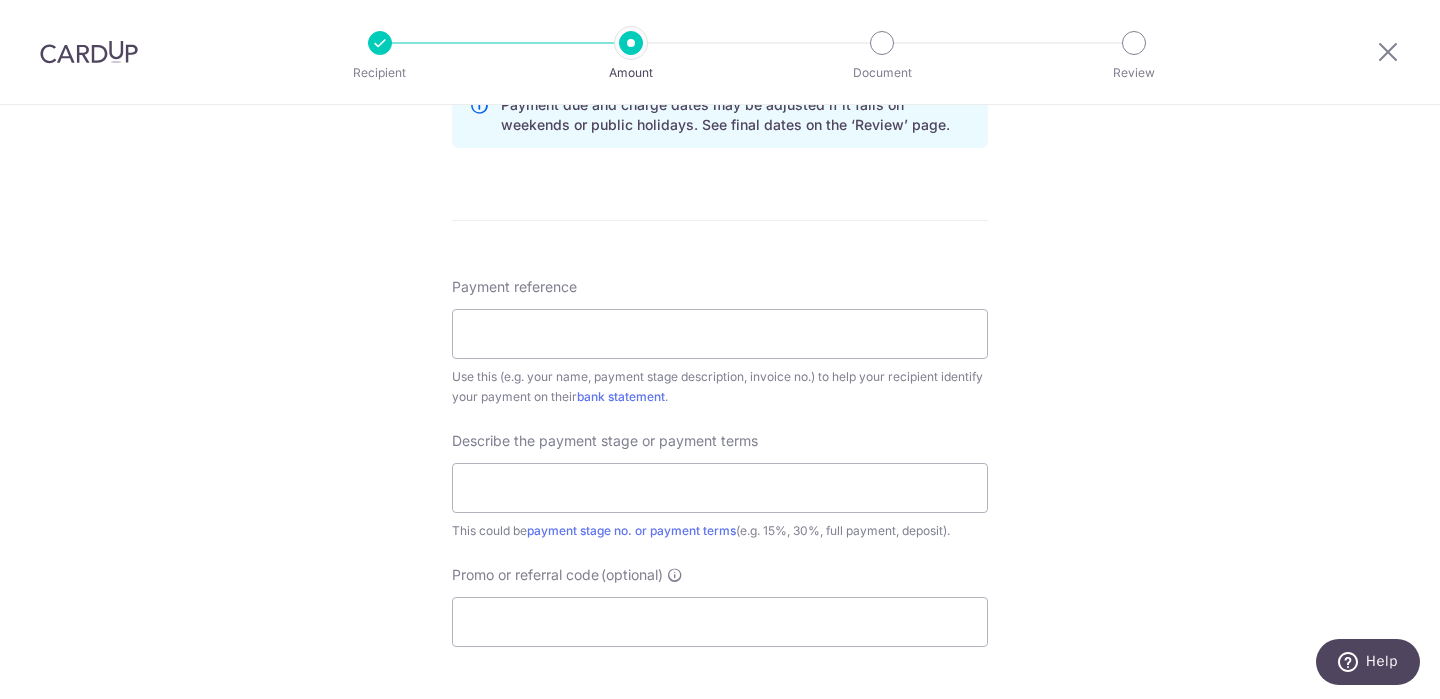 scroll, scrollTop: 1071, scrollLeft: 0, axis: vertical 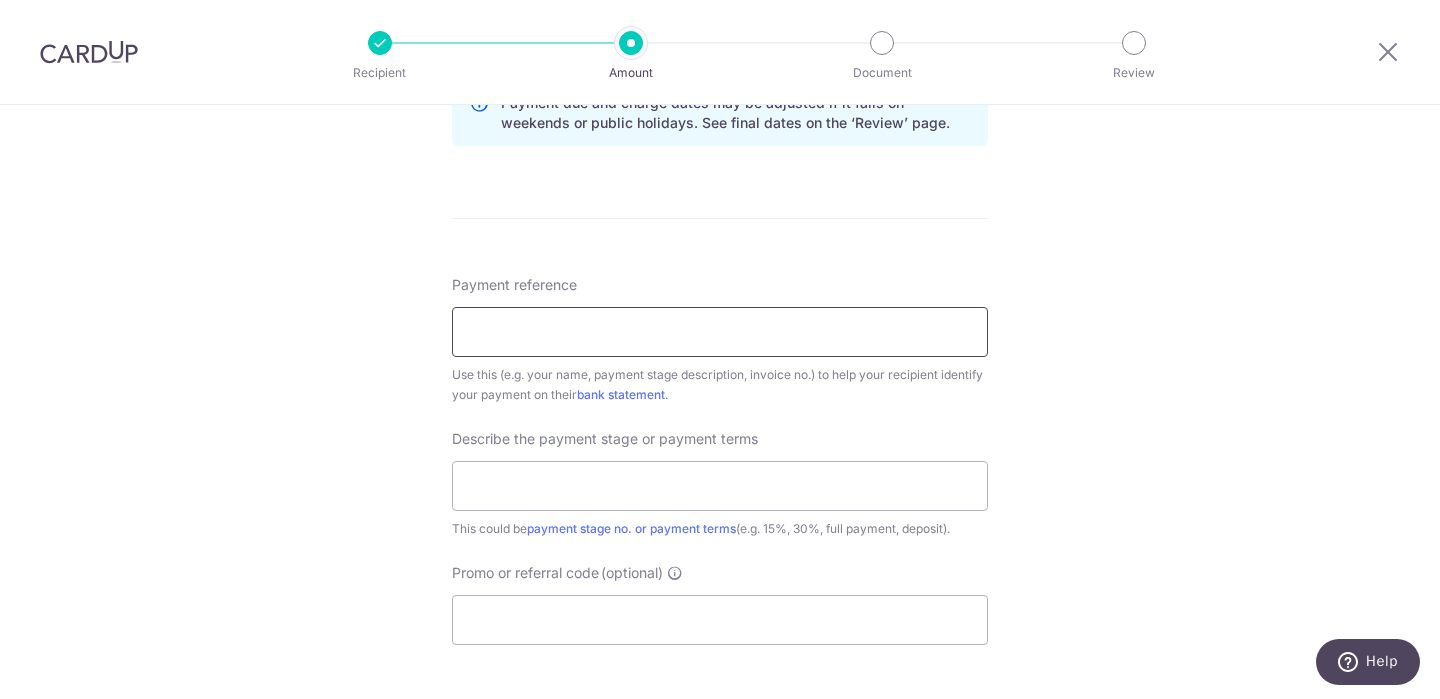 click on "Payment reference" at bounding box center [720, 332] 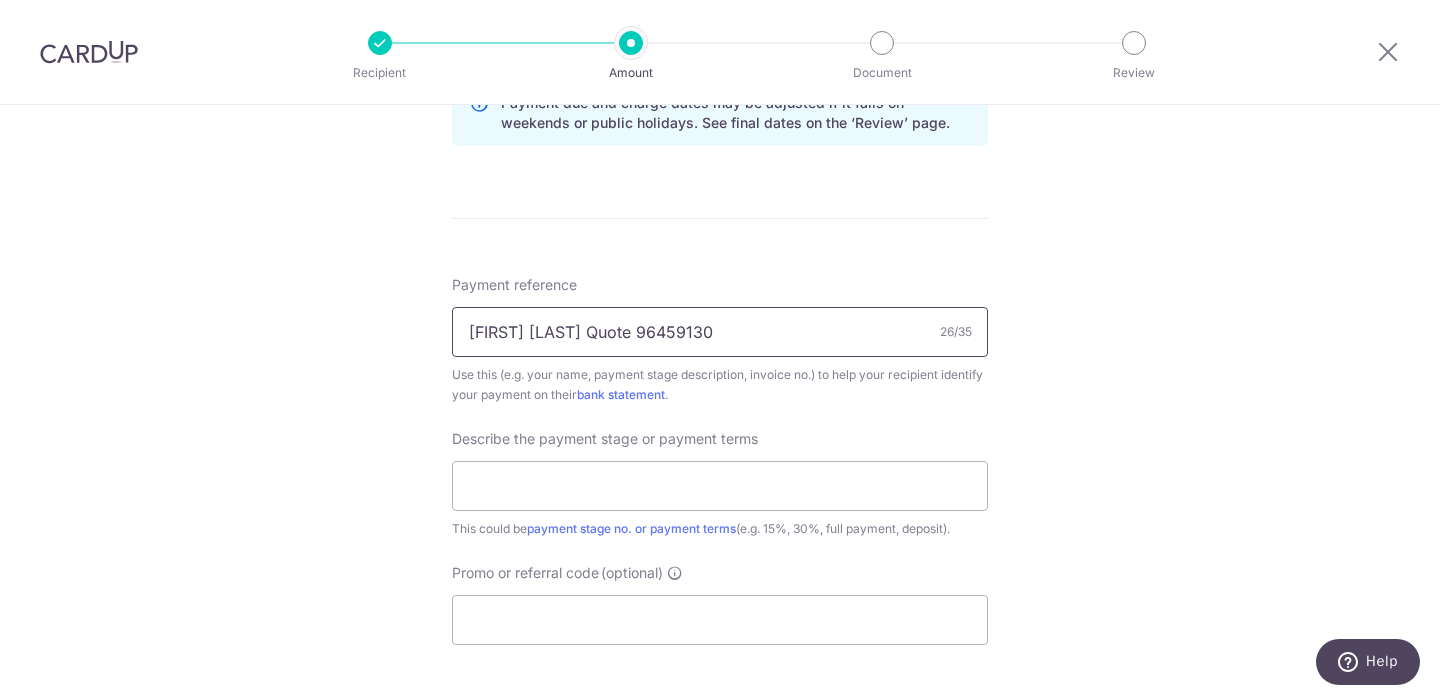 type on "Sarah Huang Quote 96459130" 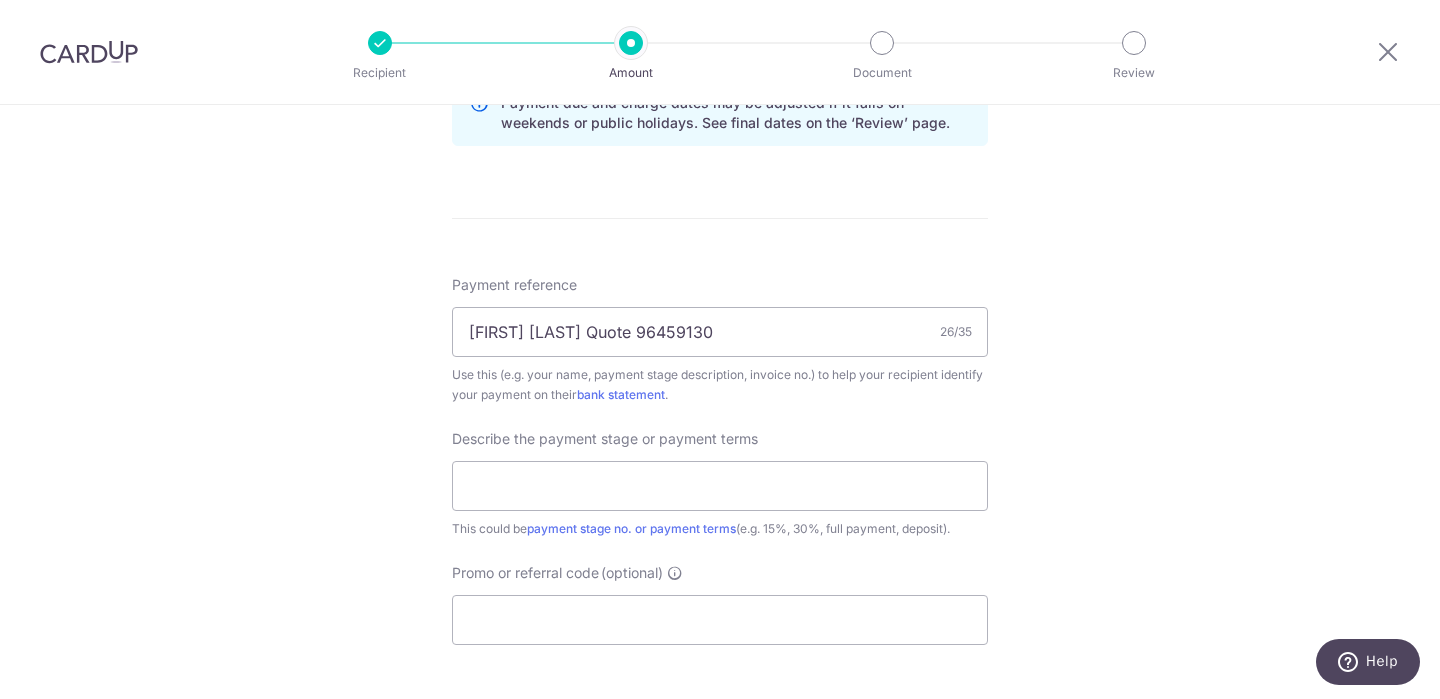 click on "Tell us more about your payment
Enter payment amount
SGD
4,948.80
4948.80
Select Card
**** 6741
Add credit card
Your Cards
**** 1000
**** 6572
**** 6741
Secure 256-bit SSL
Text
New card details
Card" at bounding box center [720, 46] 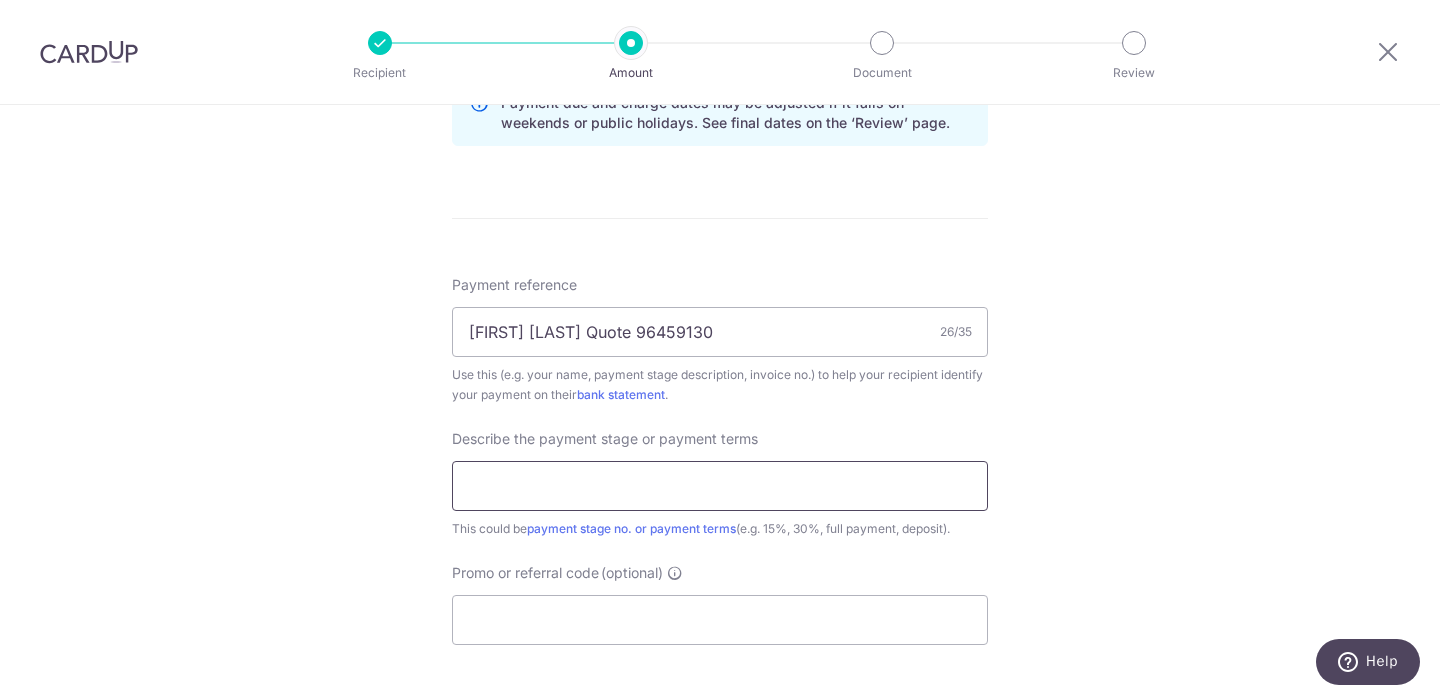 click at bounding box center [720, 486] 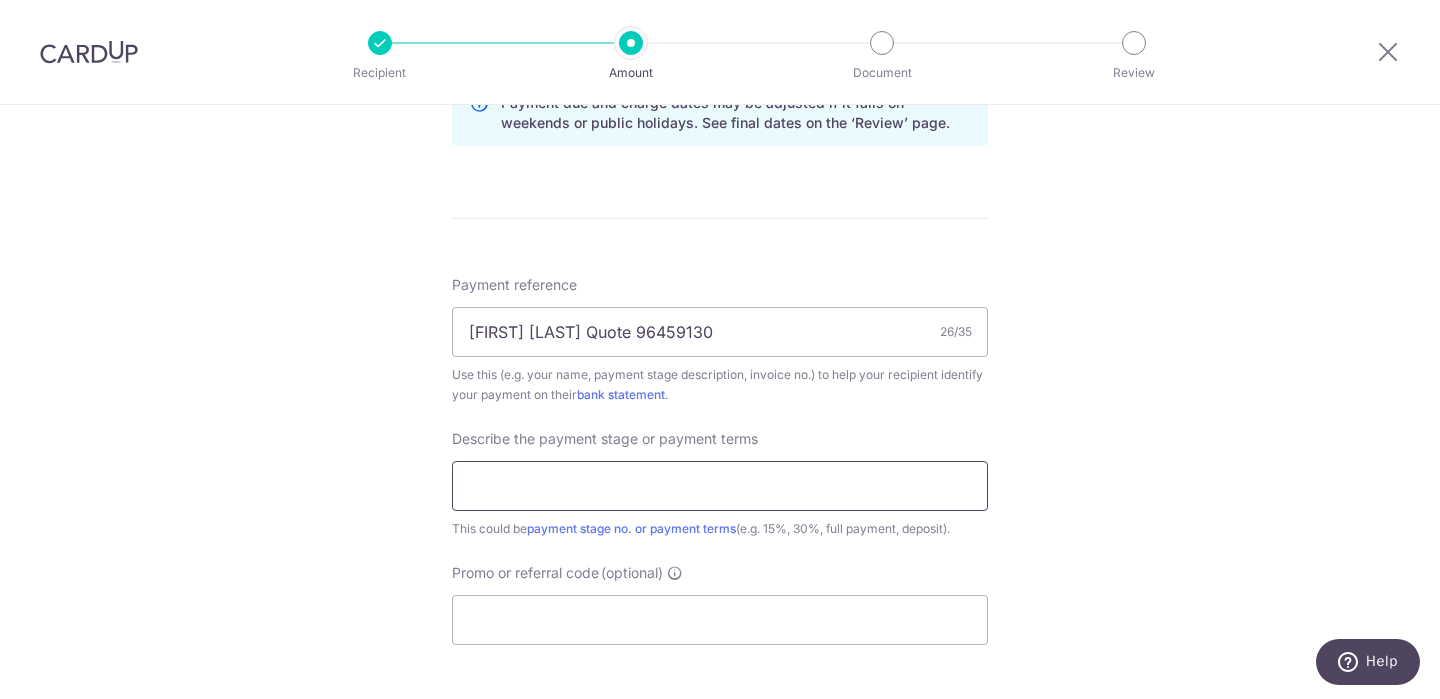 type on "B" 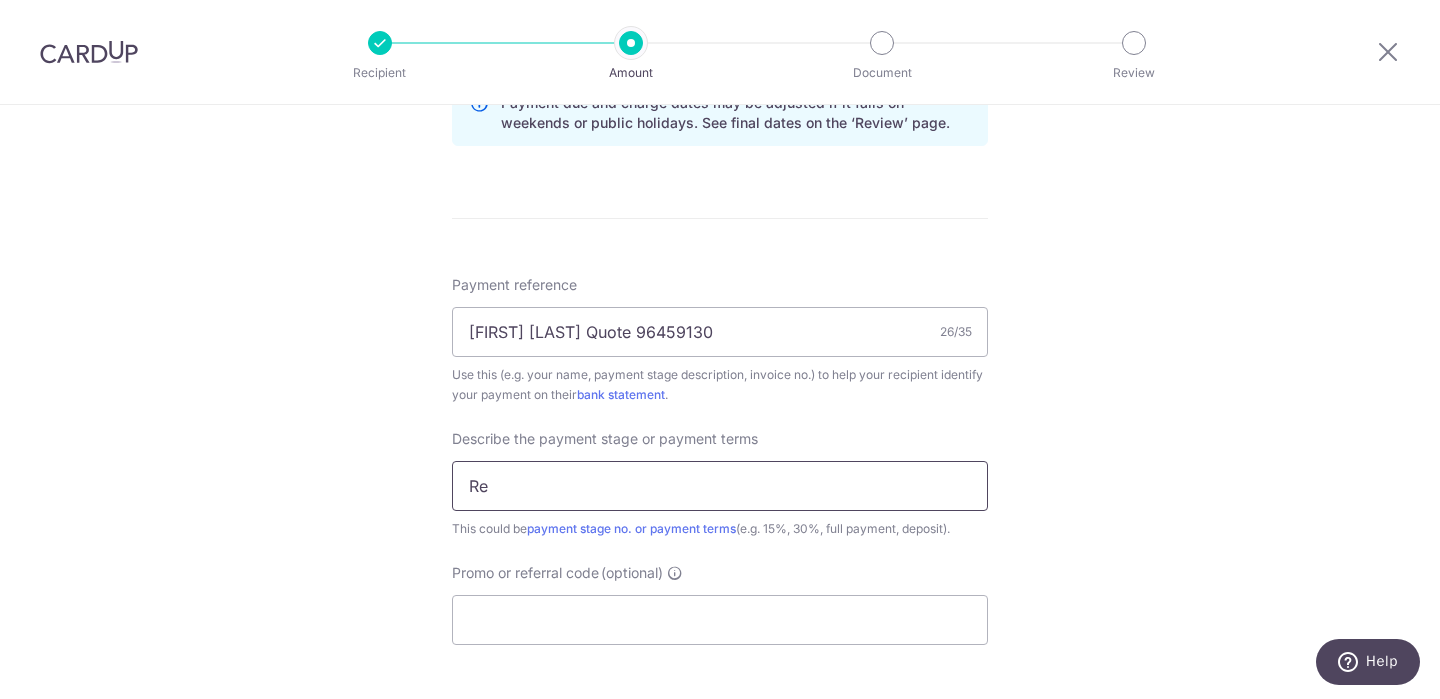 type on "R" 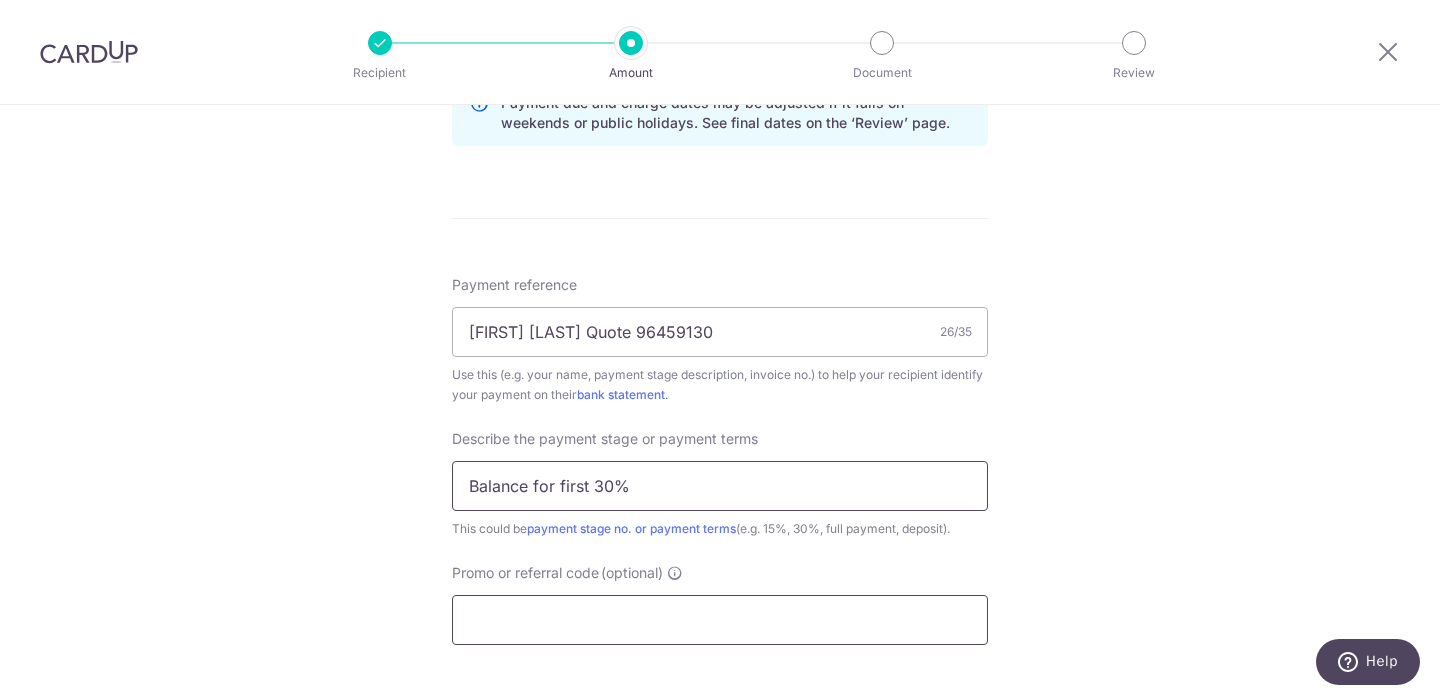 type on "Balance for first 30%" 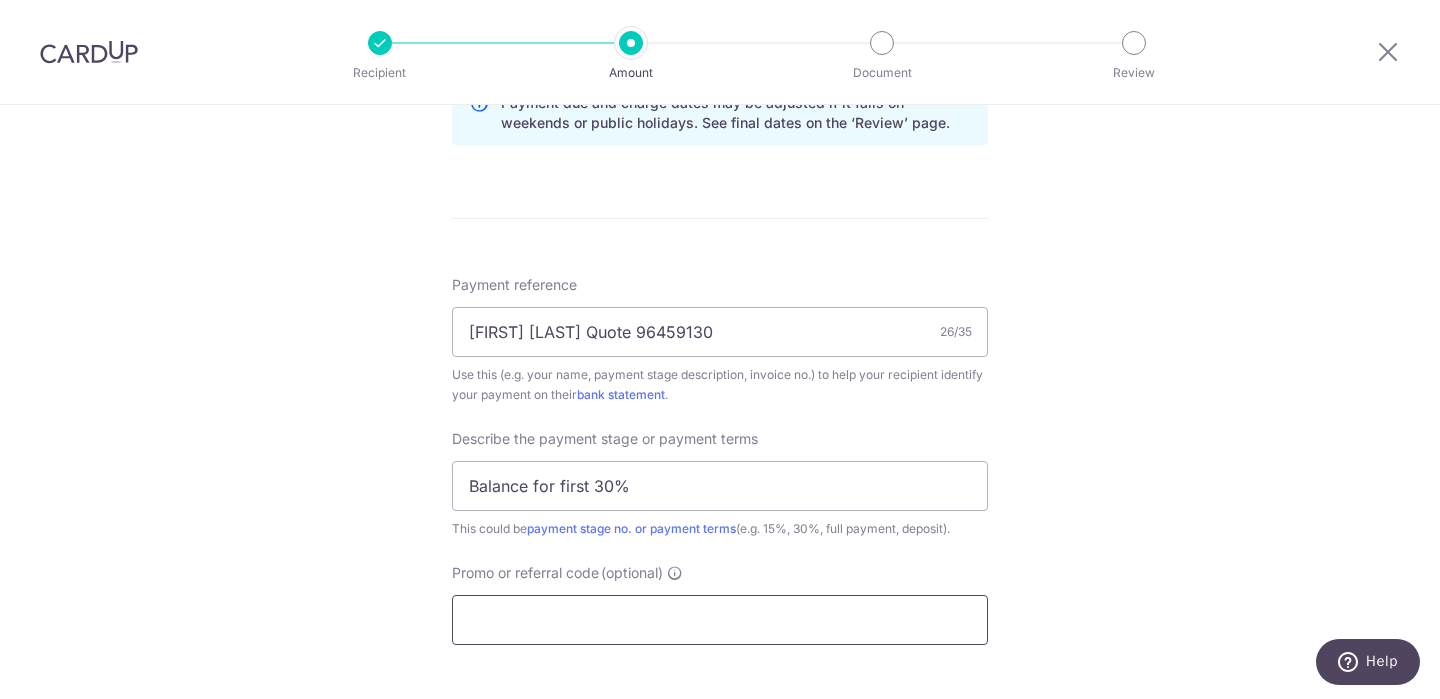 click on "Promo or referral code
(optional)" at bounding box center (720, 620) 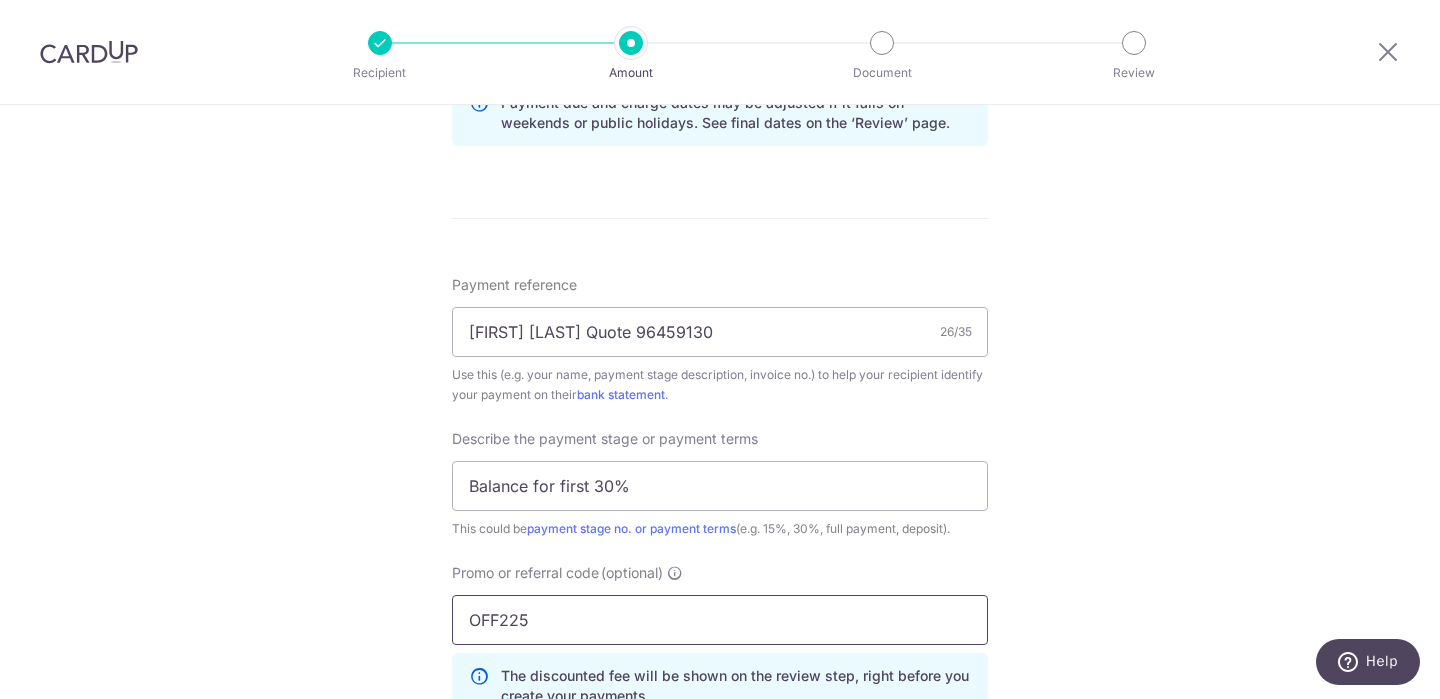type on "OFF225" 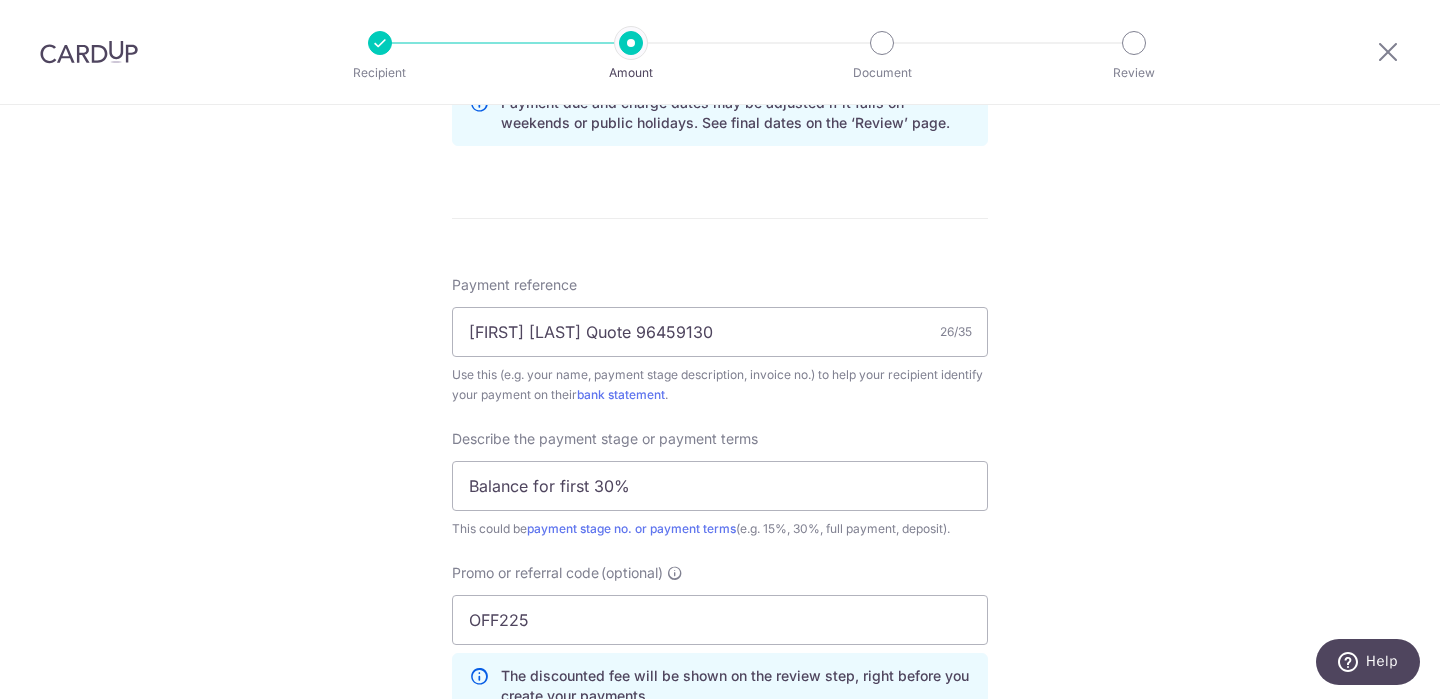 click on "Tell us more about your payment
Enter payment amount
SGD
4,948.80
4948.80
Select Card
**** 6741
Add credit card
Your Cards
**** 1000
**** 6572
**** 6741
Secure 256-bit SSL
Text
New card details
Card" at bounding box center [720, 91] 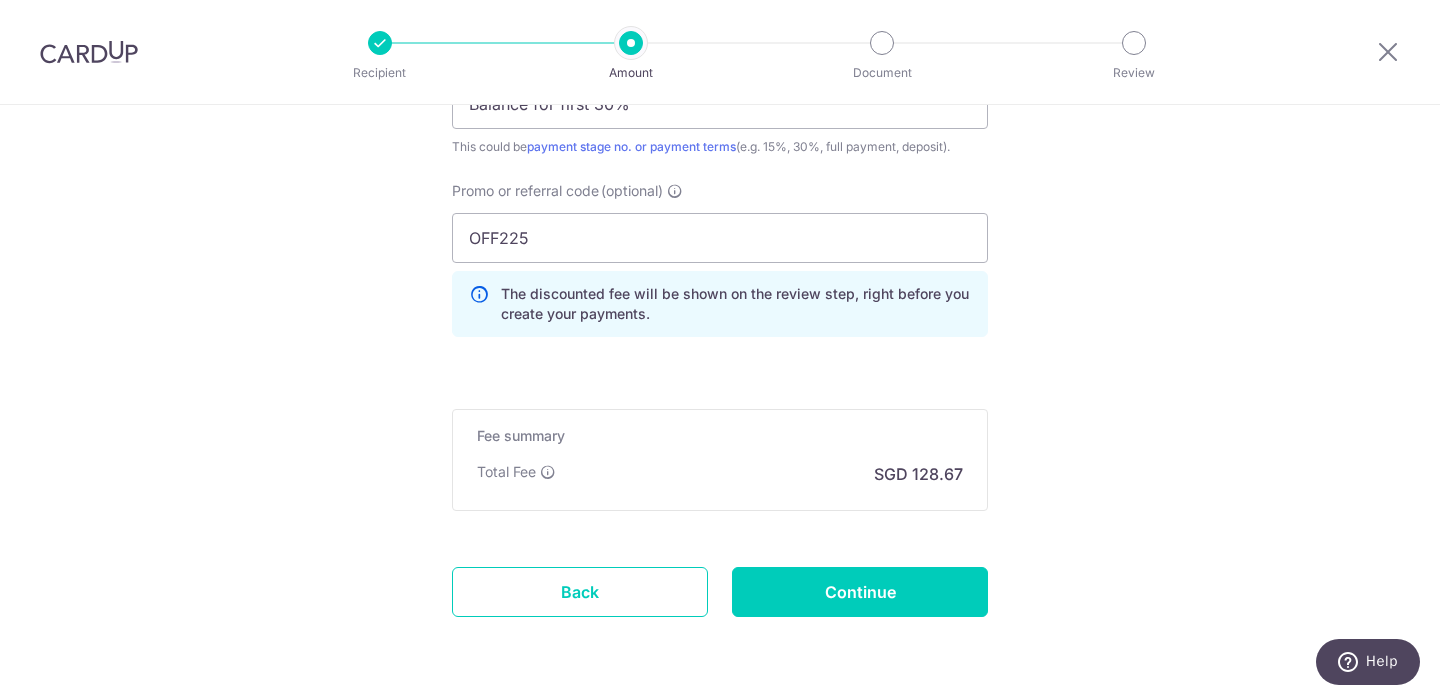 scroll, scrollTop: 1454, scrollLeft: 0, axis: vertical 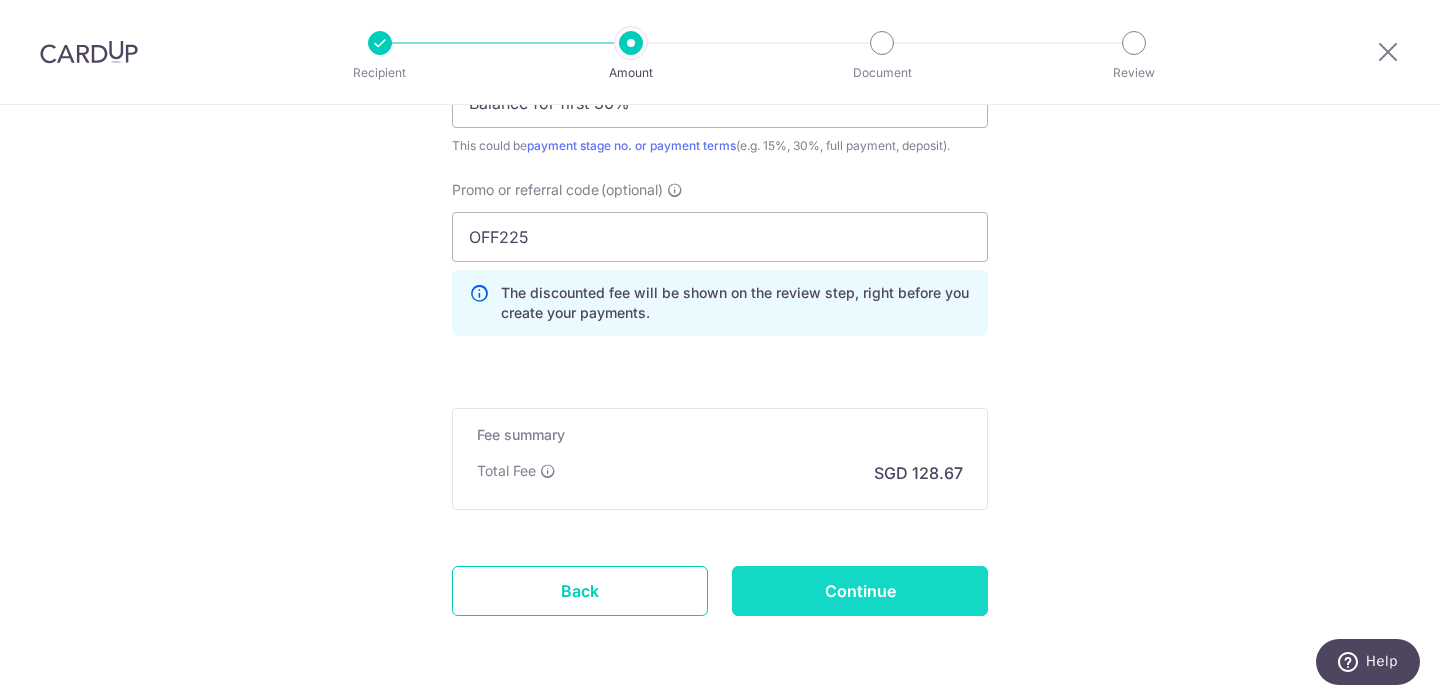 click on "Continue" at bounding box center [860, 591] 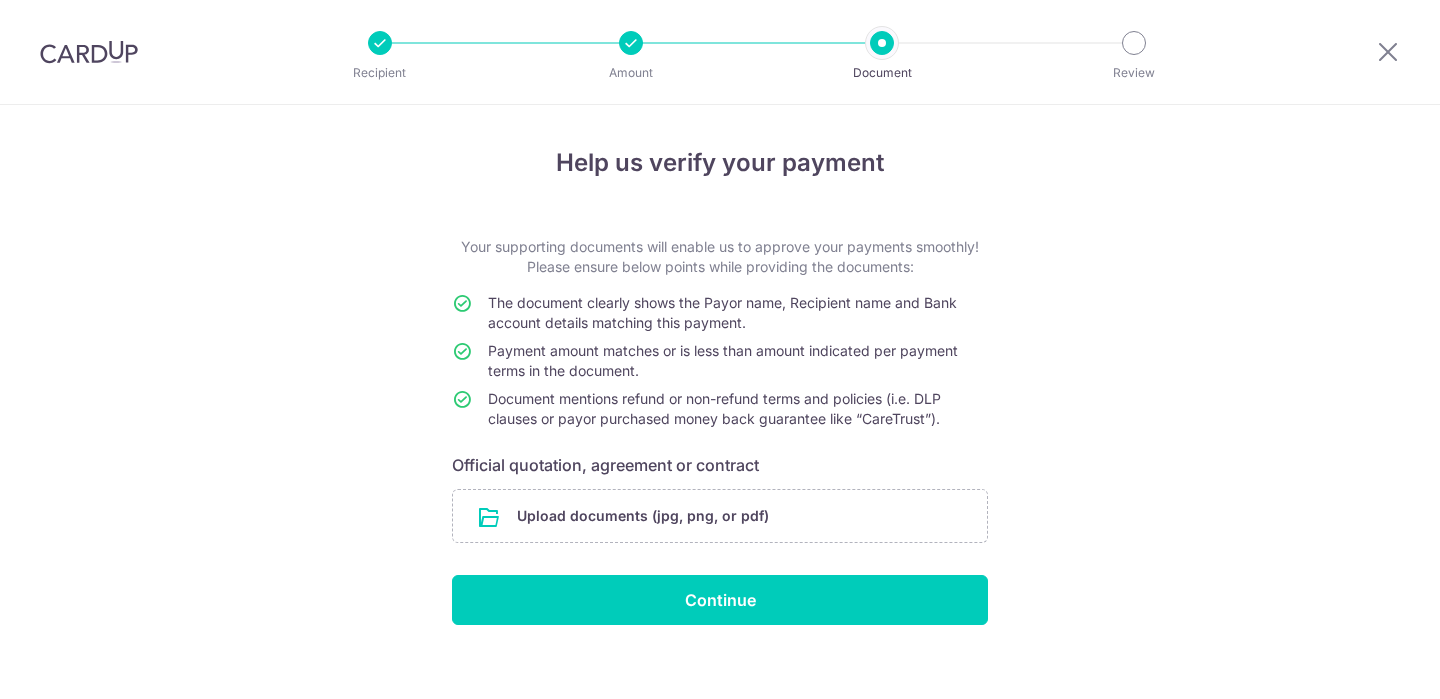 scroll, scrollTop: 0, scrollLeft: 0, axis: both 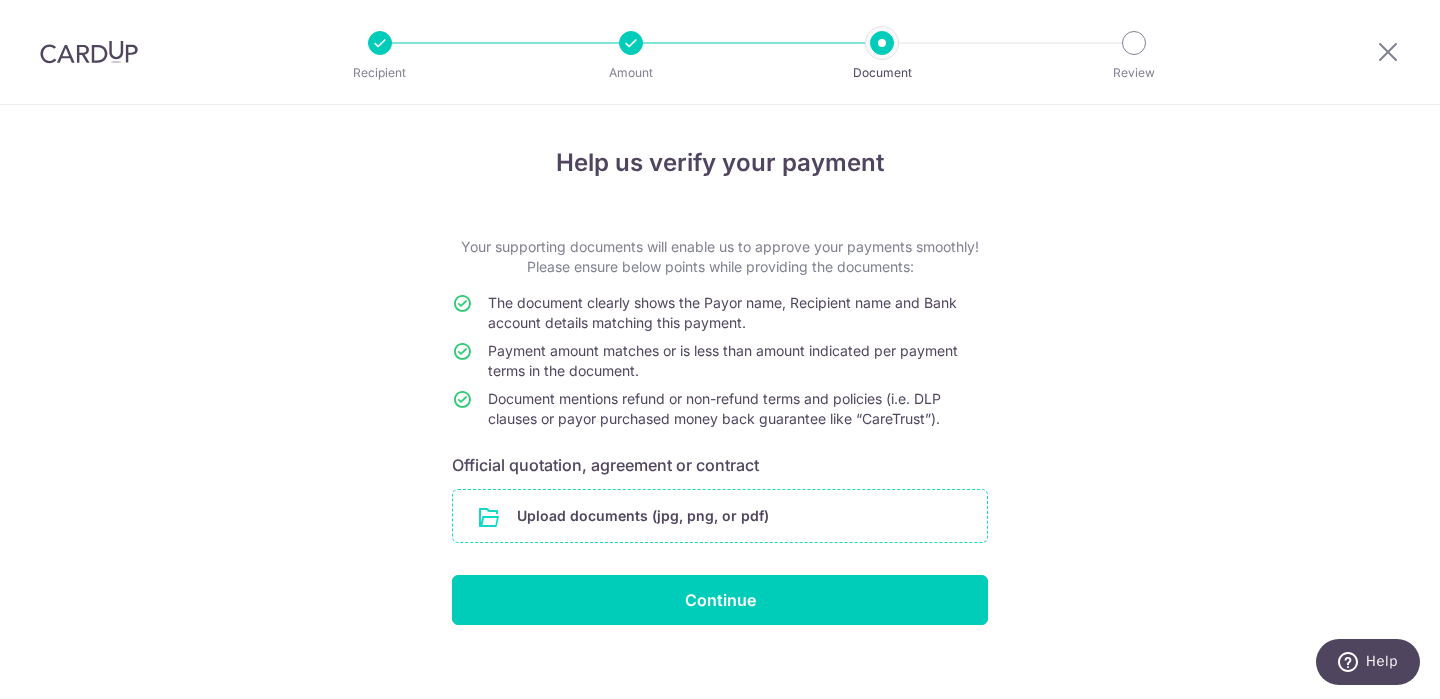 click at bounding box center (720, 516) 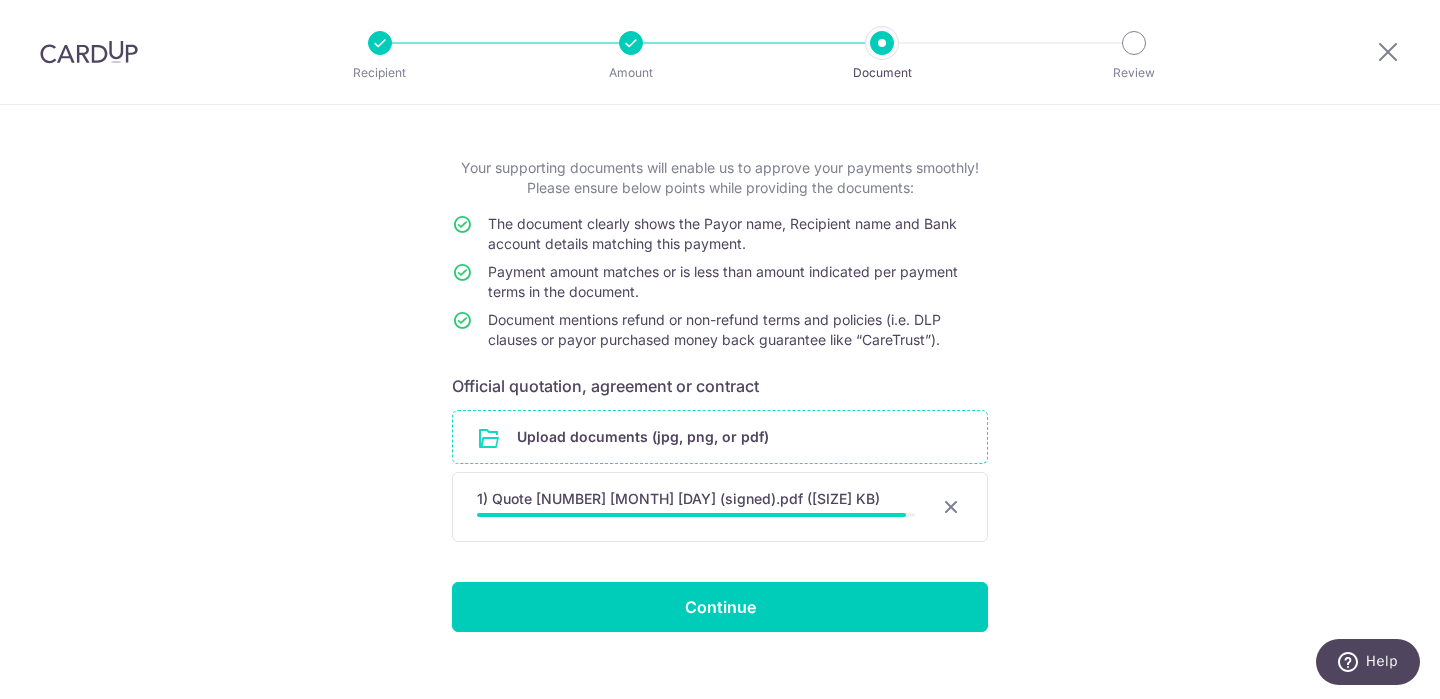 scroll, scrollTop: 102, scrollLeft: 0, axis: vertical 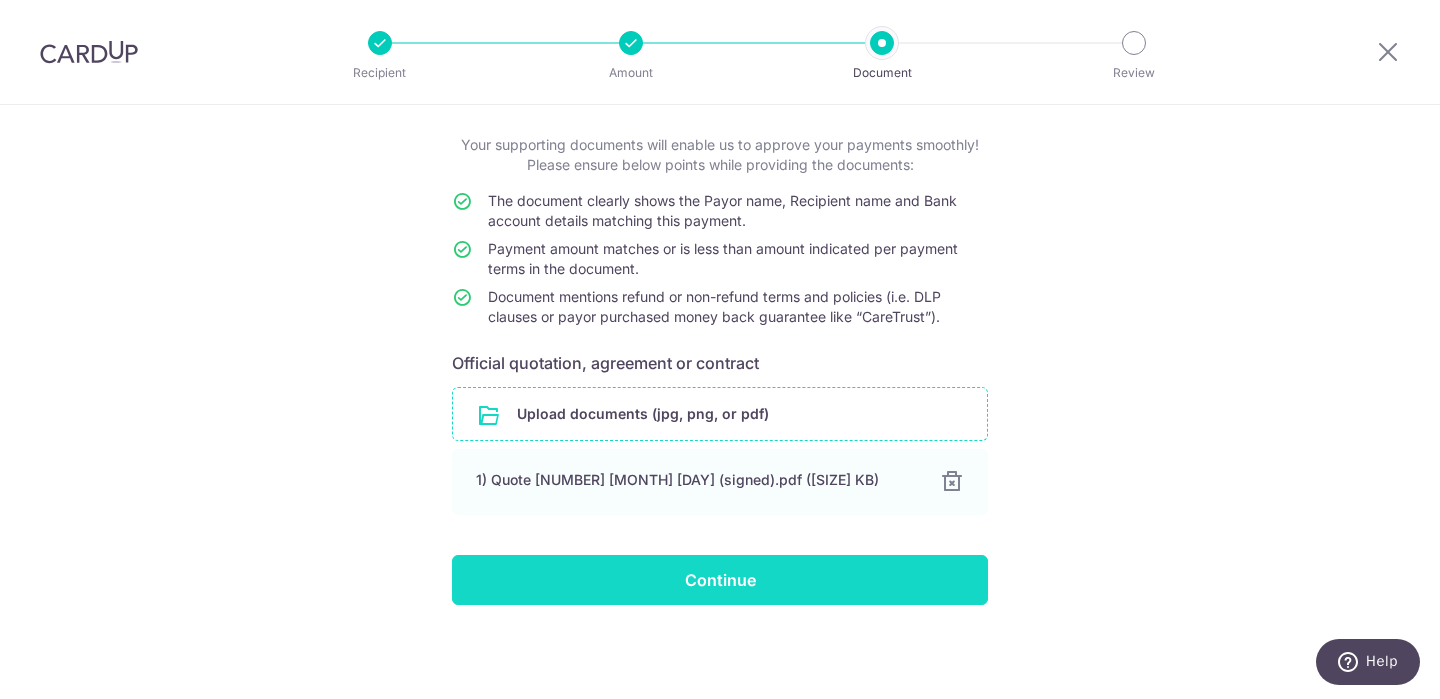 click on "Continue" at bounding box center (720, 580) 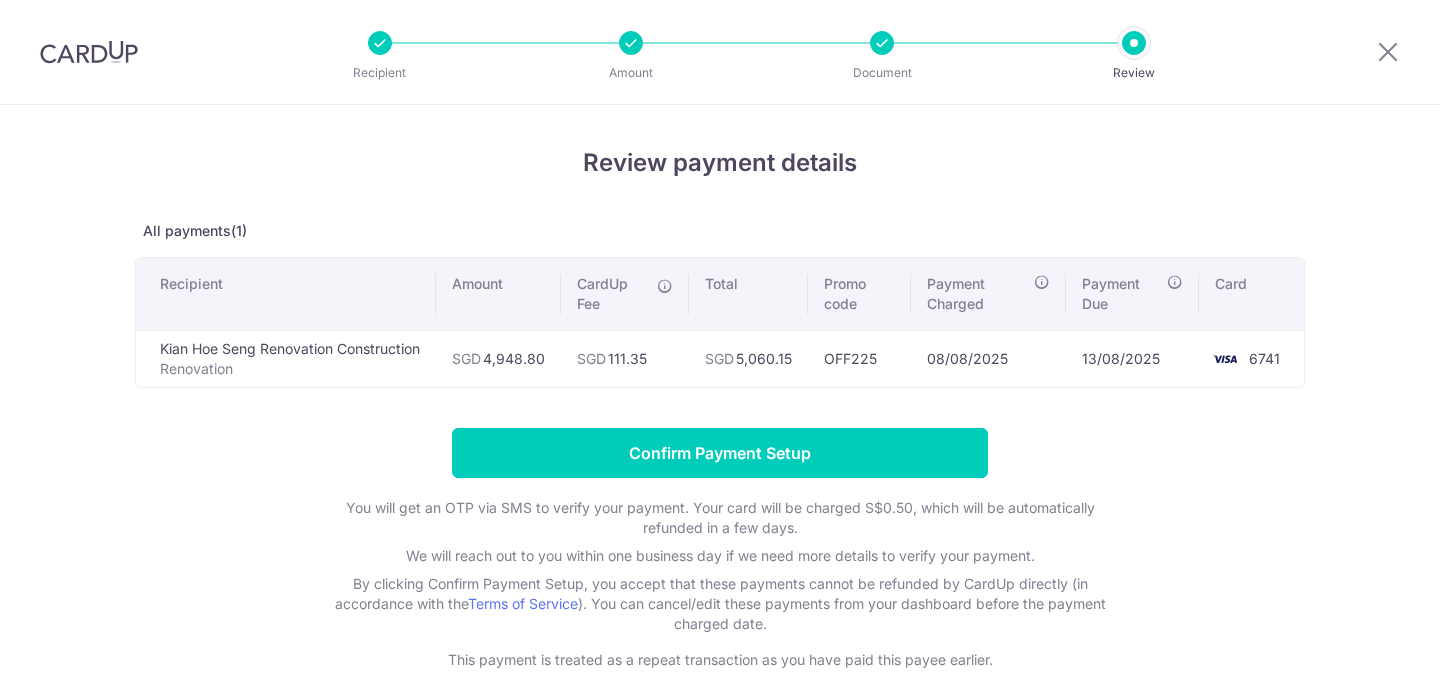 scroll, scrollTop: 0, scrollLeft: 0, axis: both 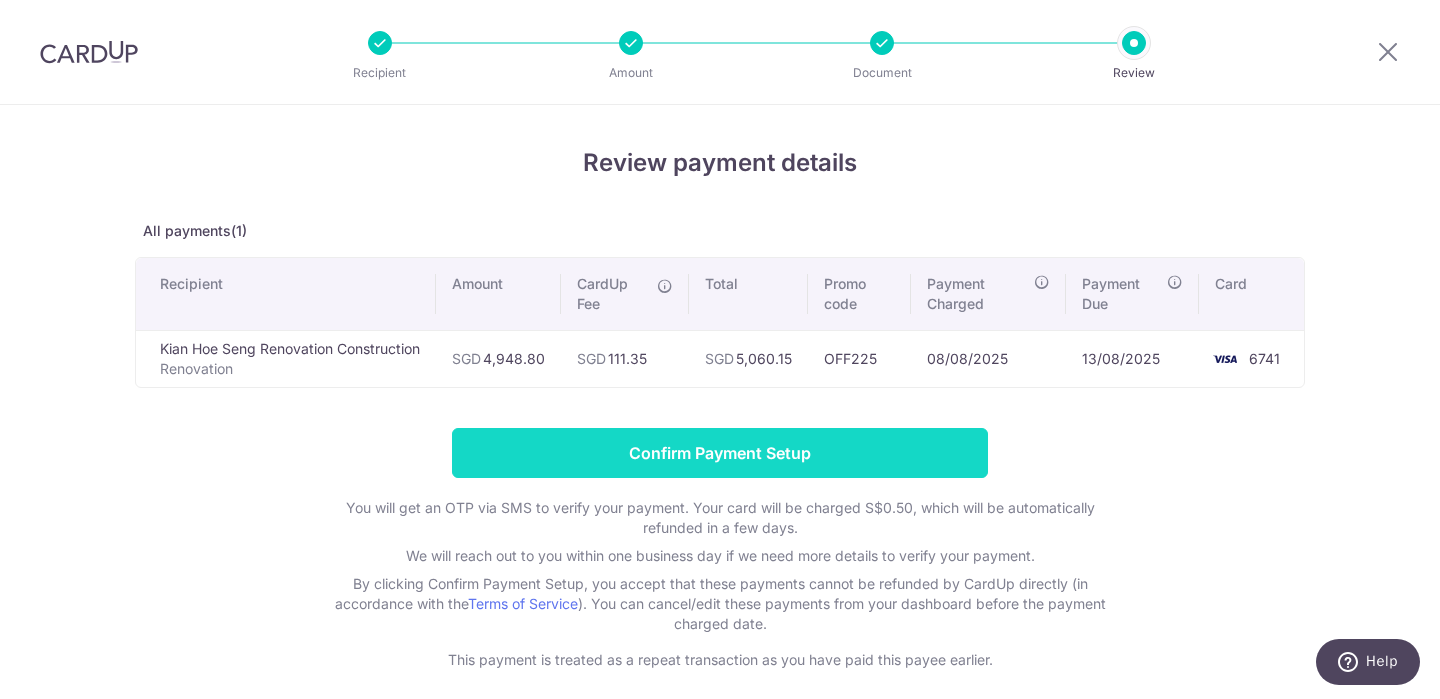 click on "Confirm Payment Setup" at bounding box center [720, 453] 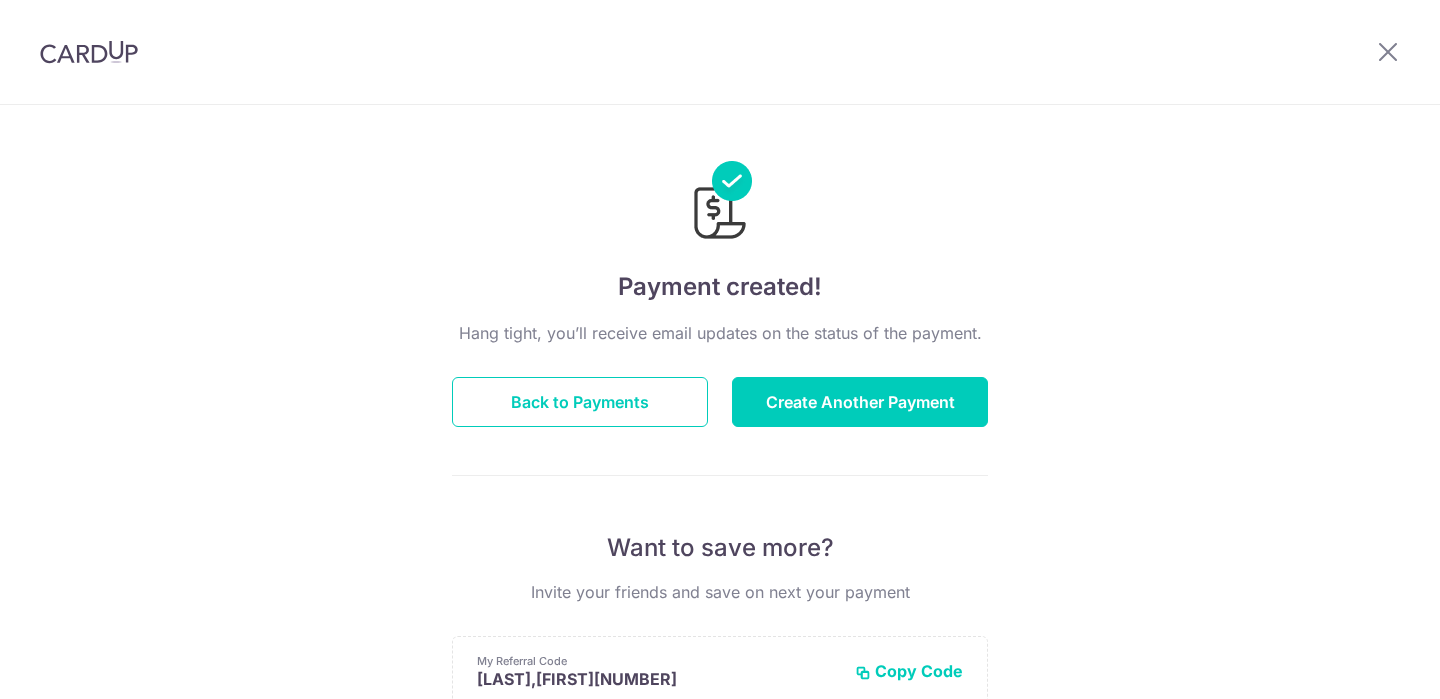 scroll, scrollTop: 0, scrollLeft: 0, axis: both 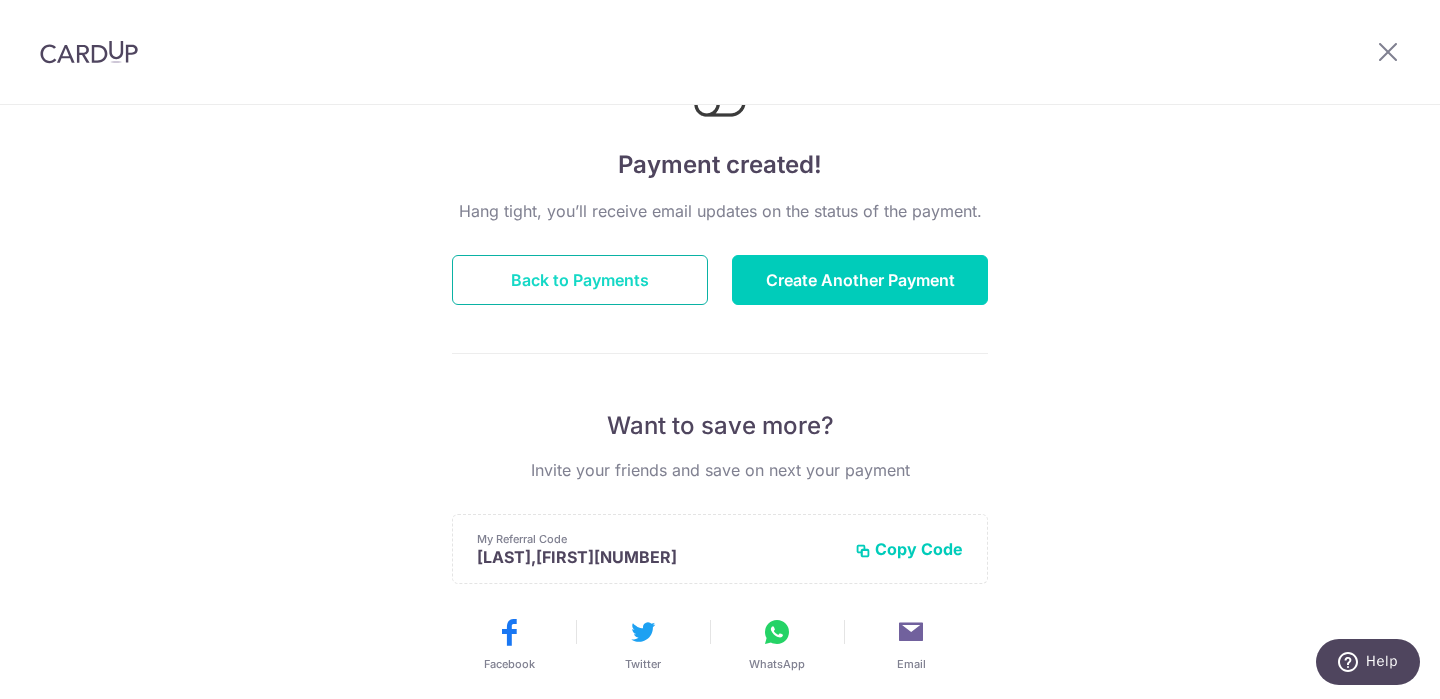 click on "Back to Payments" at bounding box center [580, 280] 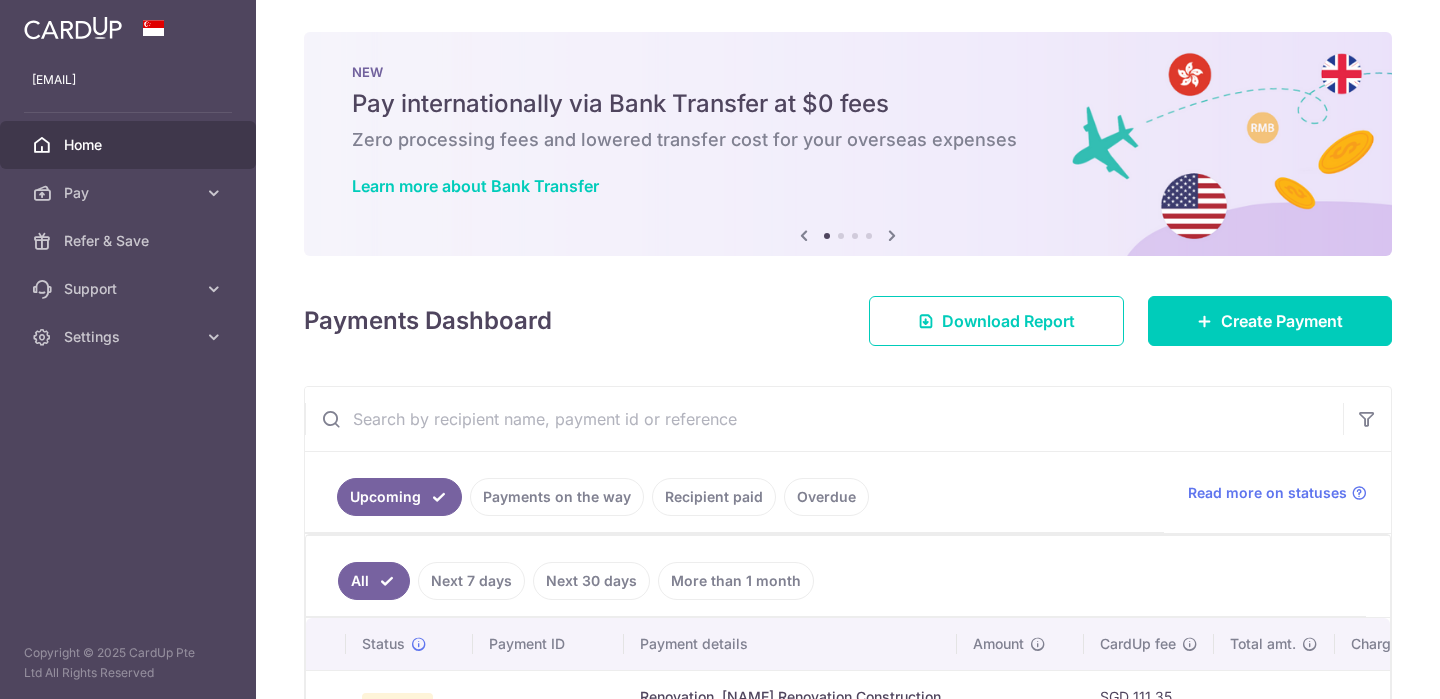 scroll, scrollTop: 0, scrollLeft: 0, axis: both 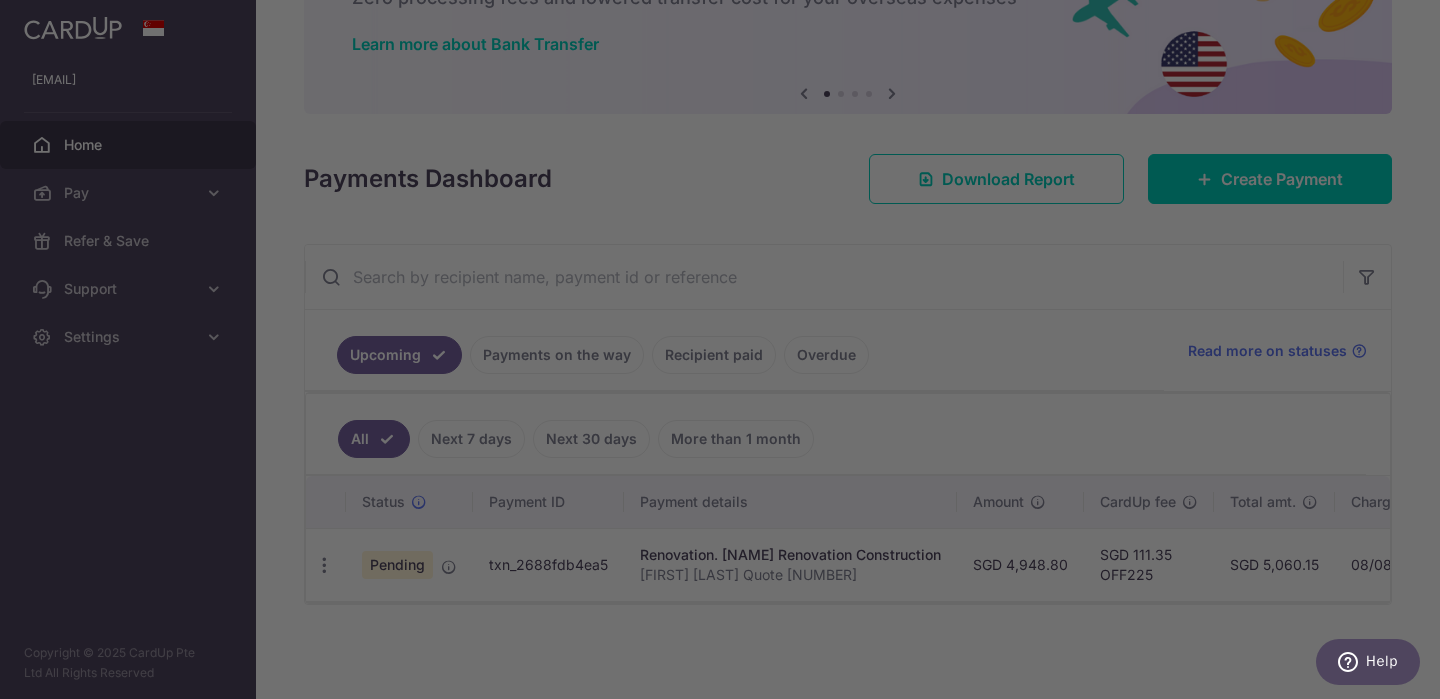drag, startPoint x: 1051, startPoint y: 565, endPoint x: 1112, endPoint y: 563, distance: 61.03278 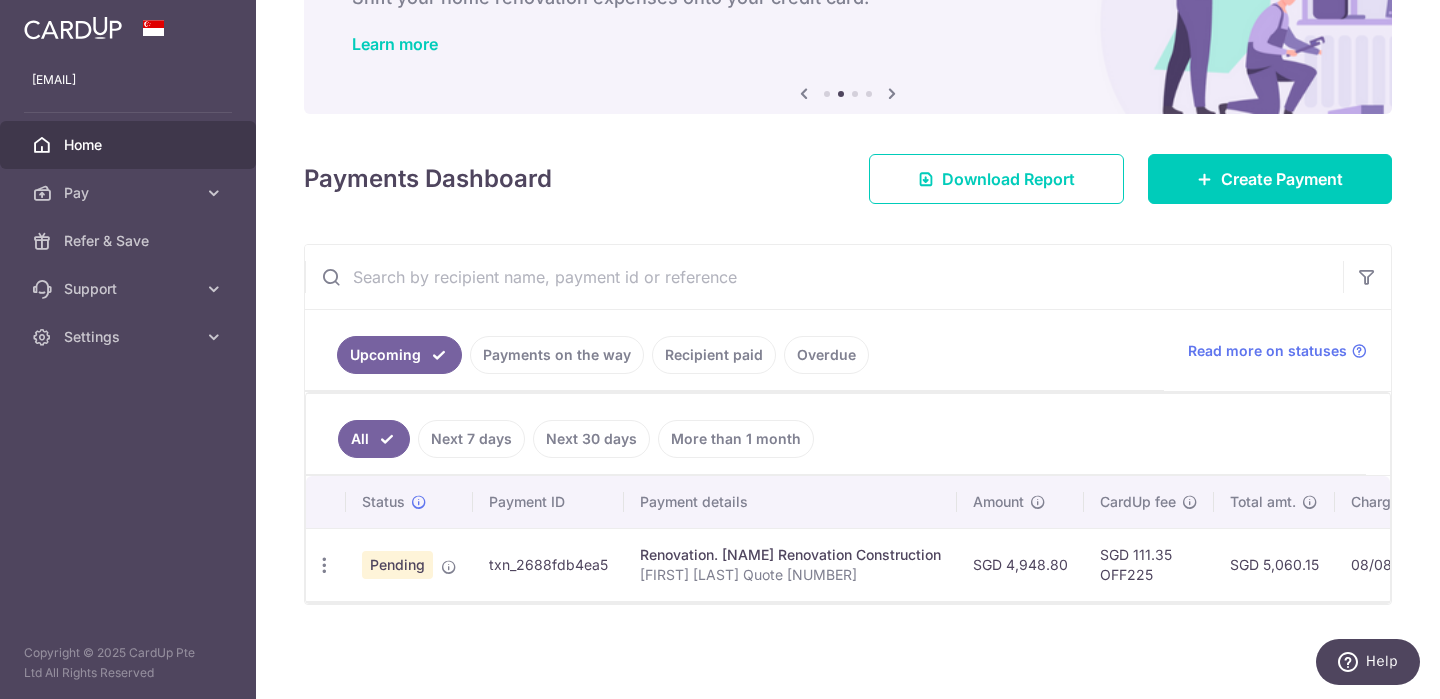 copy on "4,948.80" 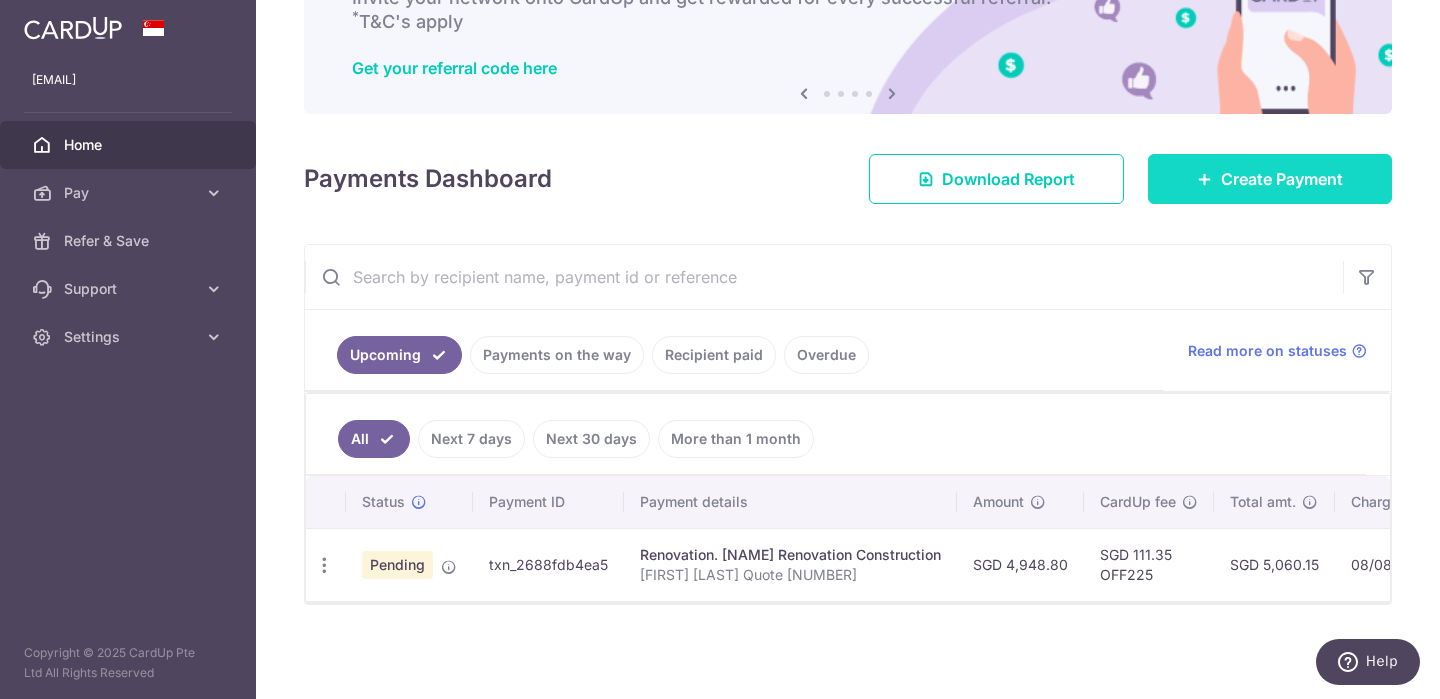 click on "Create Payment" at bounding box center (1270, 179) 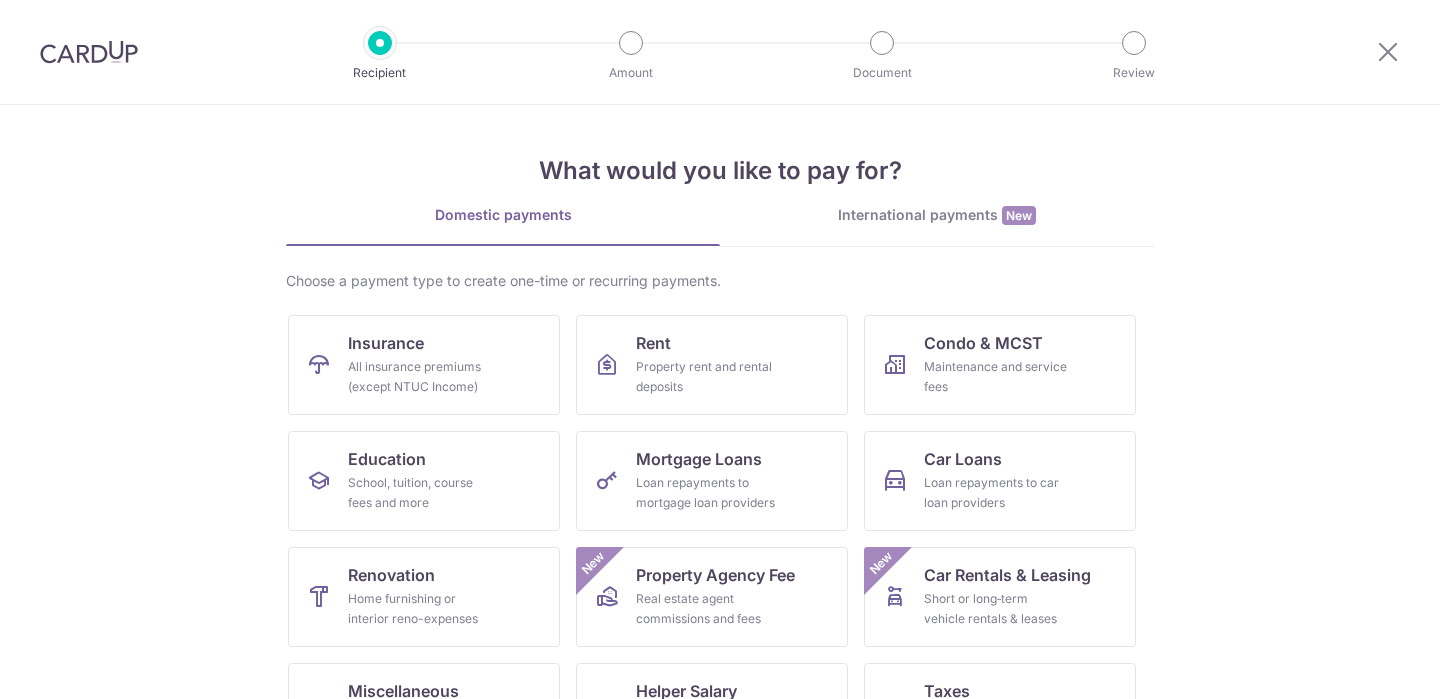 scroll, scrollTop: 0, scrollLeft: 0, axis: both 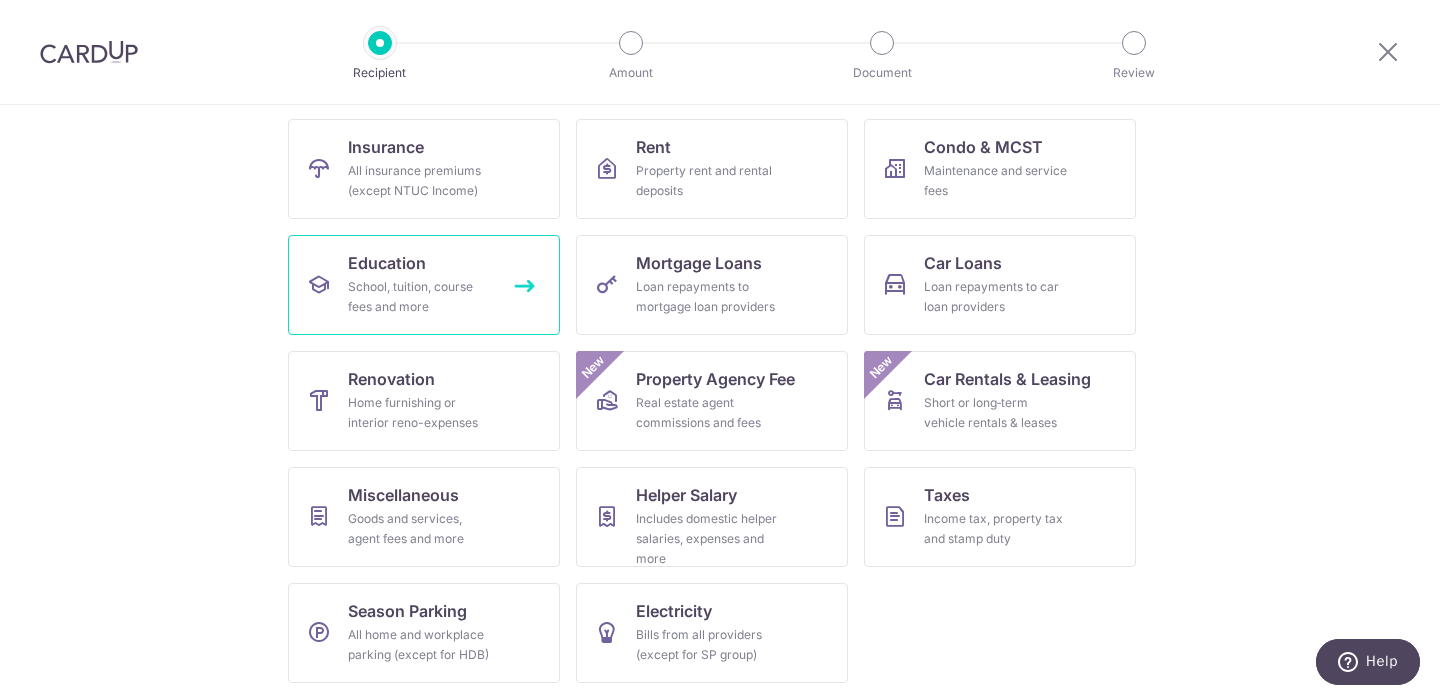 click on "Education School, tuition, course fees and more" at bounding box center (424, 285) 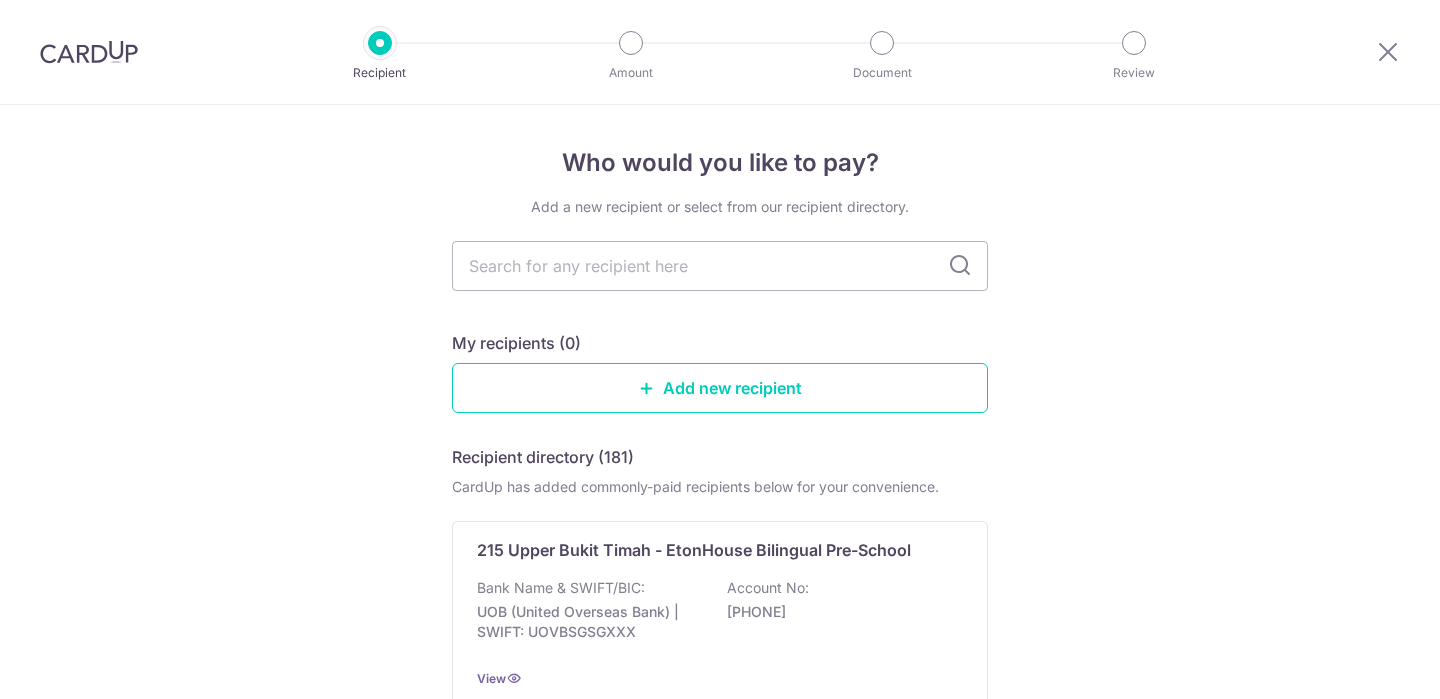 scroll, scrollTop: 0, scrollLeft: 0, axis: both 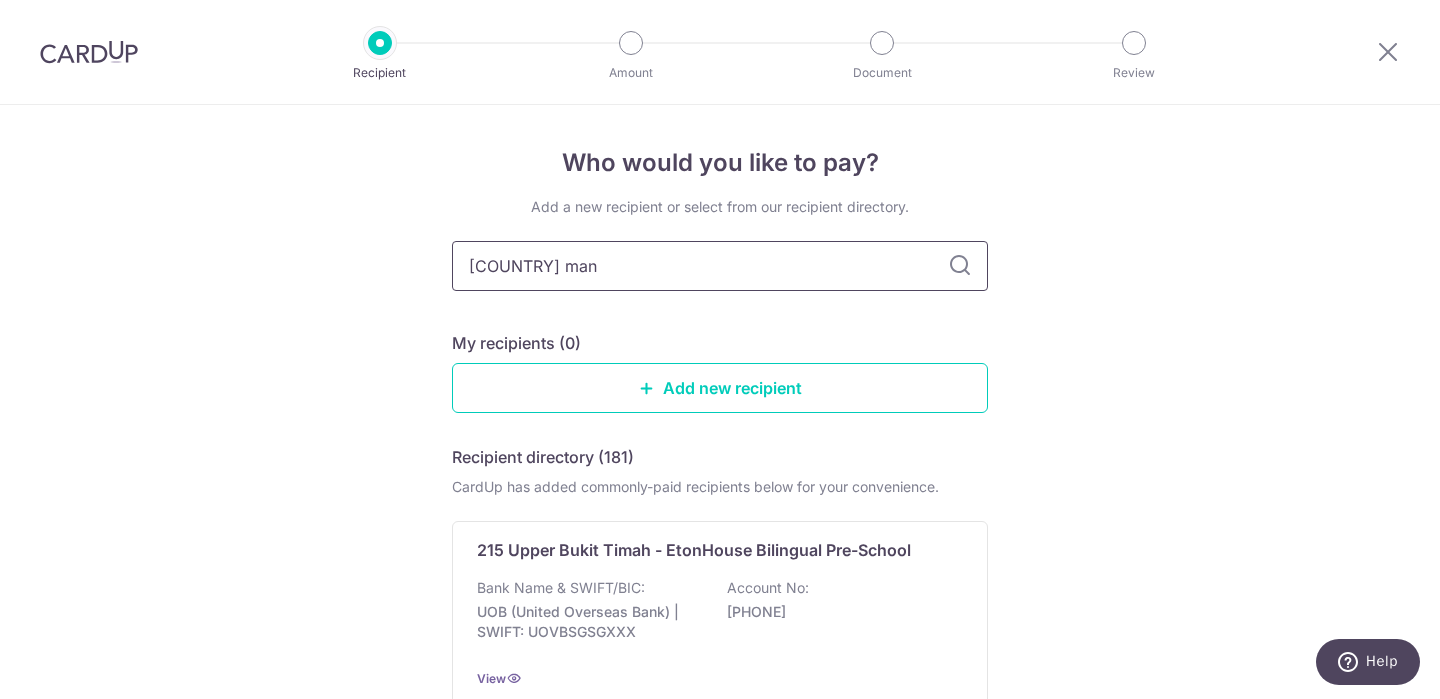type on "[COUNTRY] mana" 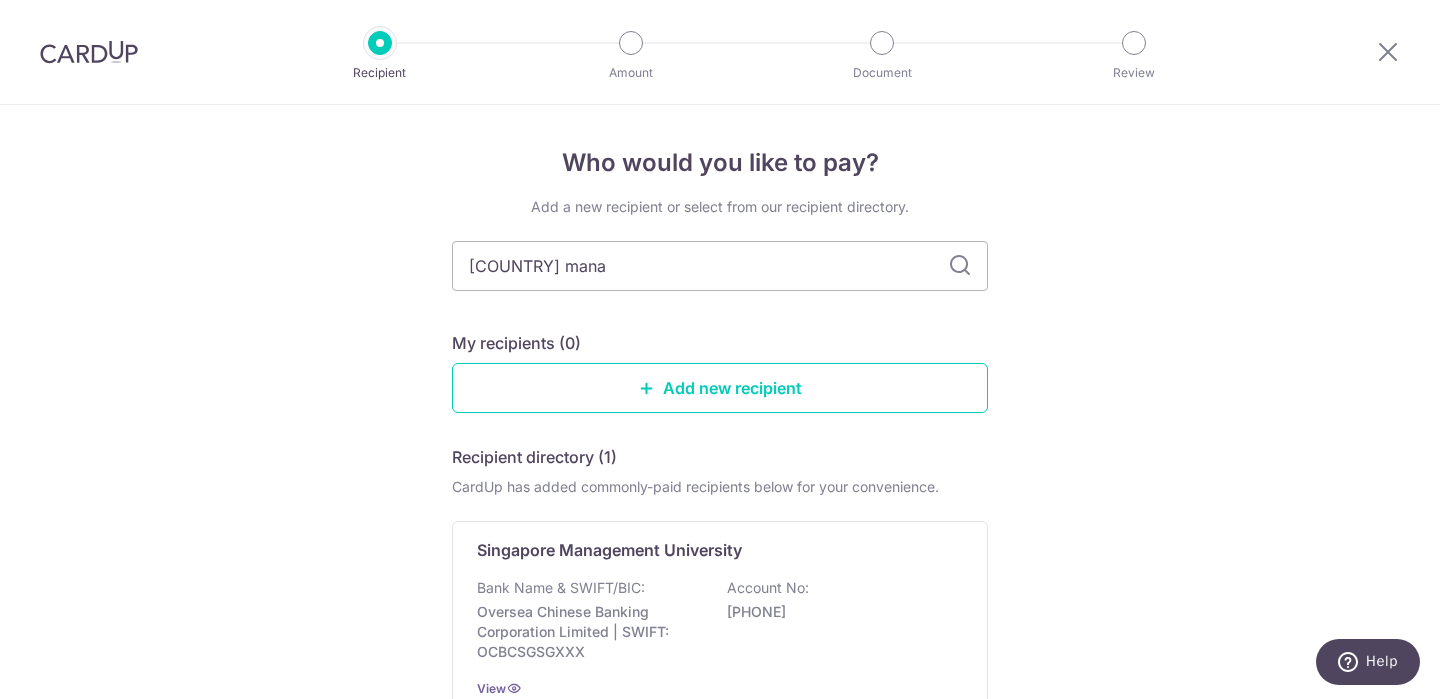 type on "[COUNTRY] manag" 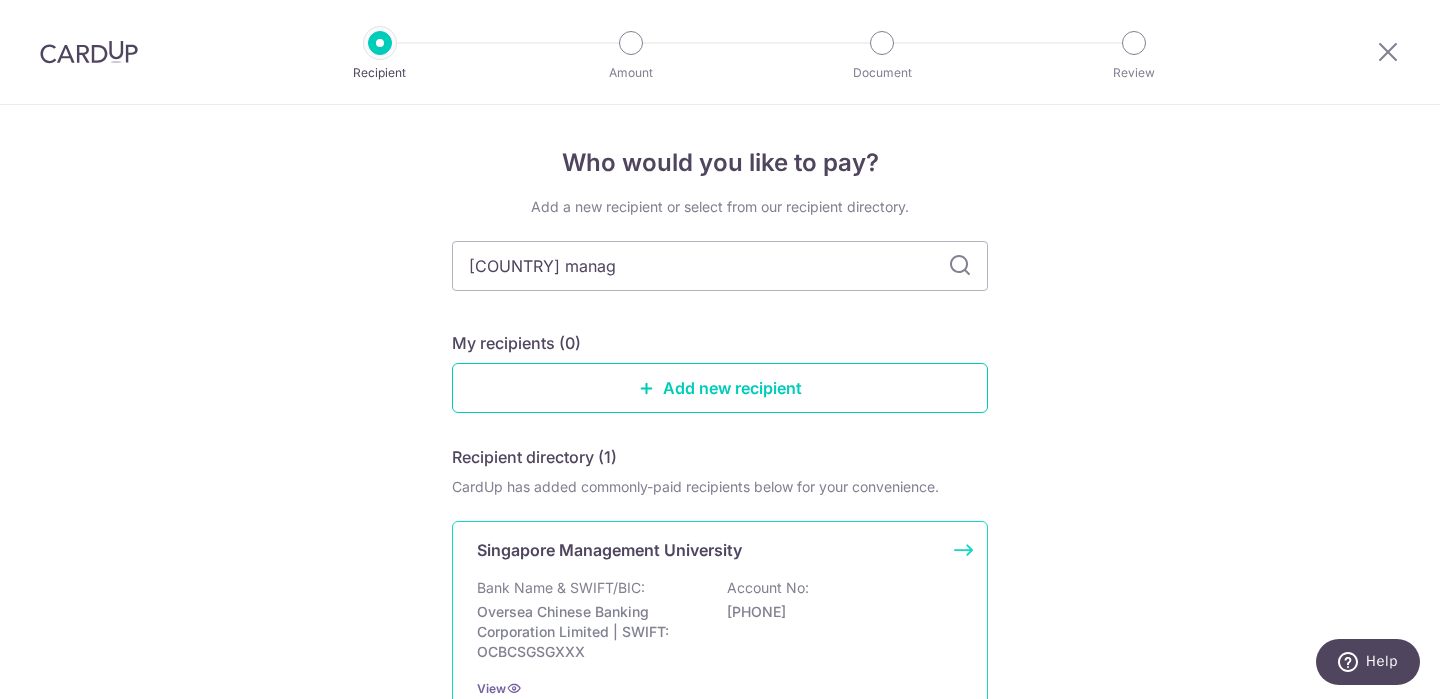 click on "Singapore Management University" at bounding box center [708, 550] 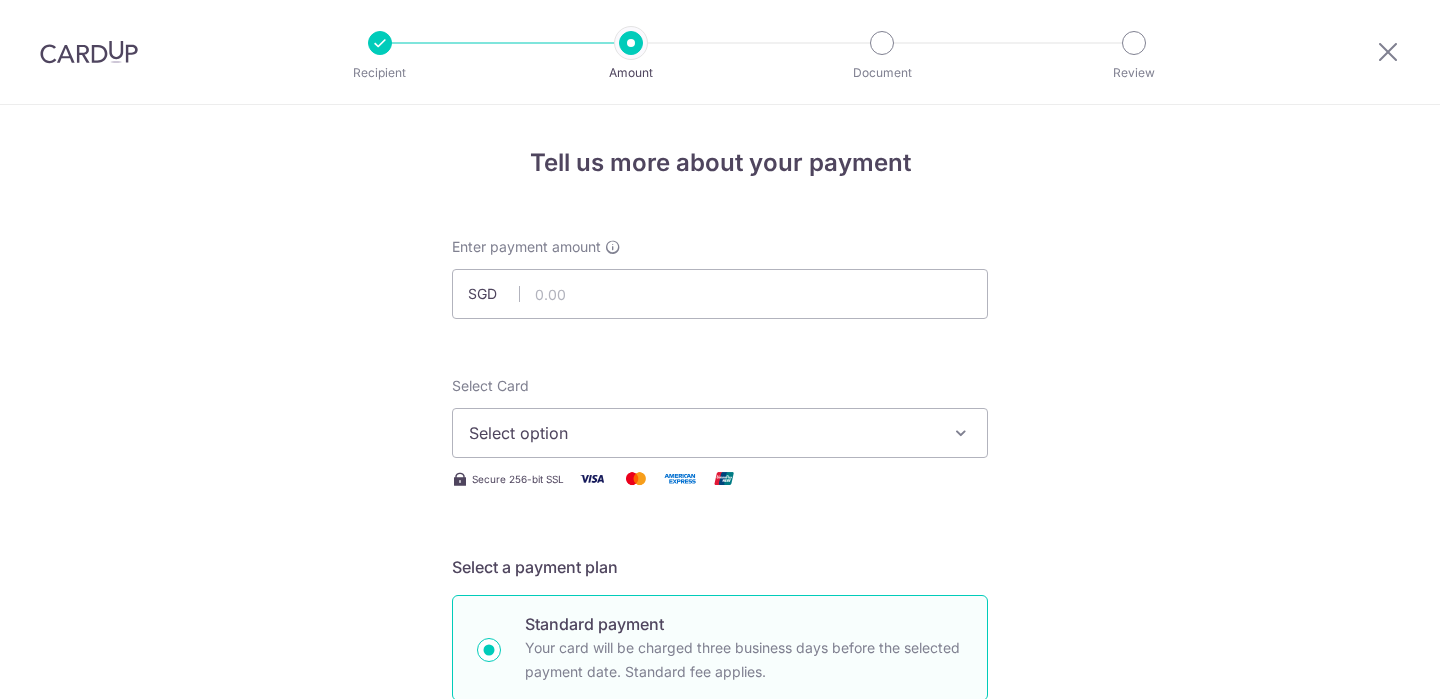 scroll, scrollTop: 0, scrollLeft: 0, axis: both 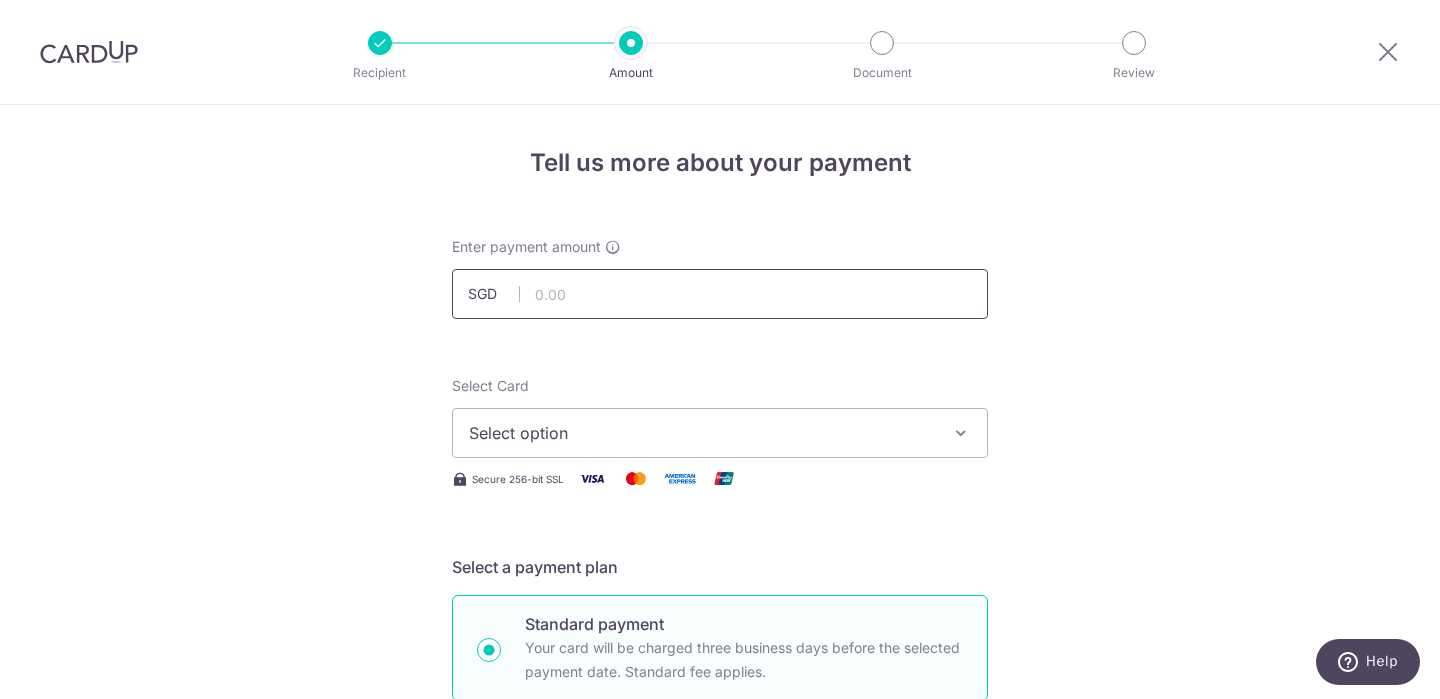 click at bounding box center [720, 294] 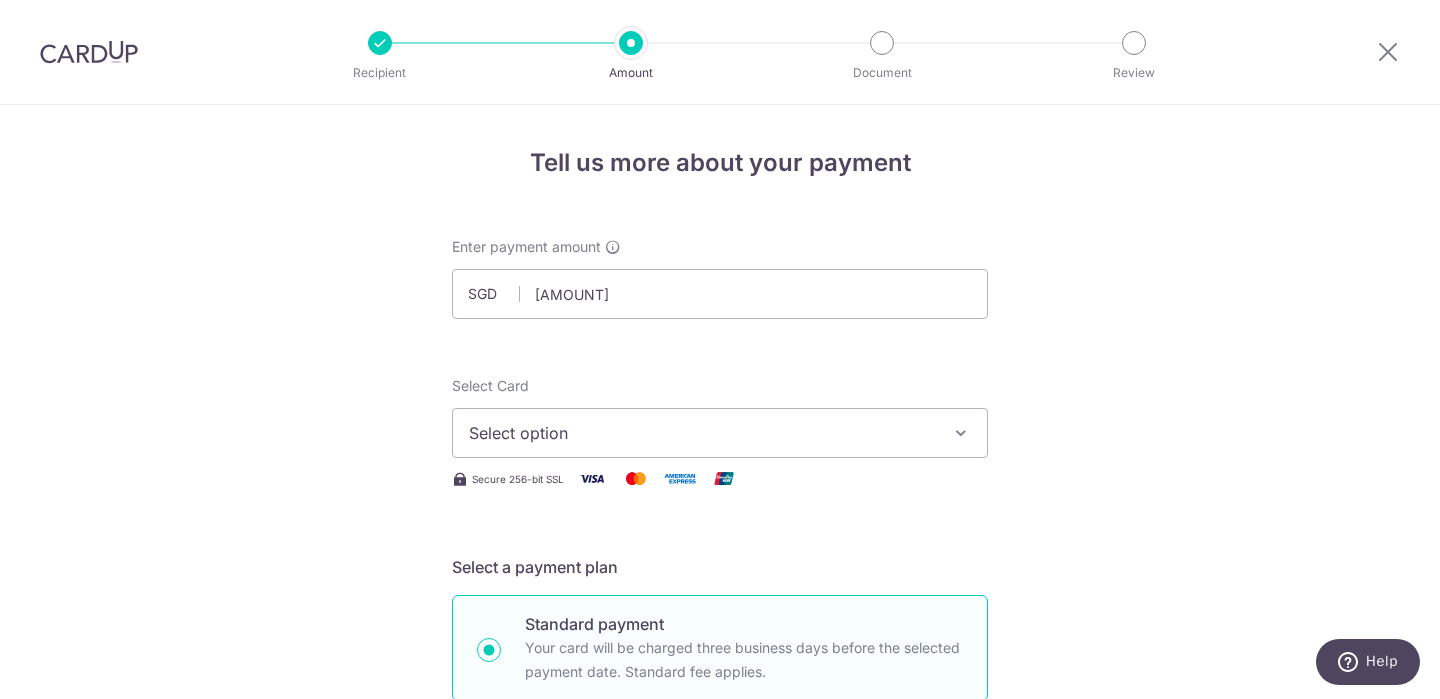 type on "15,066.00" 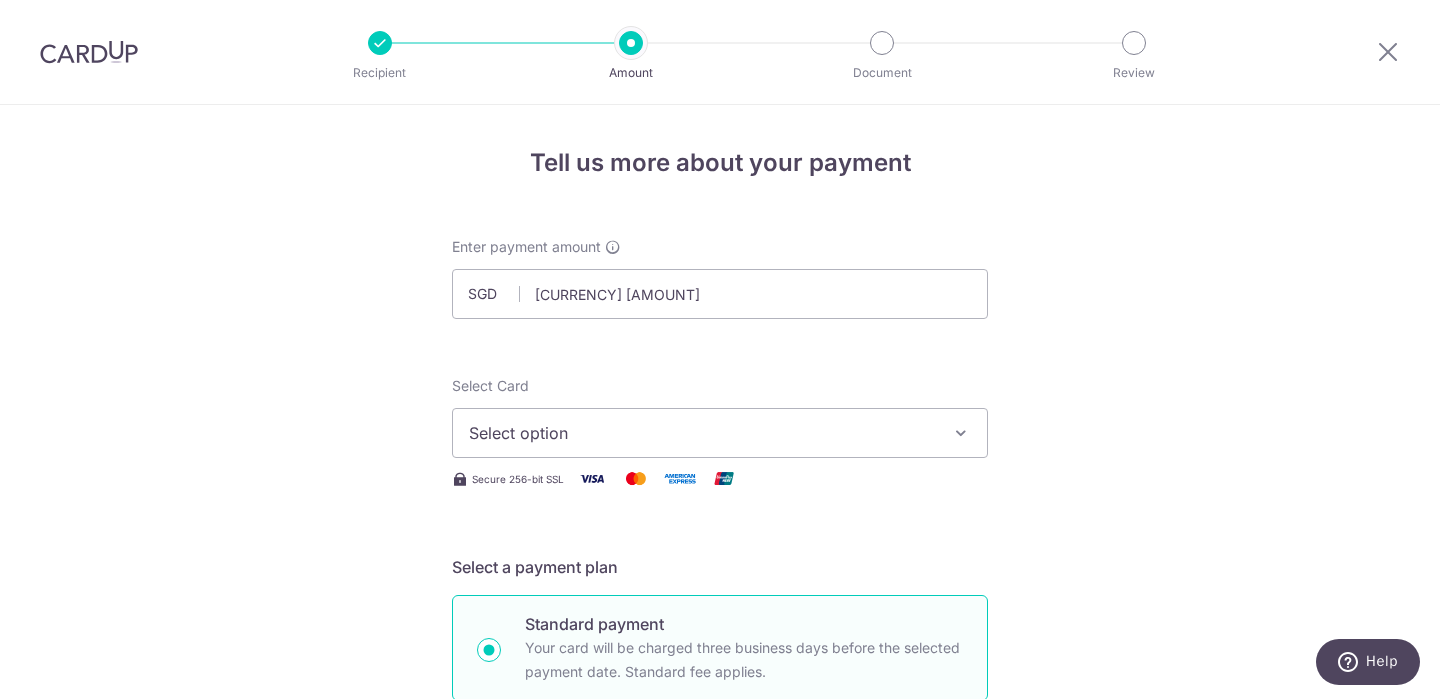 click on "Tell us more about your payment
Enter payment amount
SGD
15,066.00
15066.00
Select Card
Select option
Add credit card
Your Cards
**** 1000
**** 6572
**** 6741
Secure 256-bit SSL
Text
New card details
Card" at bounding box center (720, 1009) 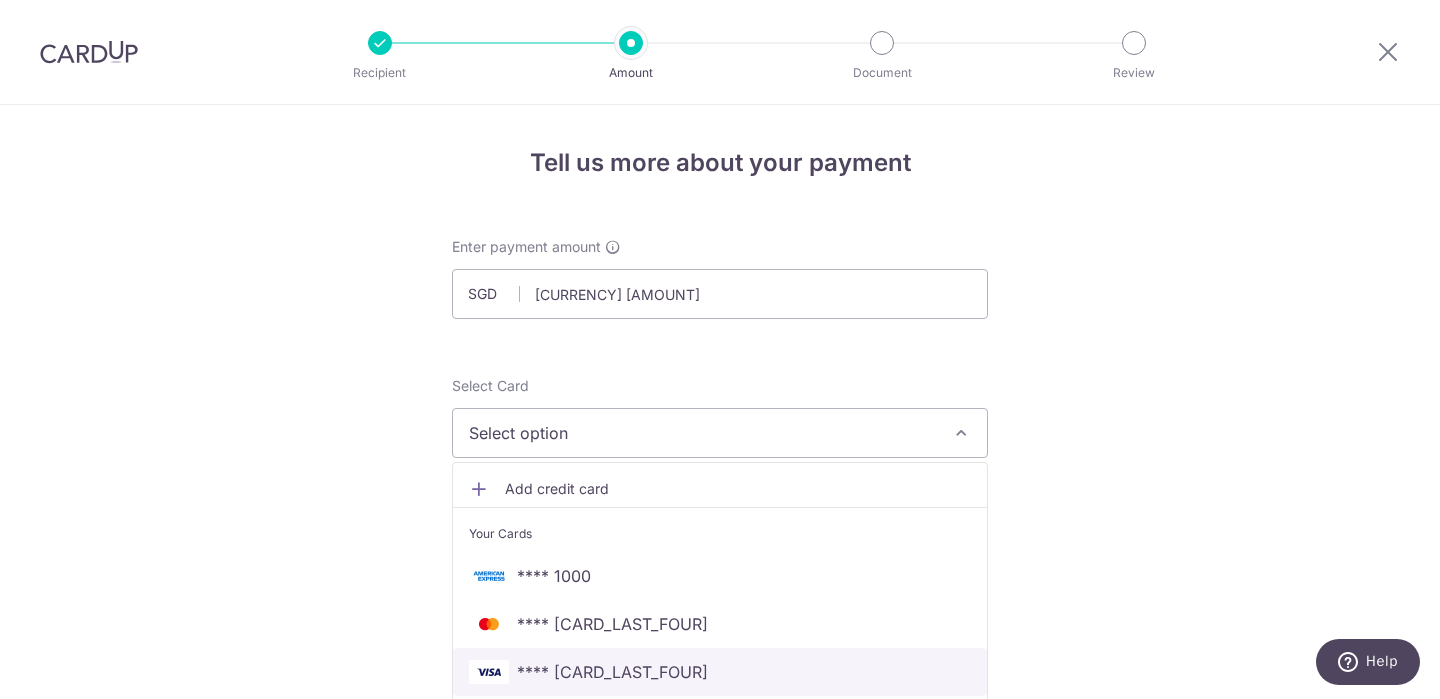 click on "**** 6741" at bounding box center (720, 672) 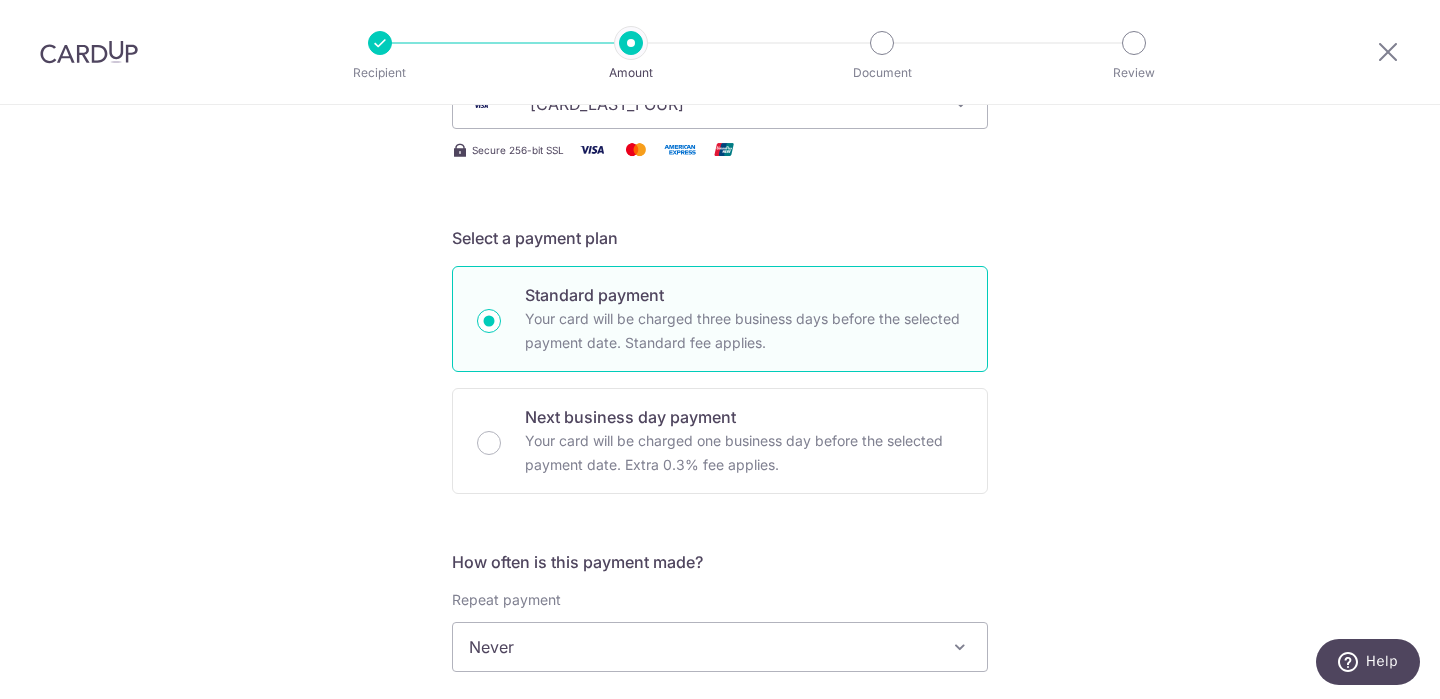 scroll, scrollTop: 467, scrollLeft: 0, axis: vertical 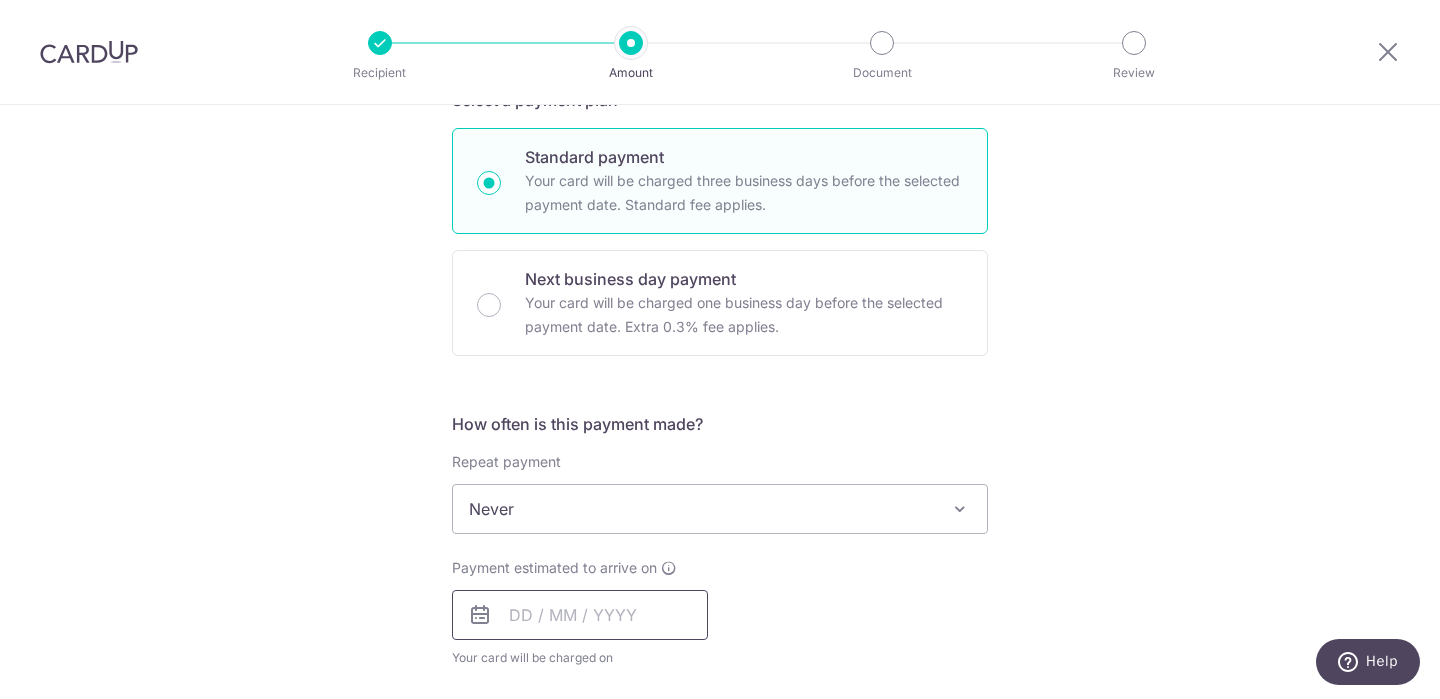 click at bounding box center (580, 615) 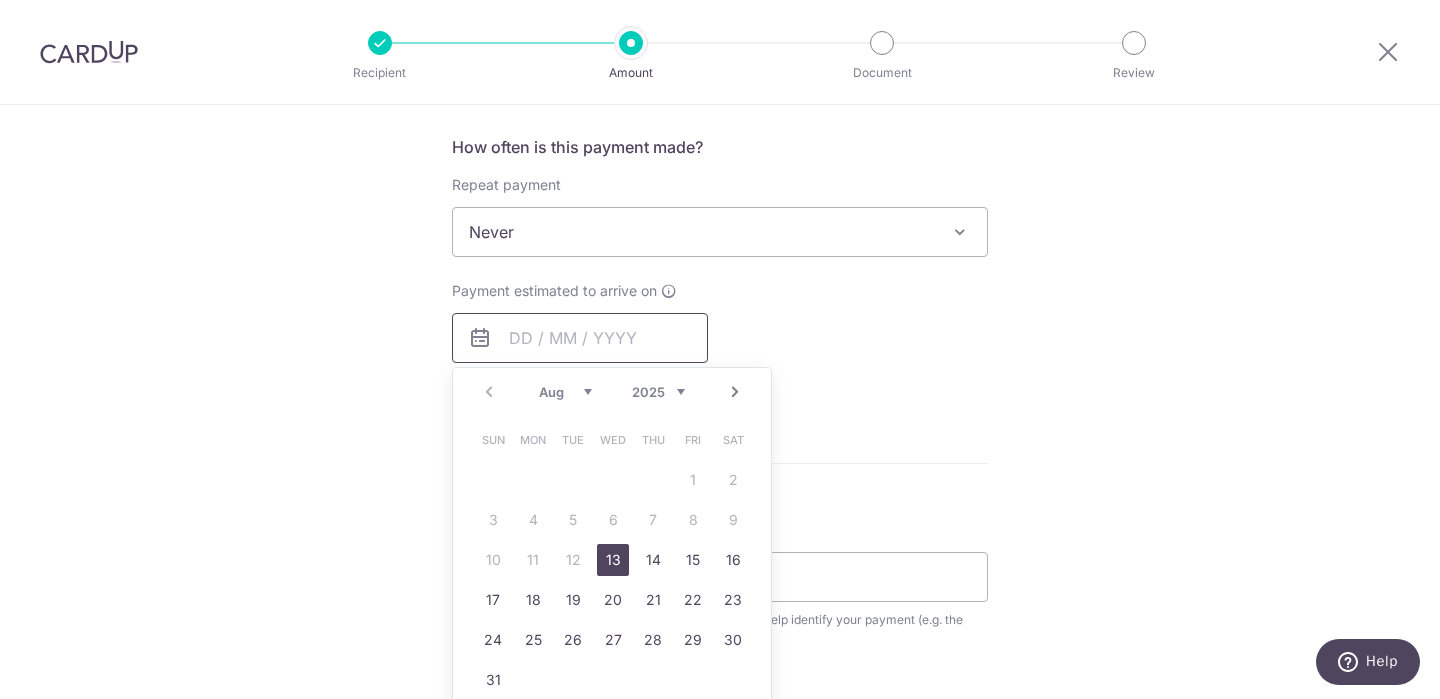 scroll, scrollTop: 756, scrollLeft: 0, axis: vertical 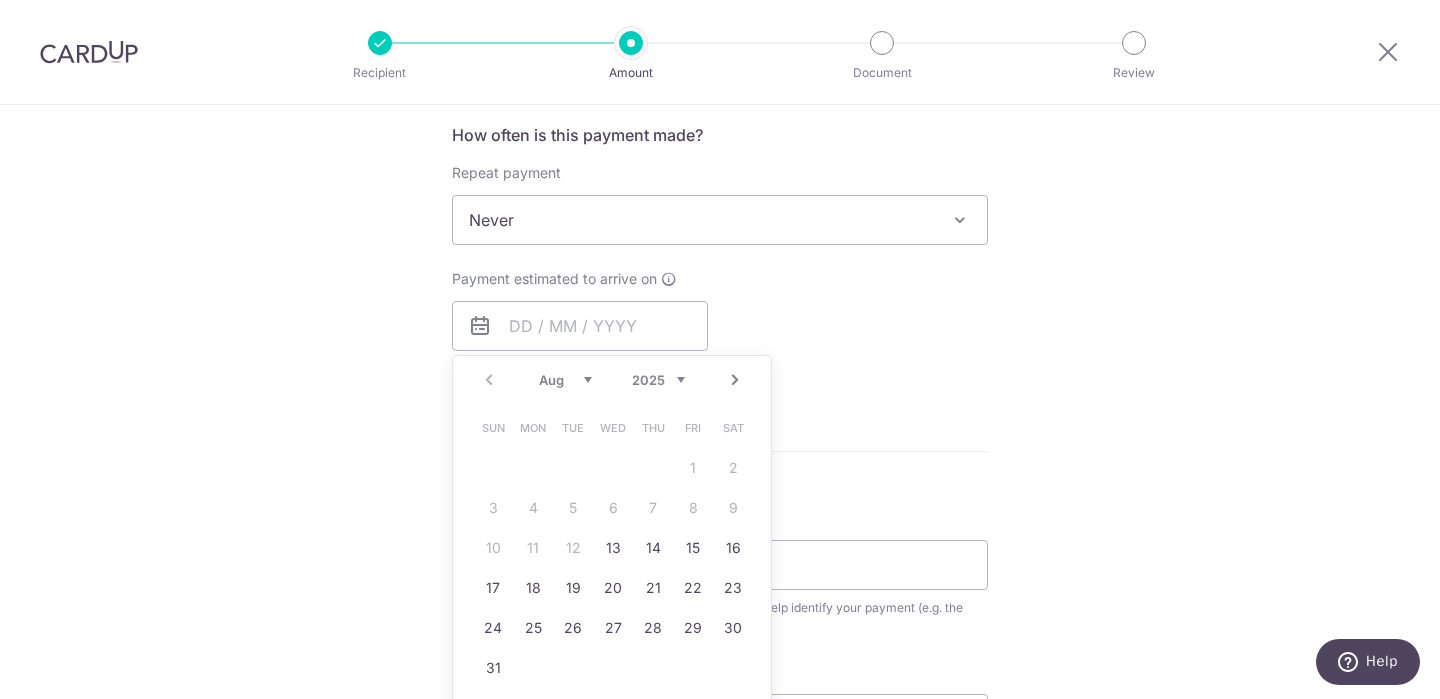 click on "Tell us more about your payment
Enter payment amount
SGD
15,066.00
15066.00
Select Card
**** 6741
Add credit card
Your Cards
**** 1000
**** 6572
**** 6741
Secure 256-bit SSL
Text
New card details
Card" at bounding box center (720, 253) 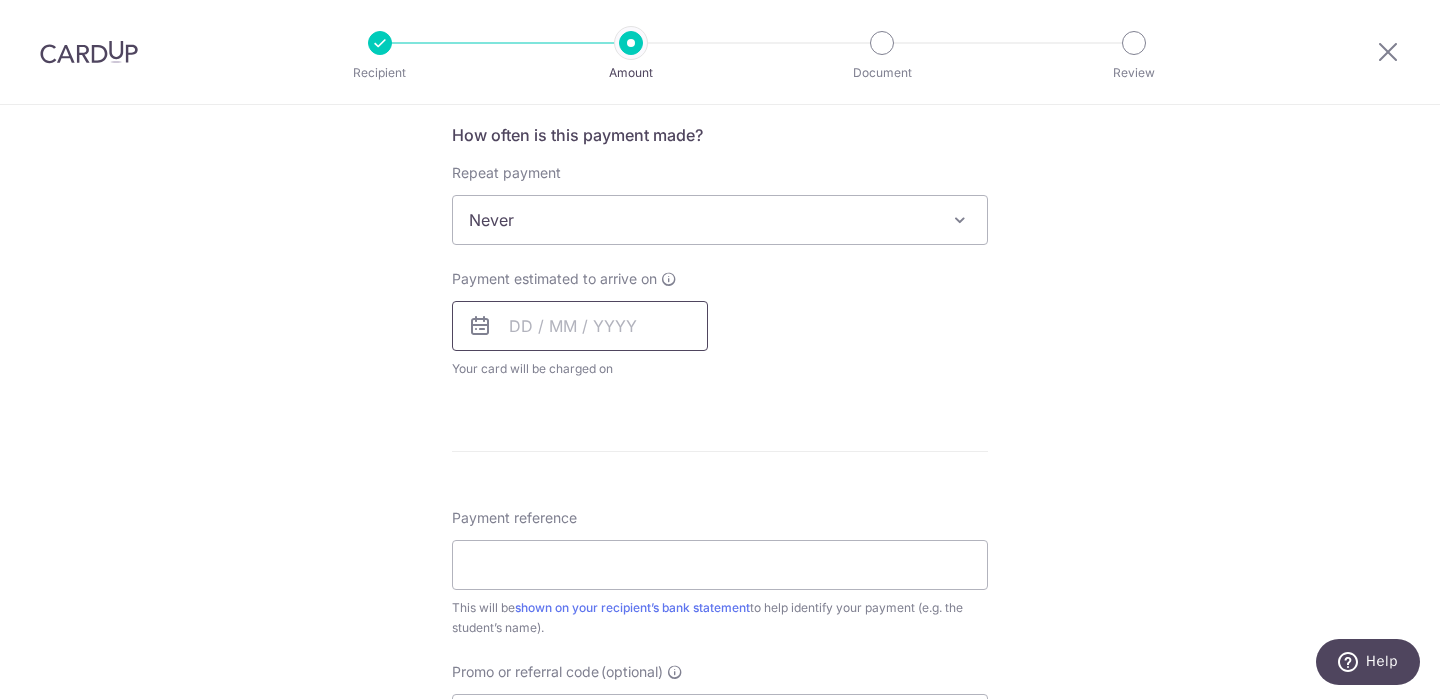 click at bounding box center [580, 326] 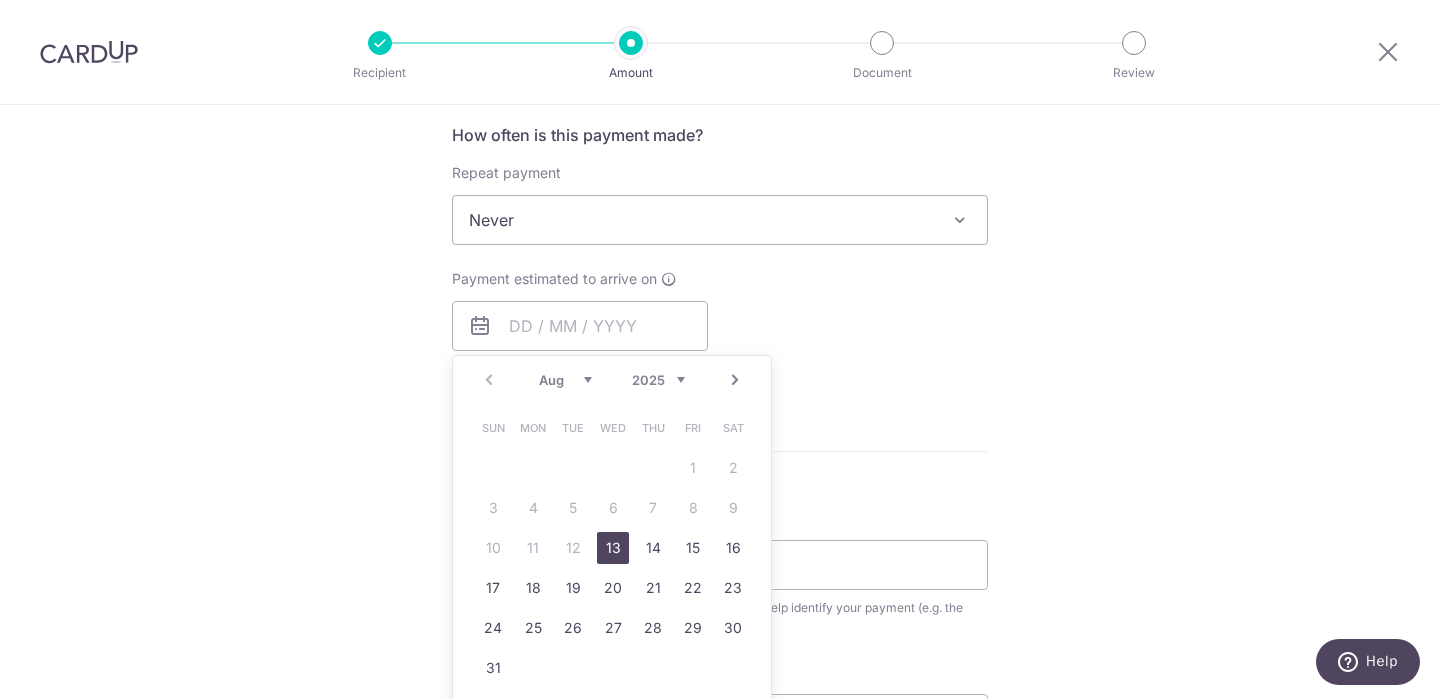 click on "Payment estimated to arrive on
Prev Next Aug Sep Oct Nov Dec 2025 2026 2027 2028 2029 2030 2031 2032 2033 2034 2035 Sun Mon Tue Wed Thu Fri Sat           1 2 3 4 5 6 7 8 9 10 11 12 13 14 15 16 17 18 19 20 21 22 23 24 25 26 27 28 29 30 31             Why are some dates not available?
Your card will be charged on   for the first payment
* If your payment is funded by  9:00am SGT on Monday 11/08/2025
11/08/2025
No. of Payments" at bounding box center [720, 324] 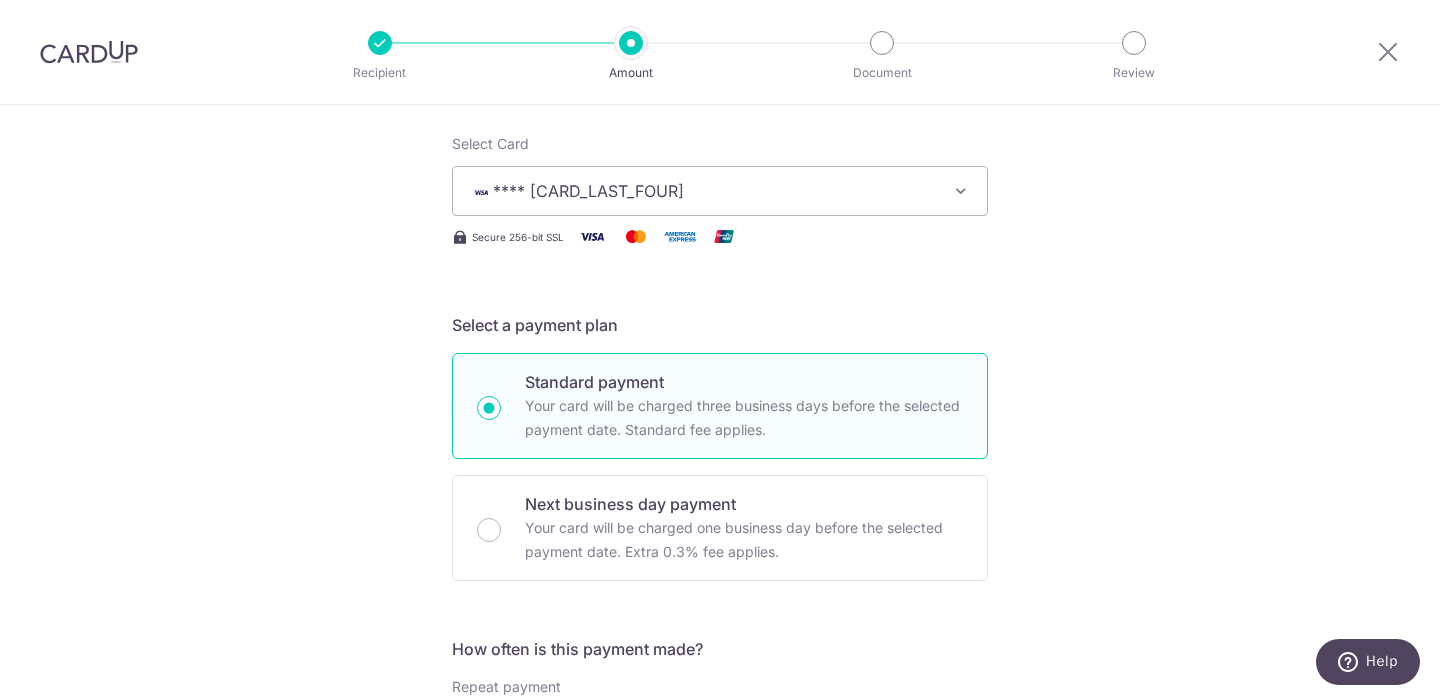 scroll, scrollTop: 206, scrollLeft: 0, axis: vertical 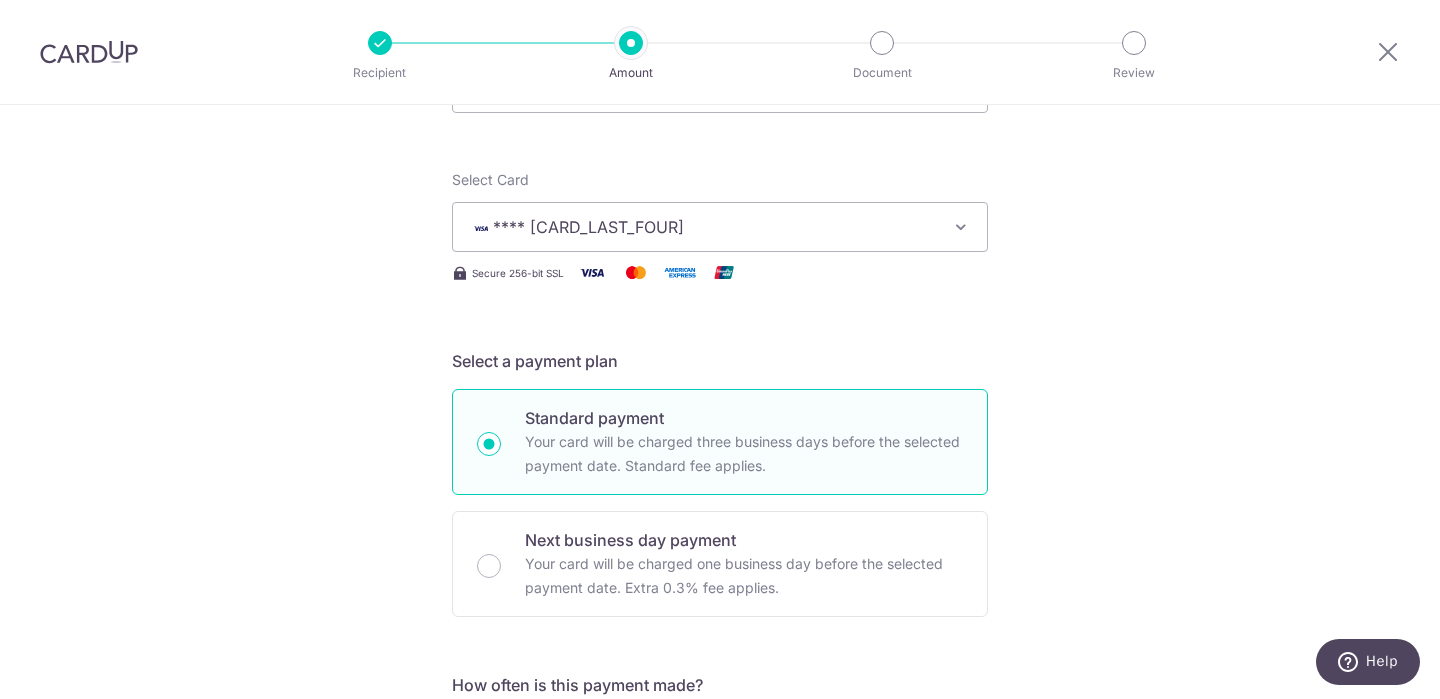 click at bounding box center [380, 43] 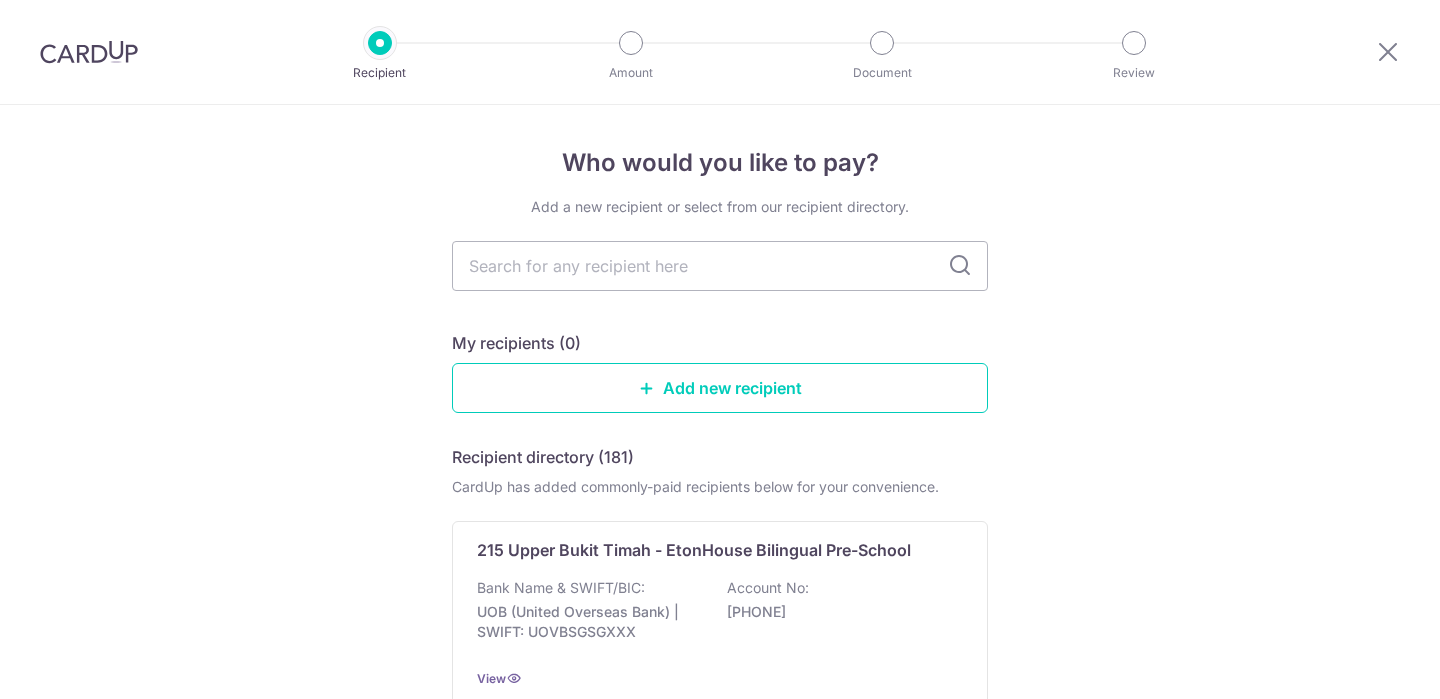scroll, scrollTop: 0, scrollLeft: 0, axis: both 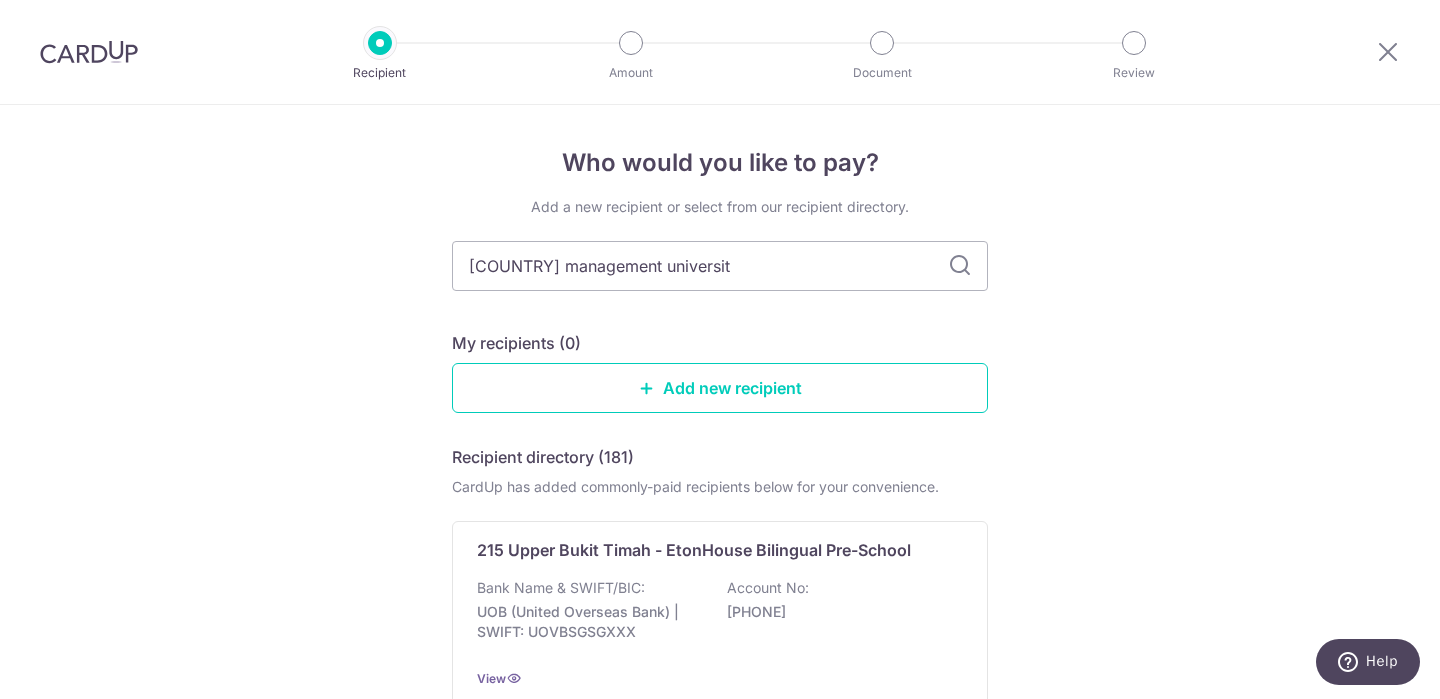 type on "singapore management university" 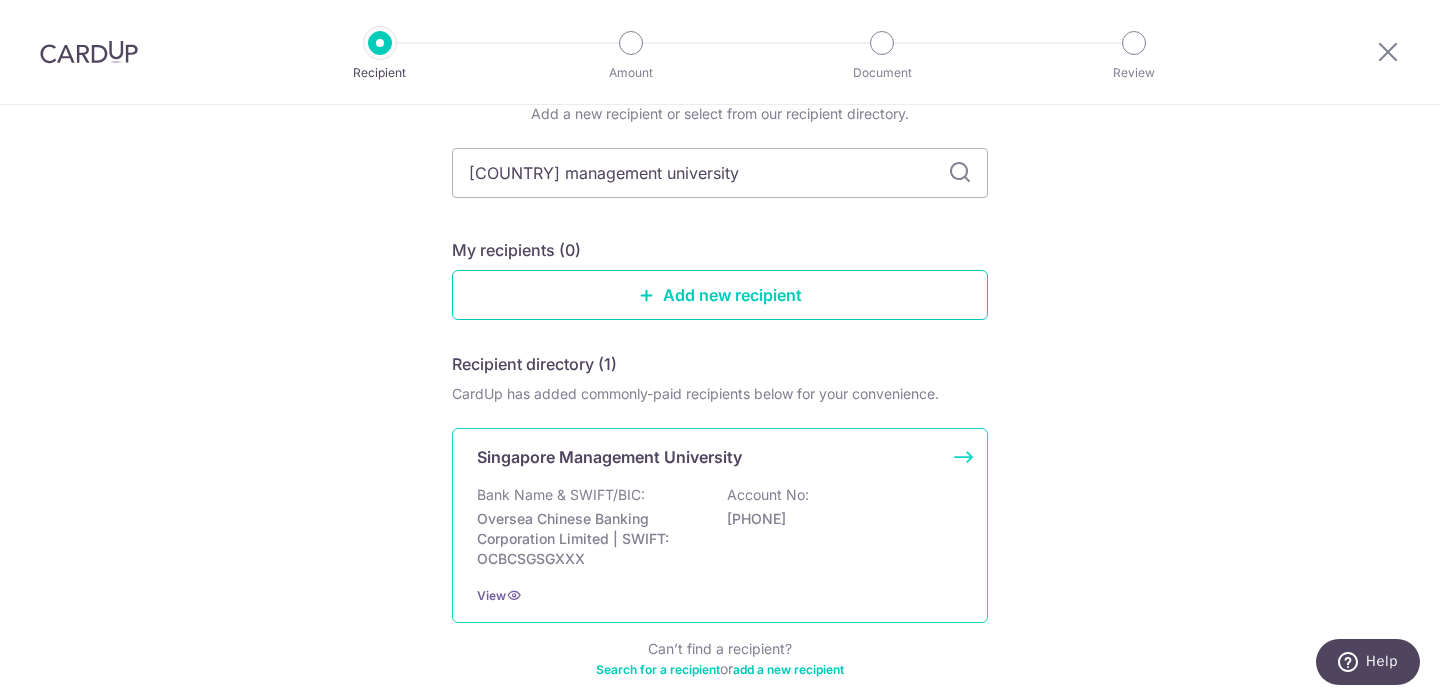 scroll, scrollTop: 96, scrollLeft: 0, axis: vertical 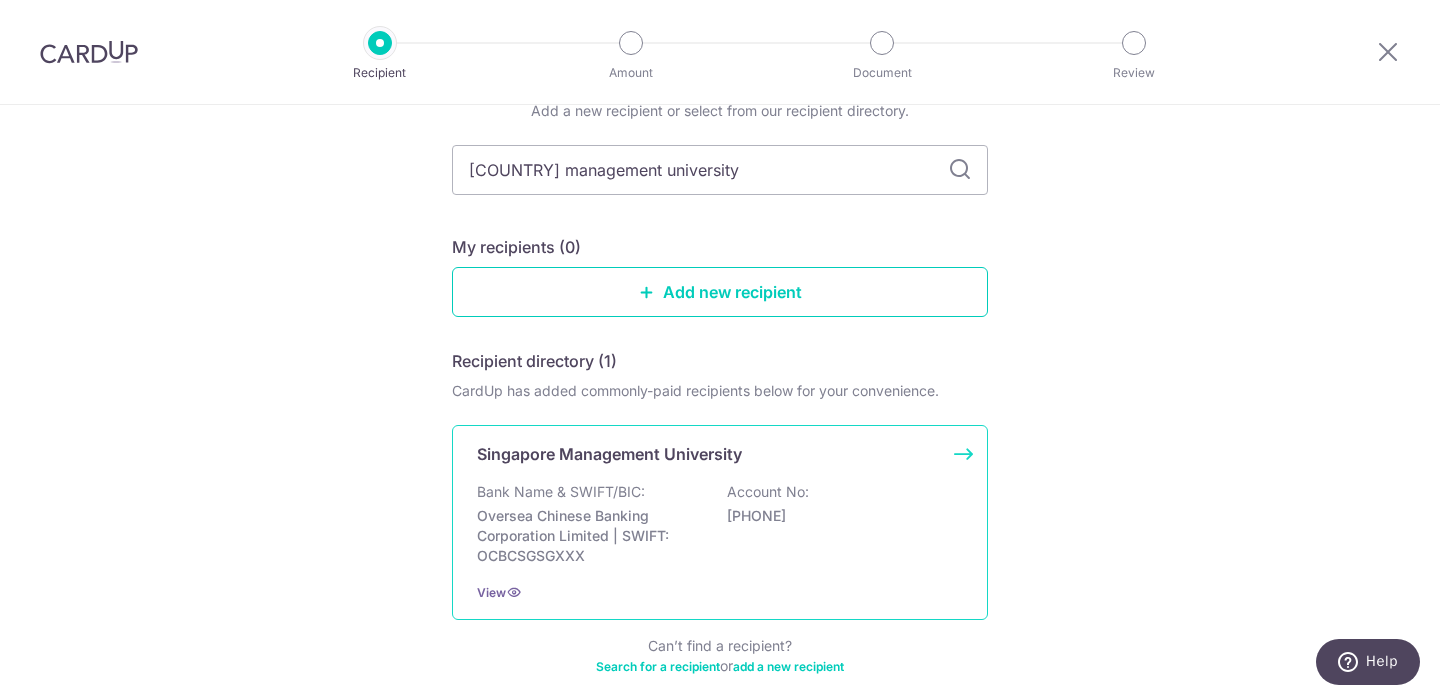 click on "Oversea Chinese Banking Corporation Limited | SWIFT: OCBCSGSGXXX" at bounding box center [589, 536] 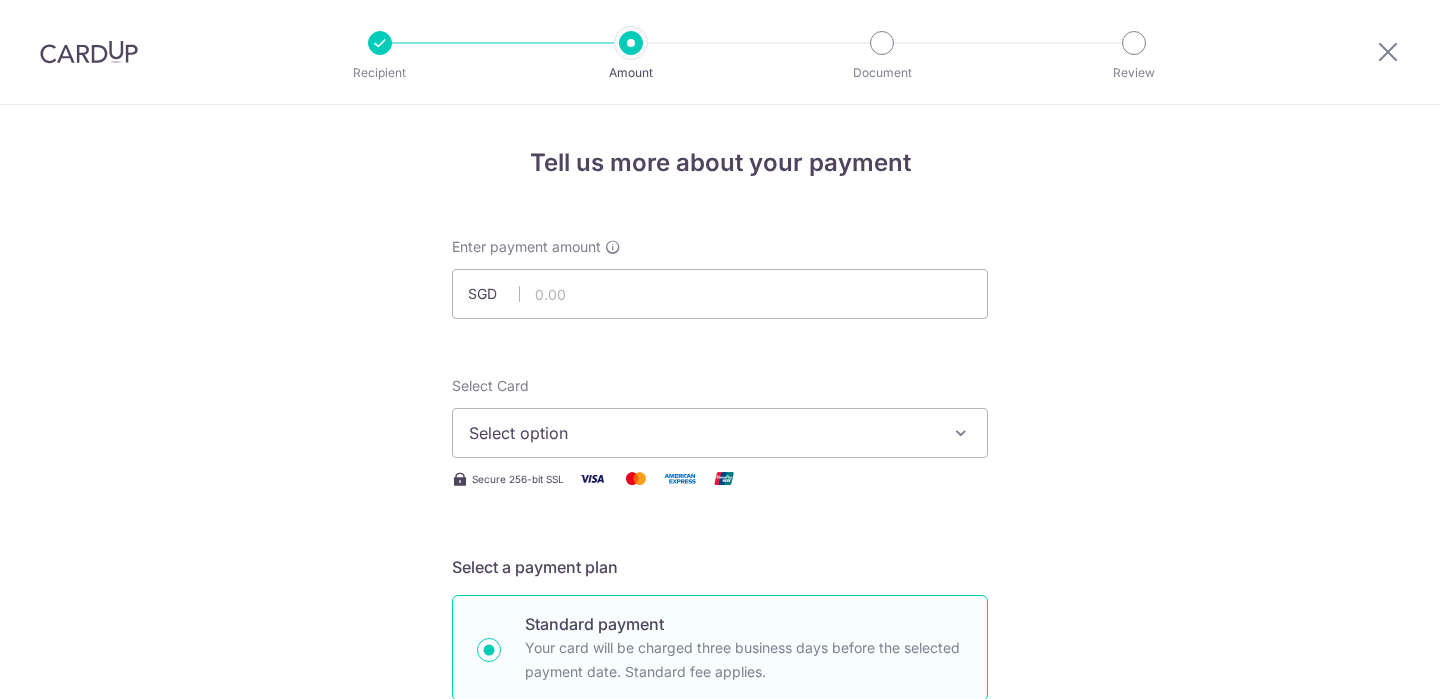 click at bounding box center (720, 294) 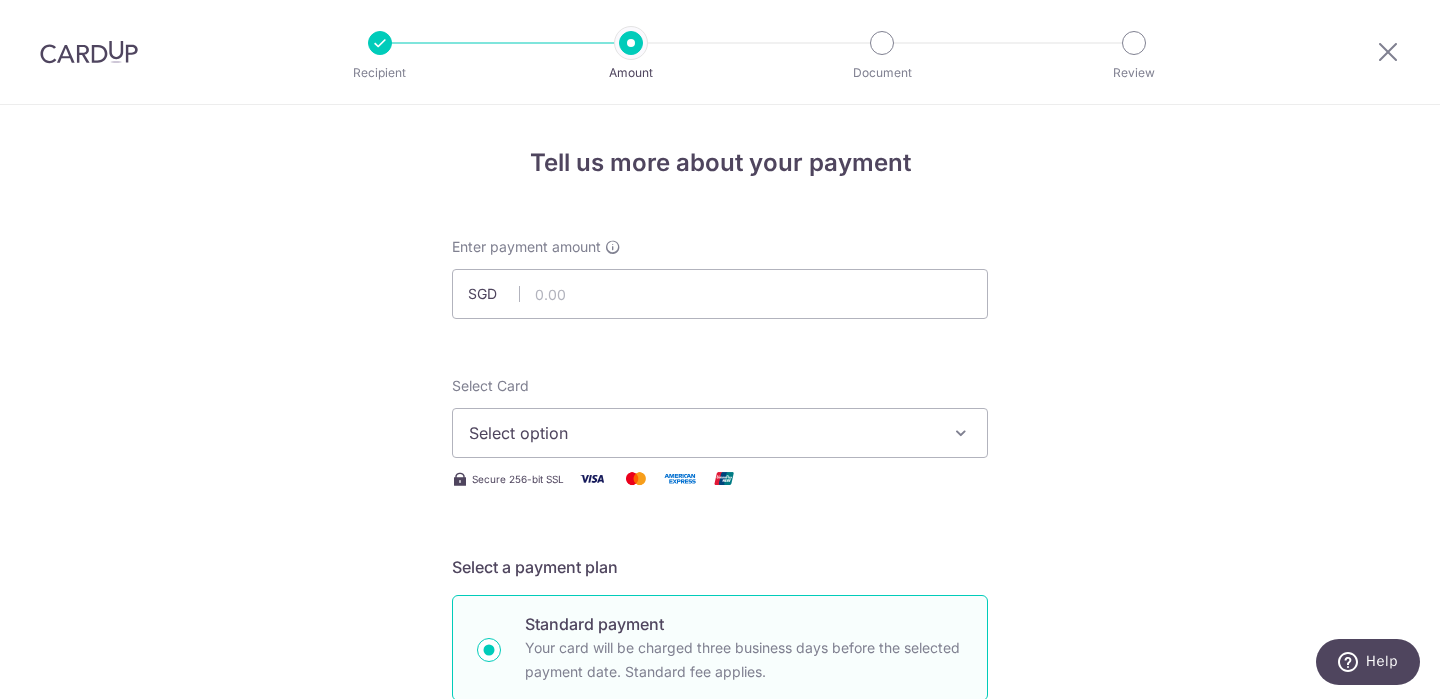 scroll, scrollTop: 0, scrollLeft: 0, axis: both 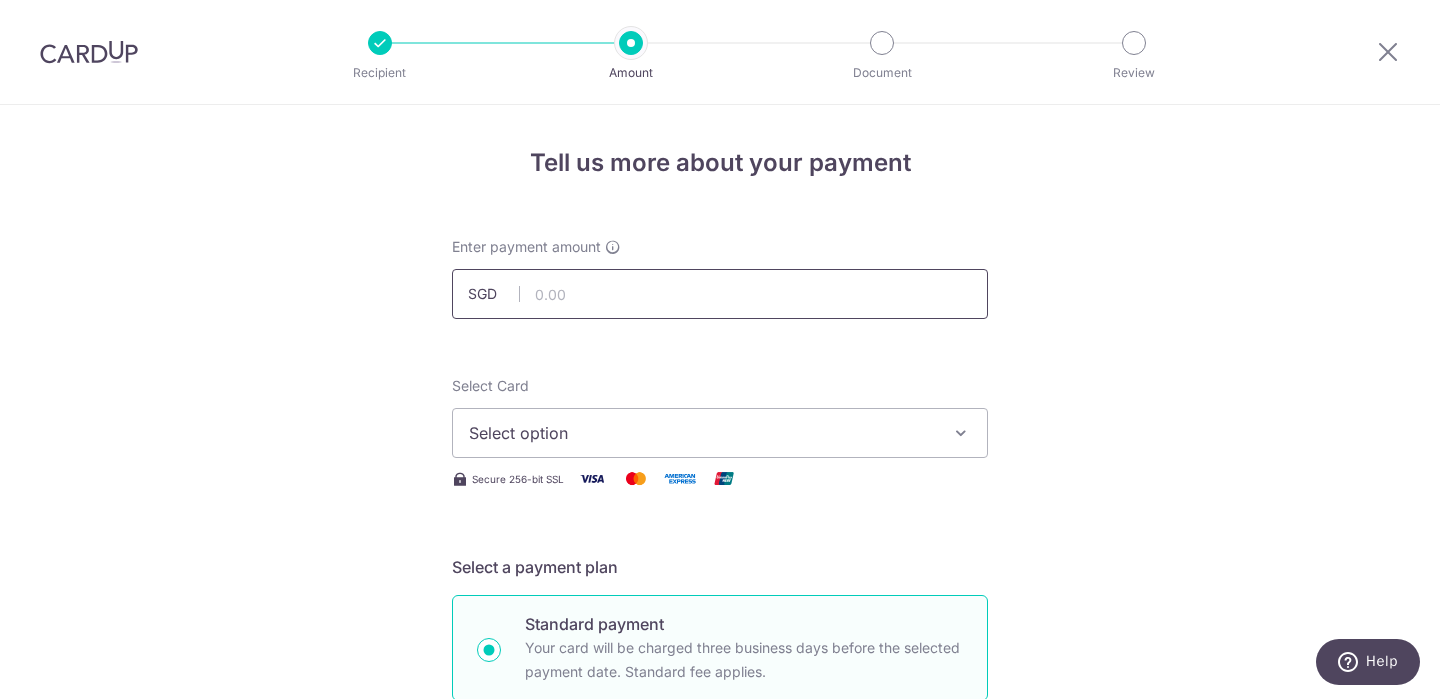 paste on "15066.67" 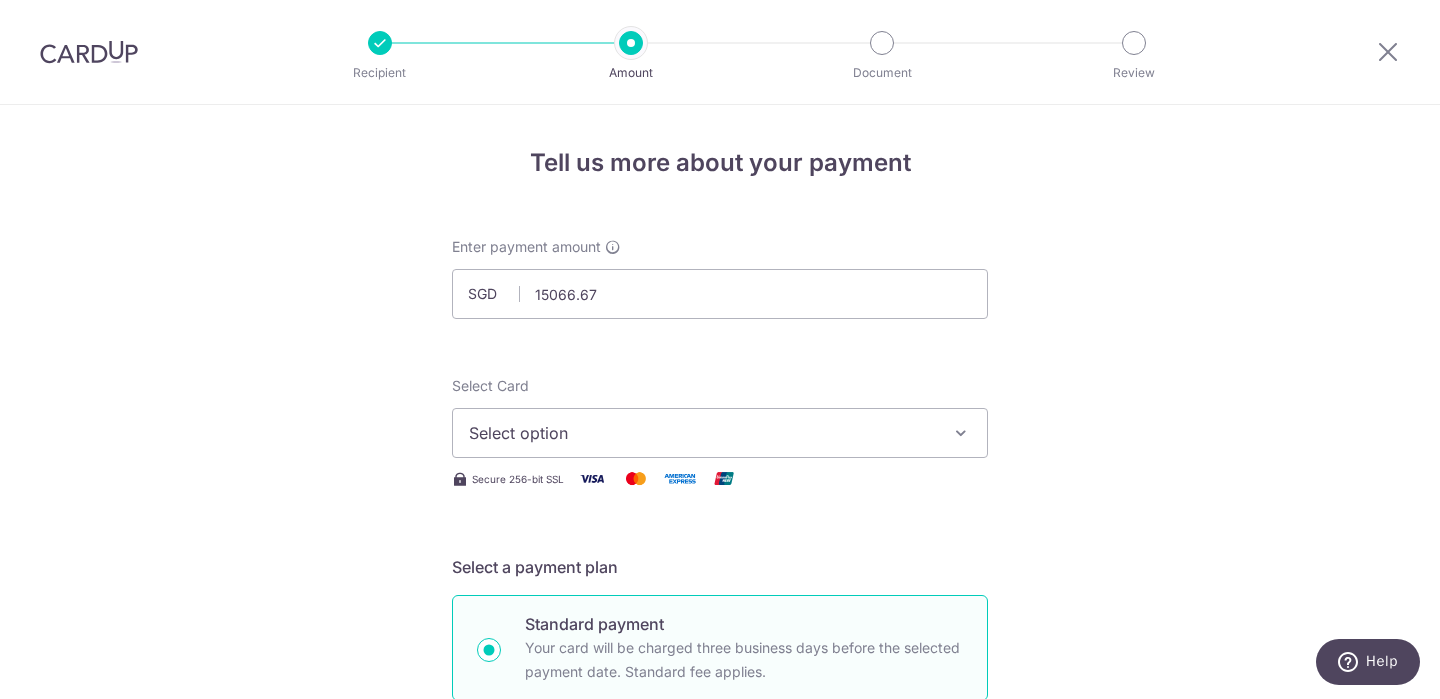 type on "15,066.67" 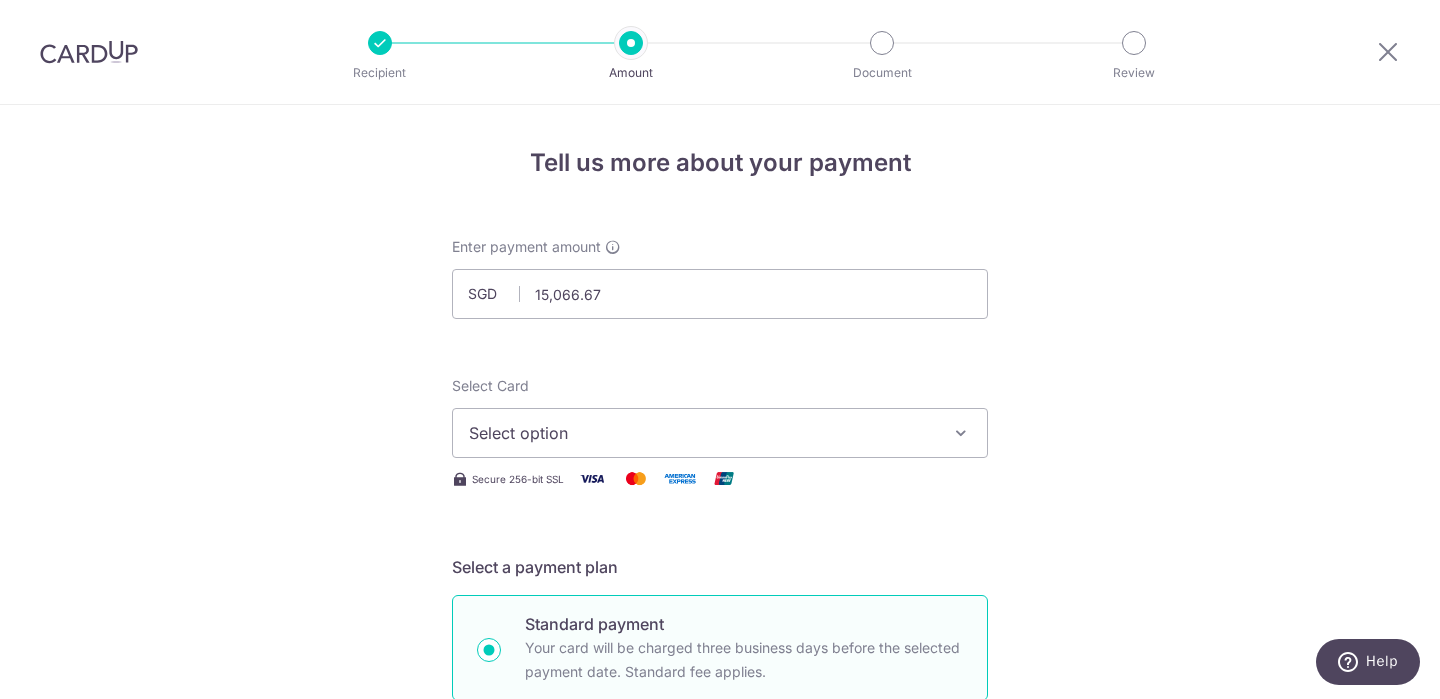 click on "Select option" at bounding box center (720, 433) 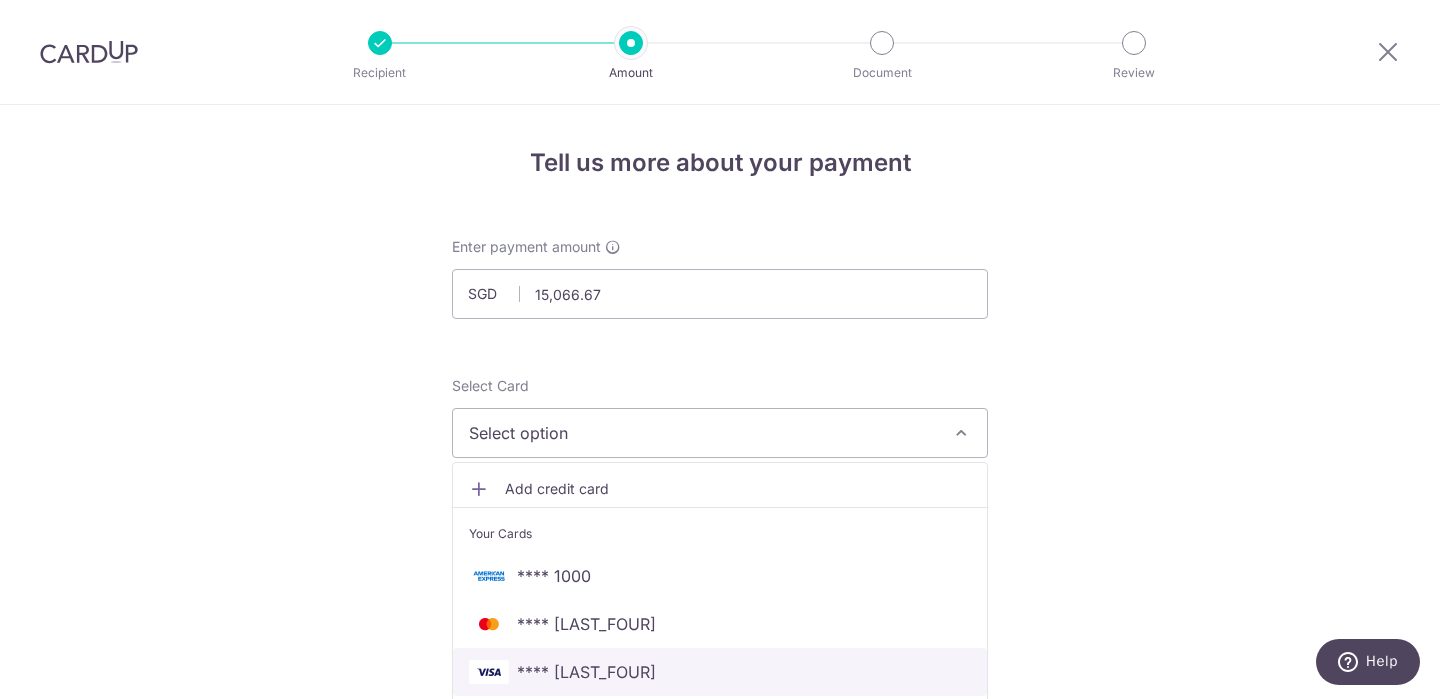 click on "**** 6741" at bounding box center (720, 672) 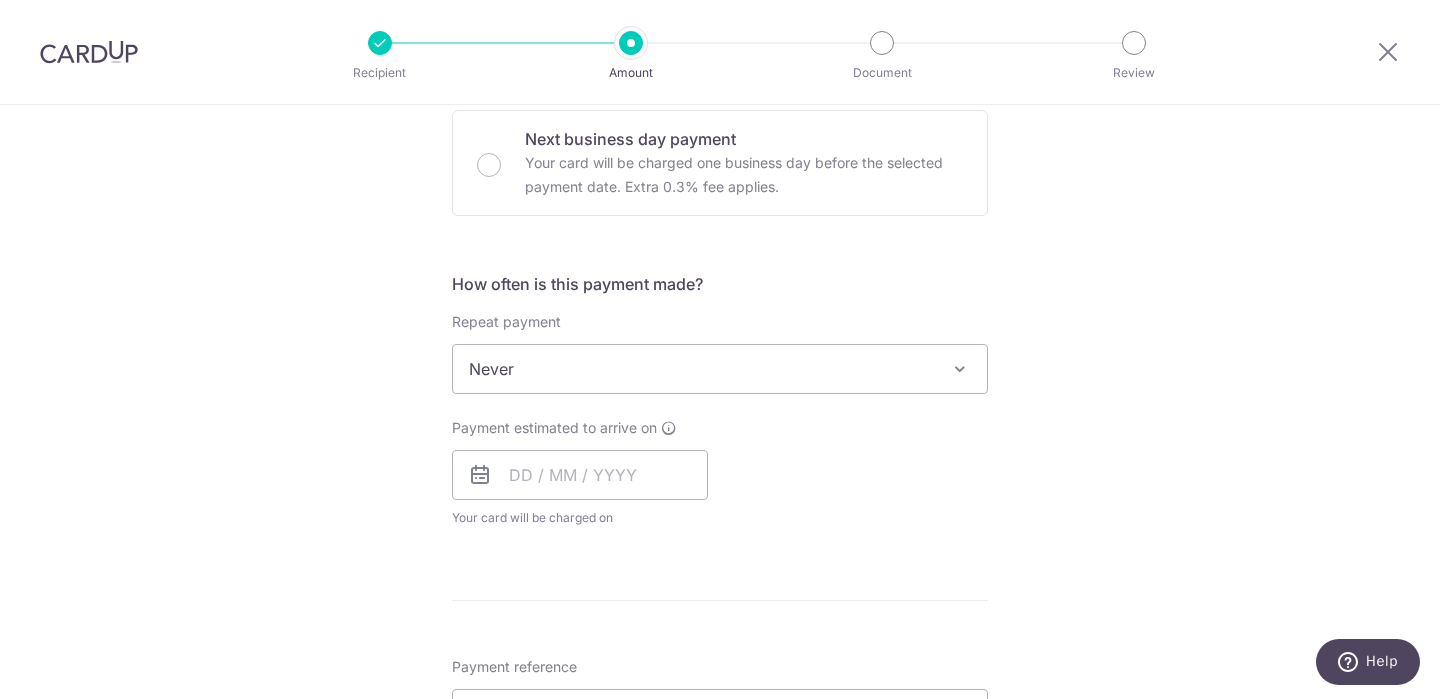 scroll, scrollTop: 643, scrollLeft: 0, axis: vertical 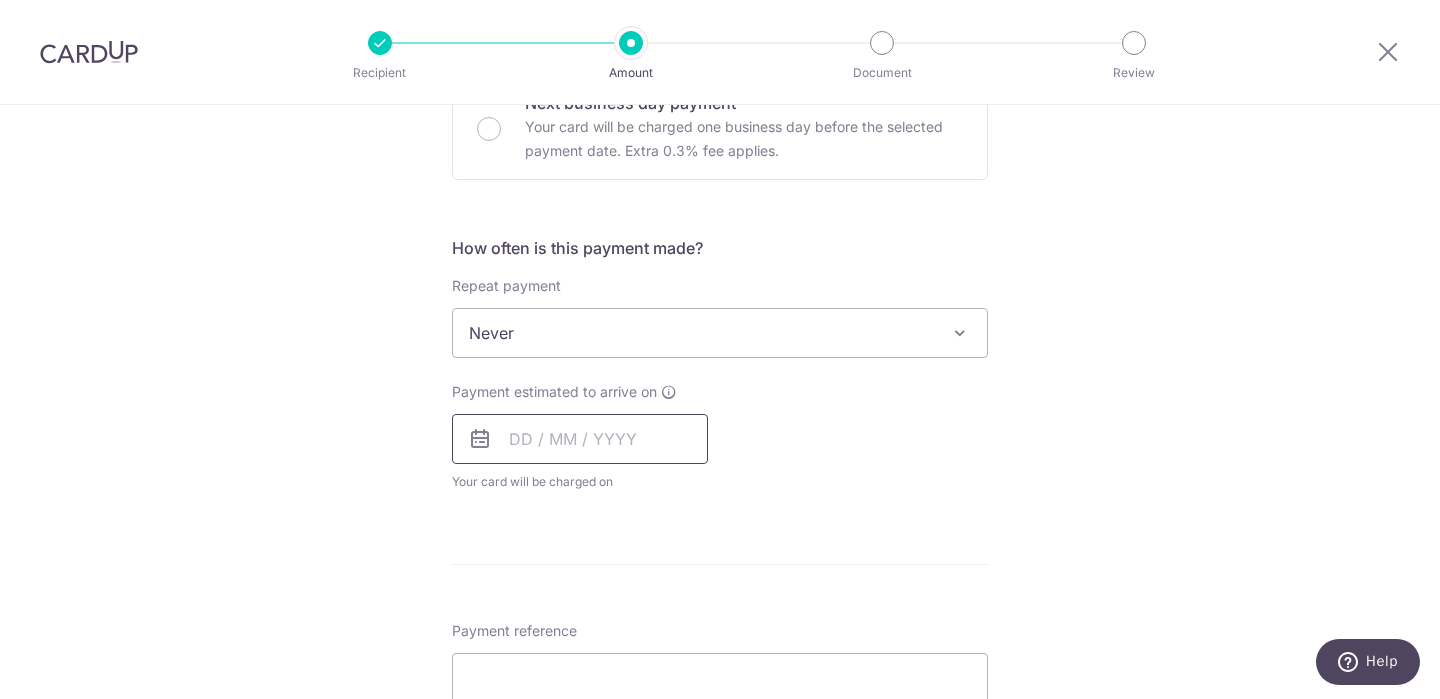 click at bounding box center (580, 439) 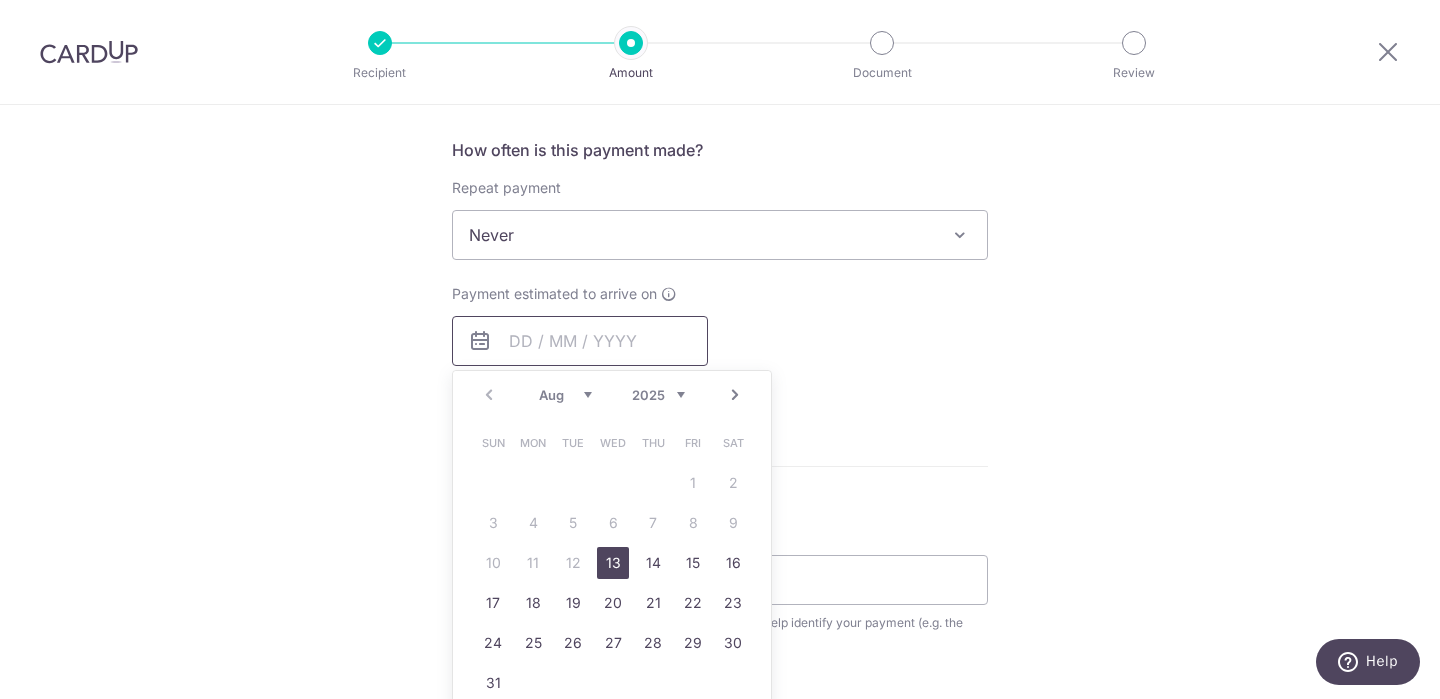 scroll, scrollTop: 768, scrollLeft: 0, axis: vertical 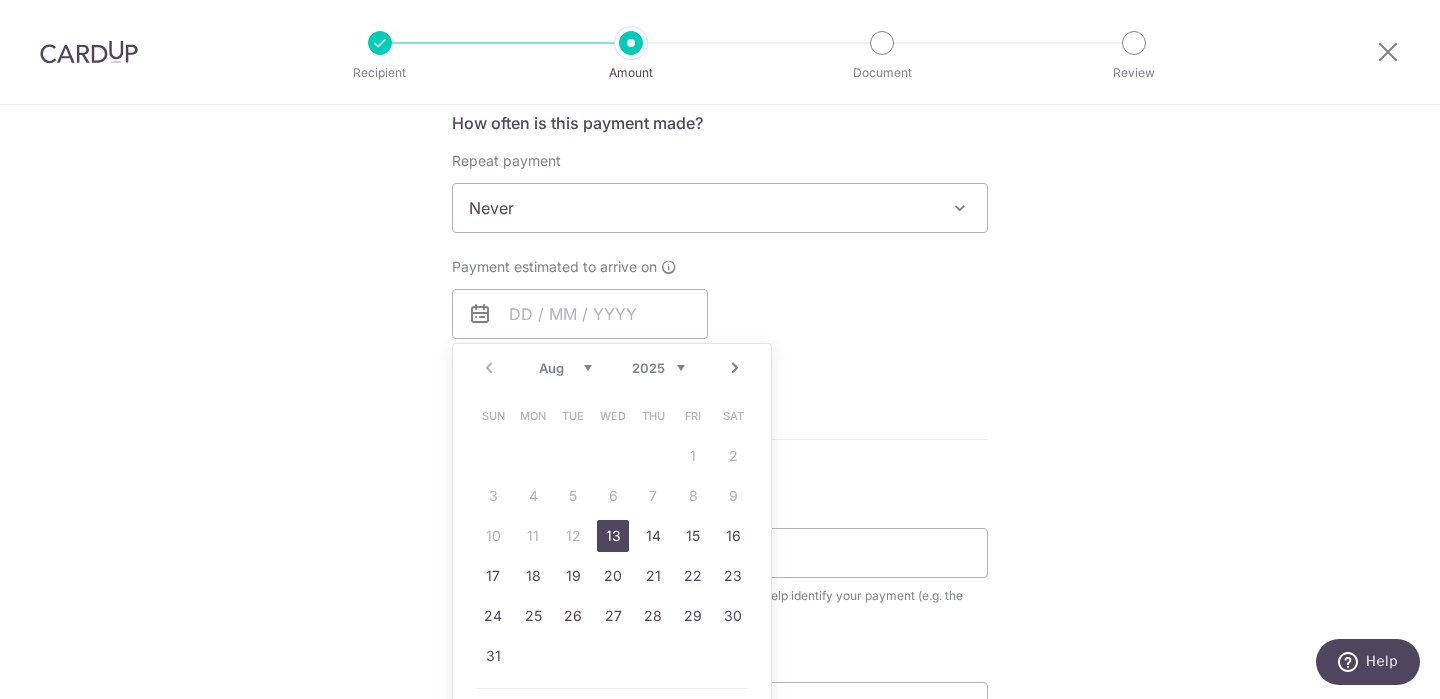click on "Tell us more about your payment
Enter payment amount
SGD
15,066.67
15066.67
Select Card
**** 6741
Add credit card
Your Cards
**** 1000
**** 6572
**** 6741
Secure 256-bit SSL
Text
New card details
Card" at bounding box center (720, 241) 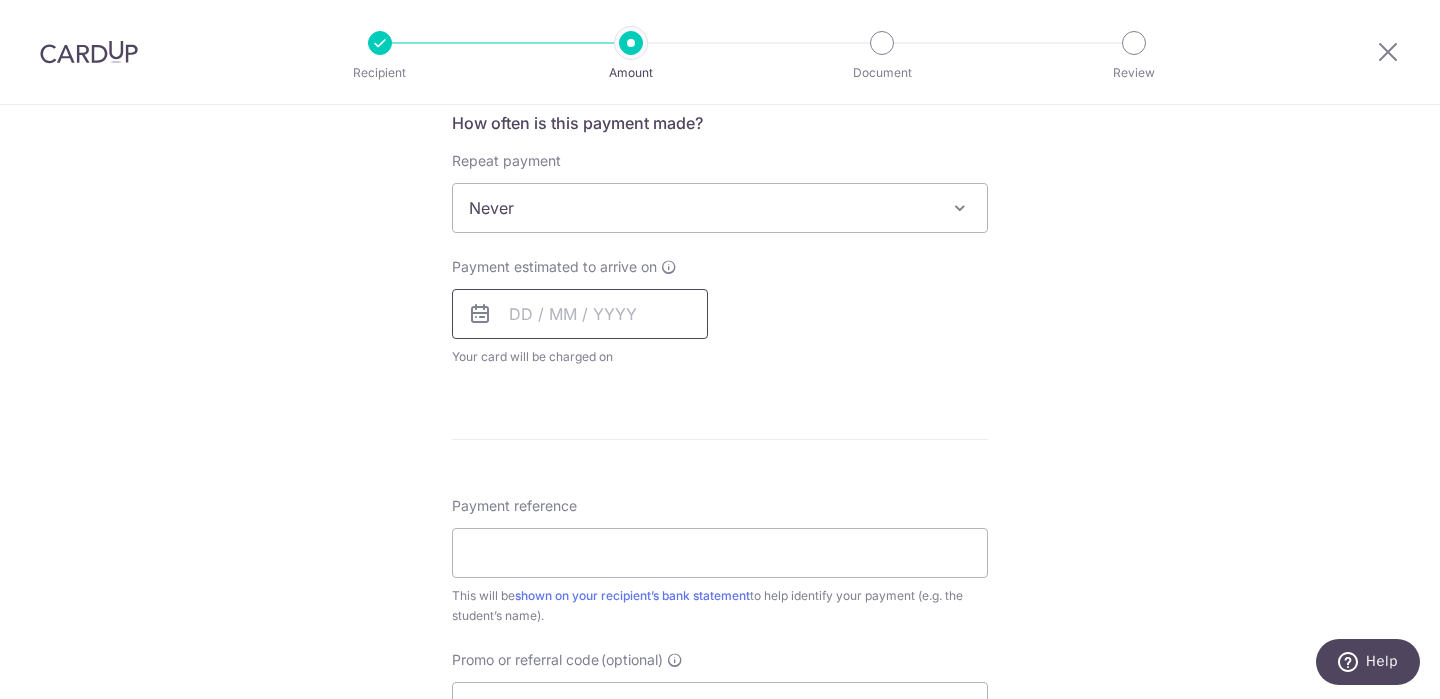 click at bounding box center [580, 314] 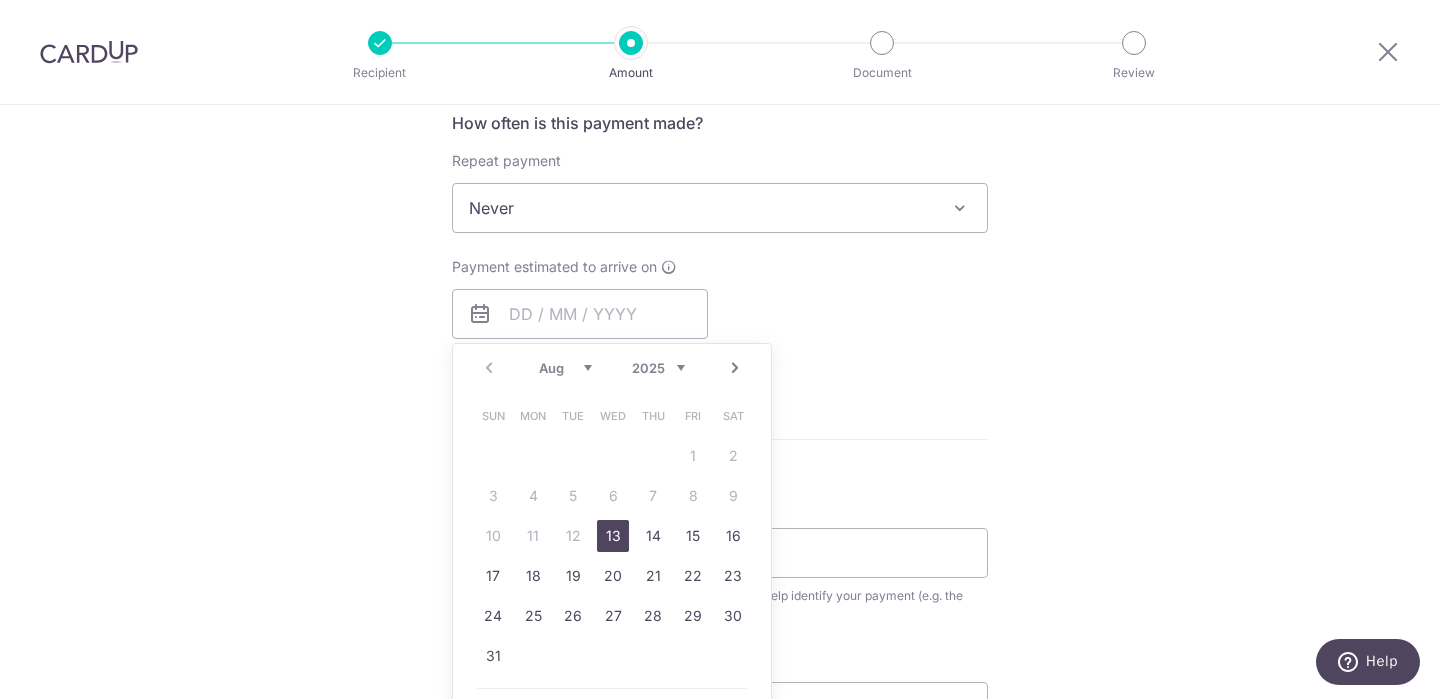 click on "13" at bounding box center (613, 536) 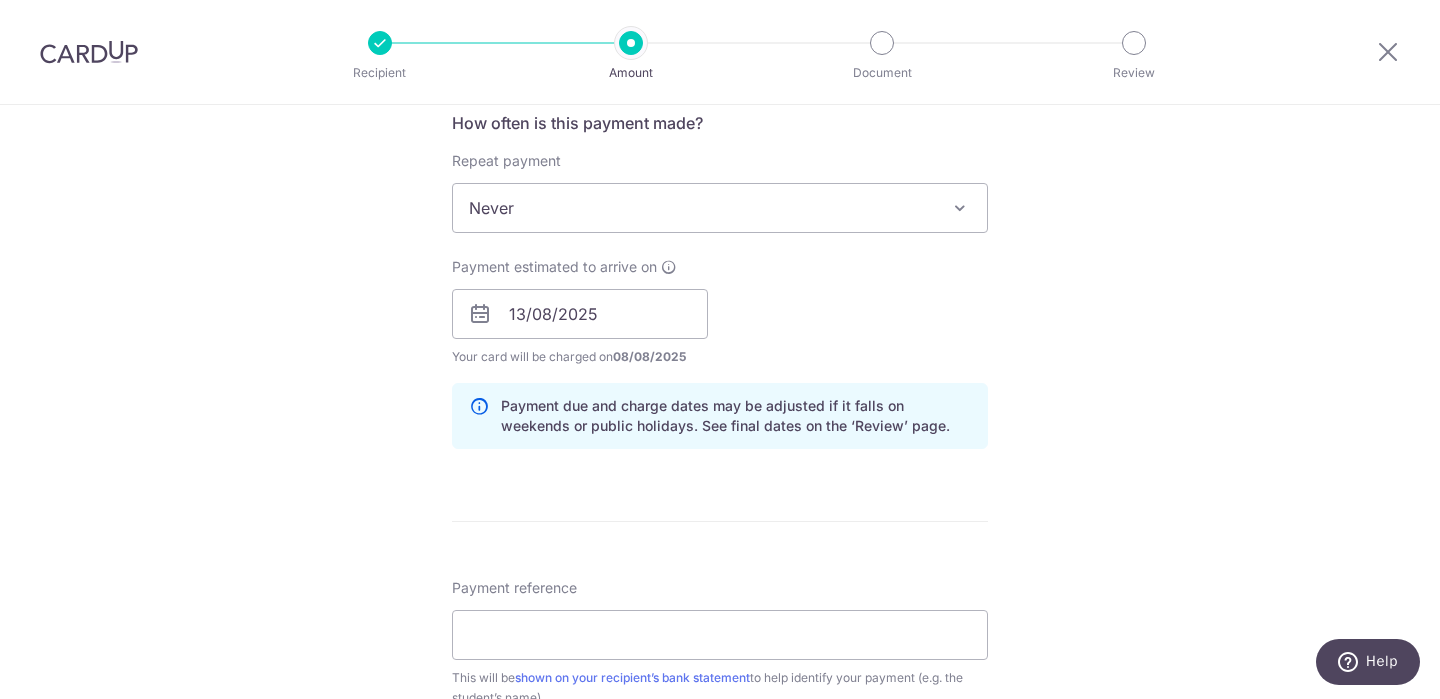 click on "Tell us more about your payment
Enter payment amount
SGD
15,066.67
15066.67
Select Card
**** 6741
Add credit card
Your Cards
**** 1000
**** 6572
**** 6741
Secure 256-bit SSL
Text
New card details
Card" at bounding box center [720, 282] 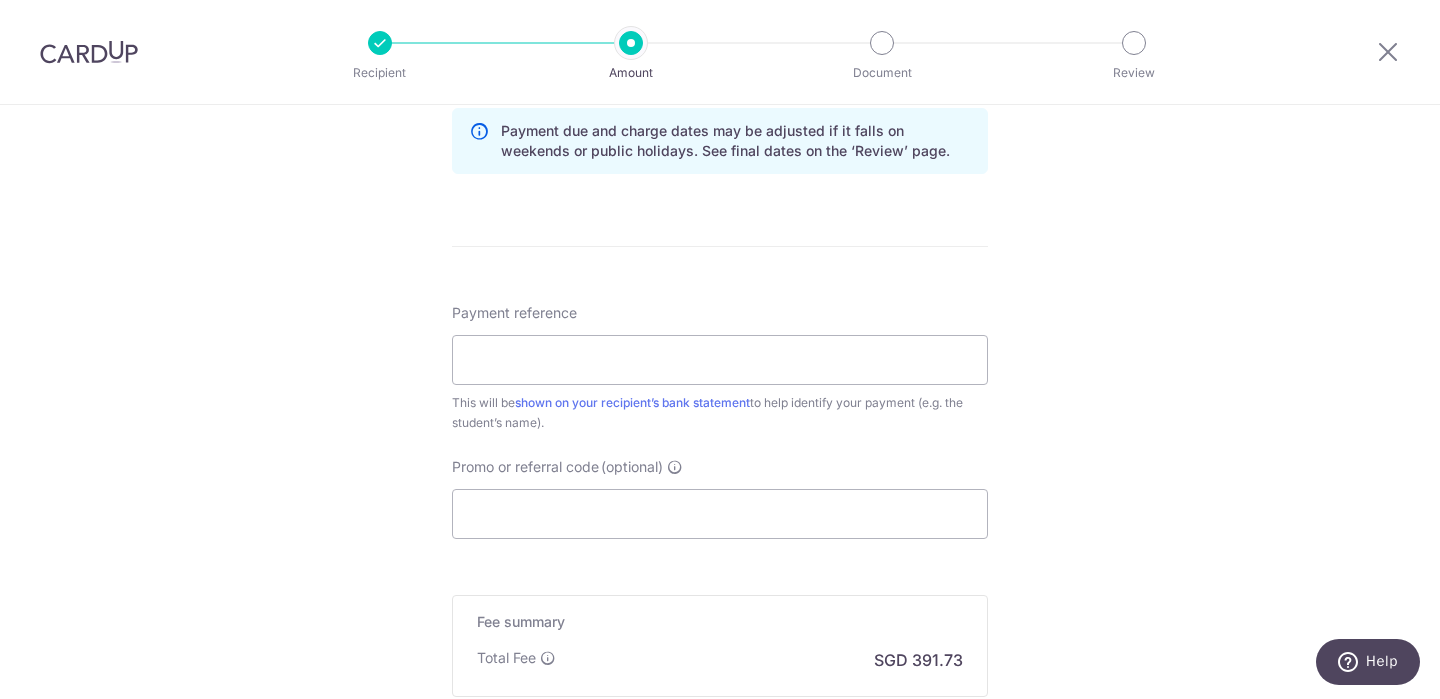 scroll, scrollTop: 1053, scrollLeft: 0, axis: vertical 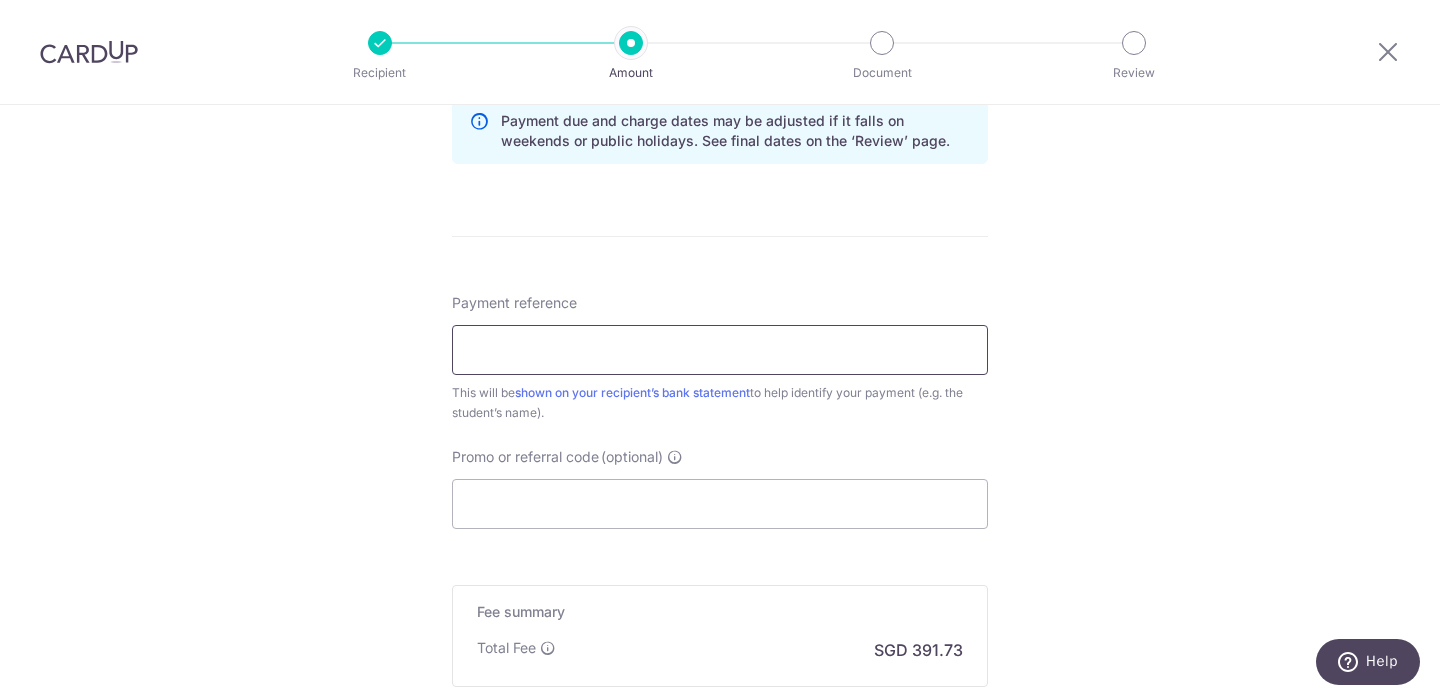 click on "Payment reference" at bounding box center (720, 350) 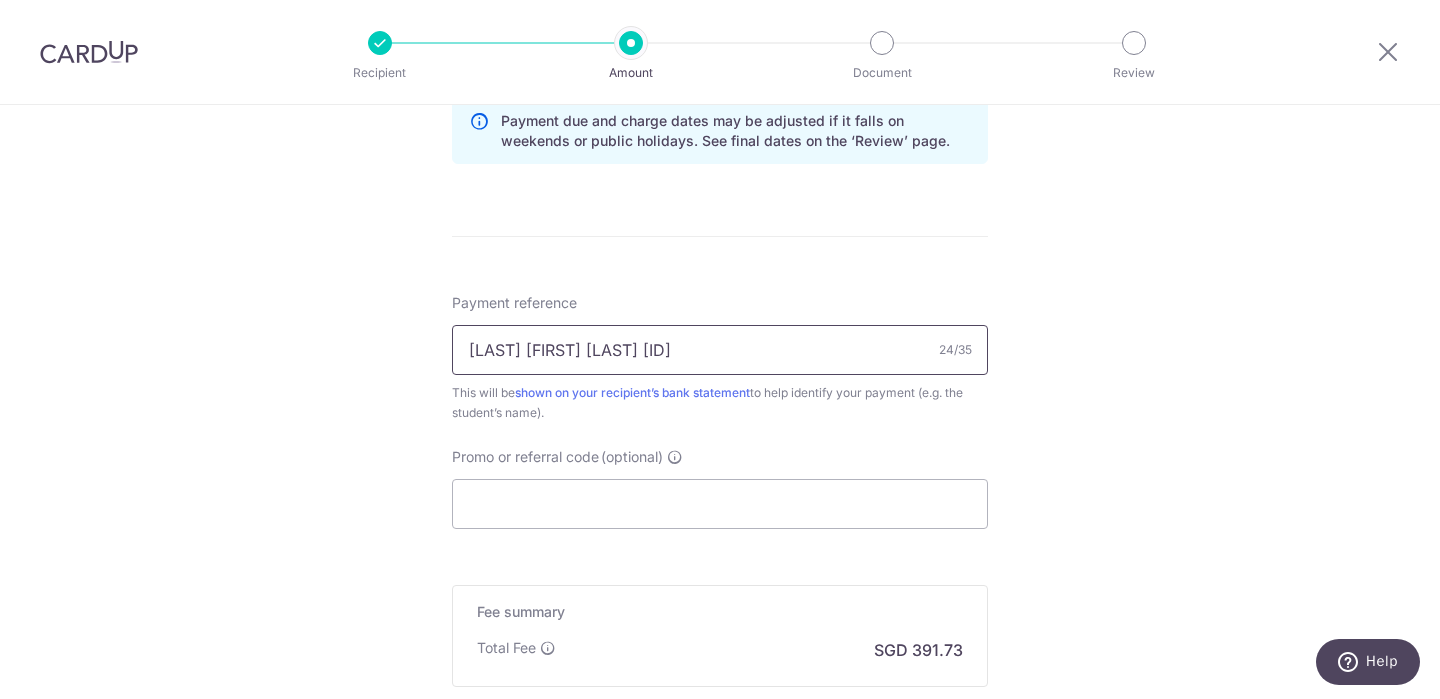 paste on "01292265" 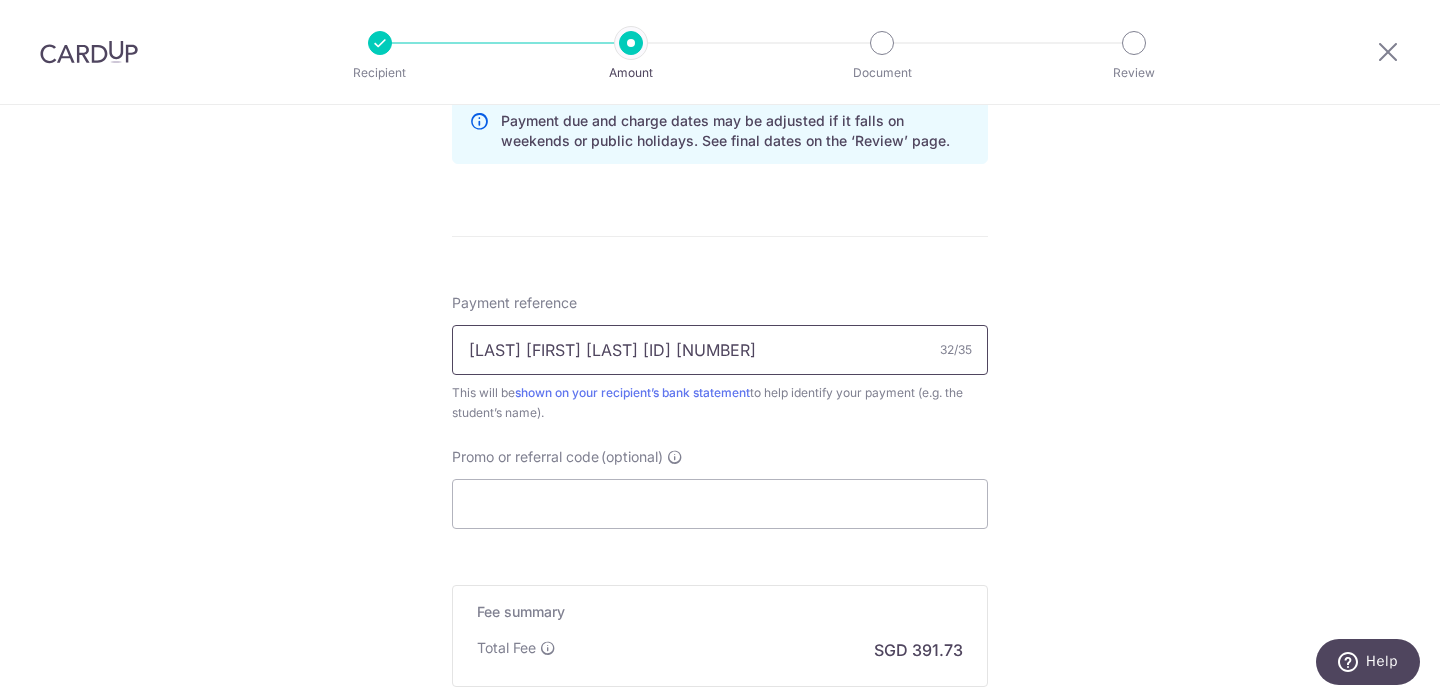 type on "[LAST] [FIRST] ID 01292265" 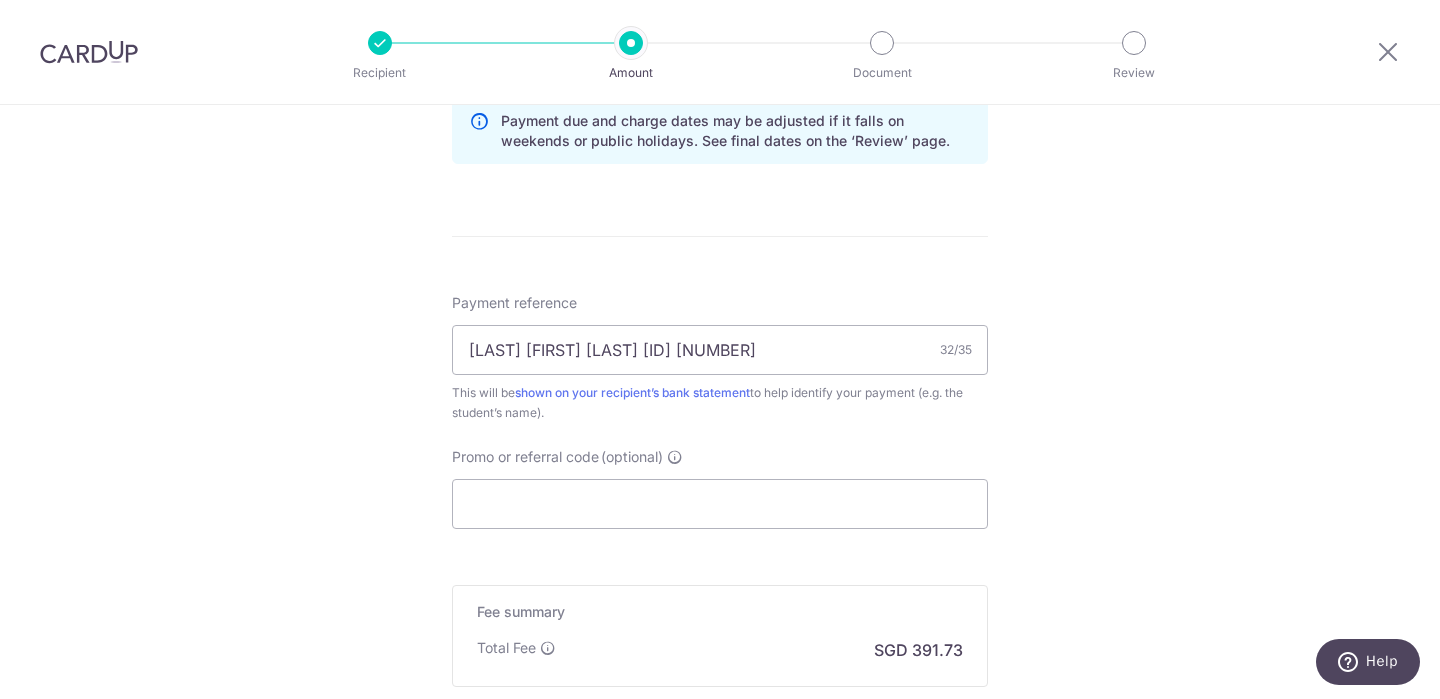 click on "Tell us more about your payment
Enter payment amount
SGD
15,066.67
15066.67
Select Card
**** 6741
Add credit card
Your Cards
**** 1000
**** 6572
**** 6741
Secure 256-bit SSL
Text
New card details
Card" at bounding box center [720, -3] 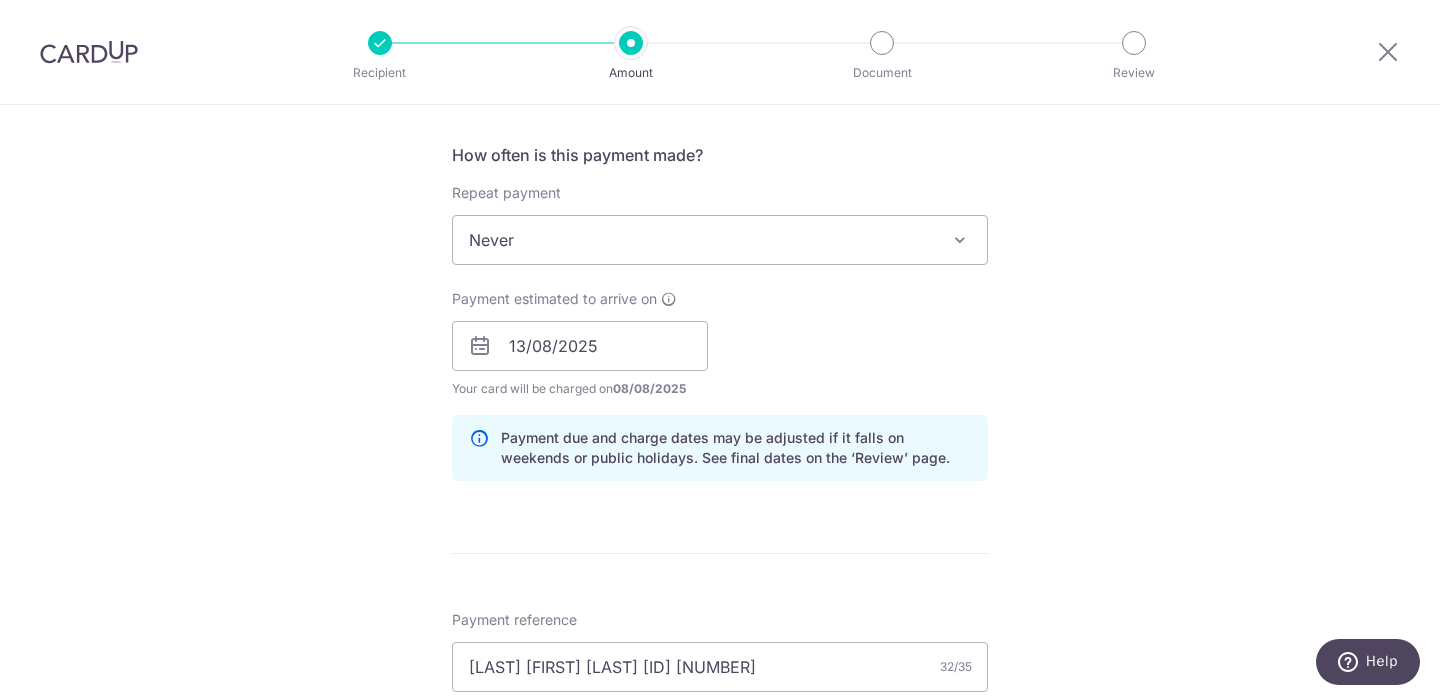scroll, scrollTop: 1094, scrollLeft: 0, axis: vertical 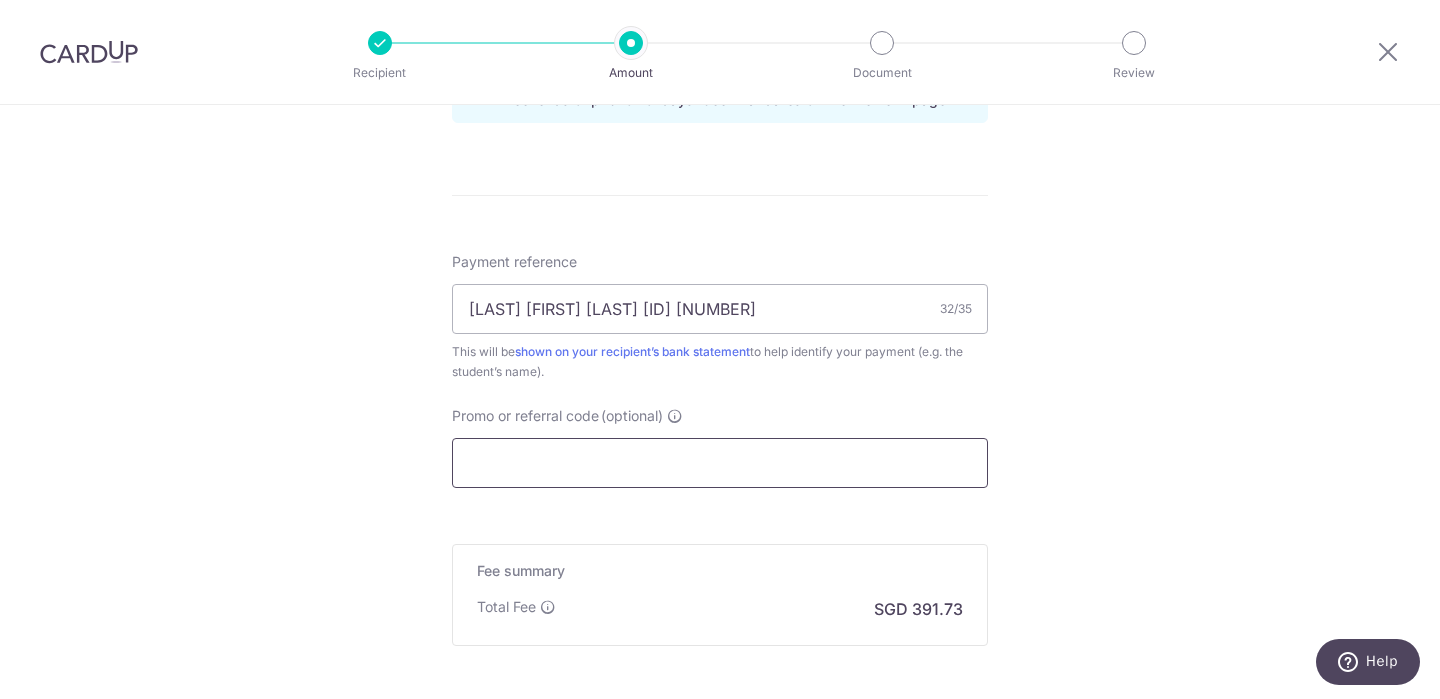 click on "Promo or referral code
(optional)" at bounding box center (720, 463) 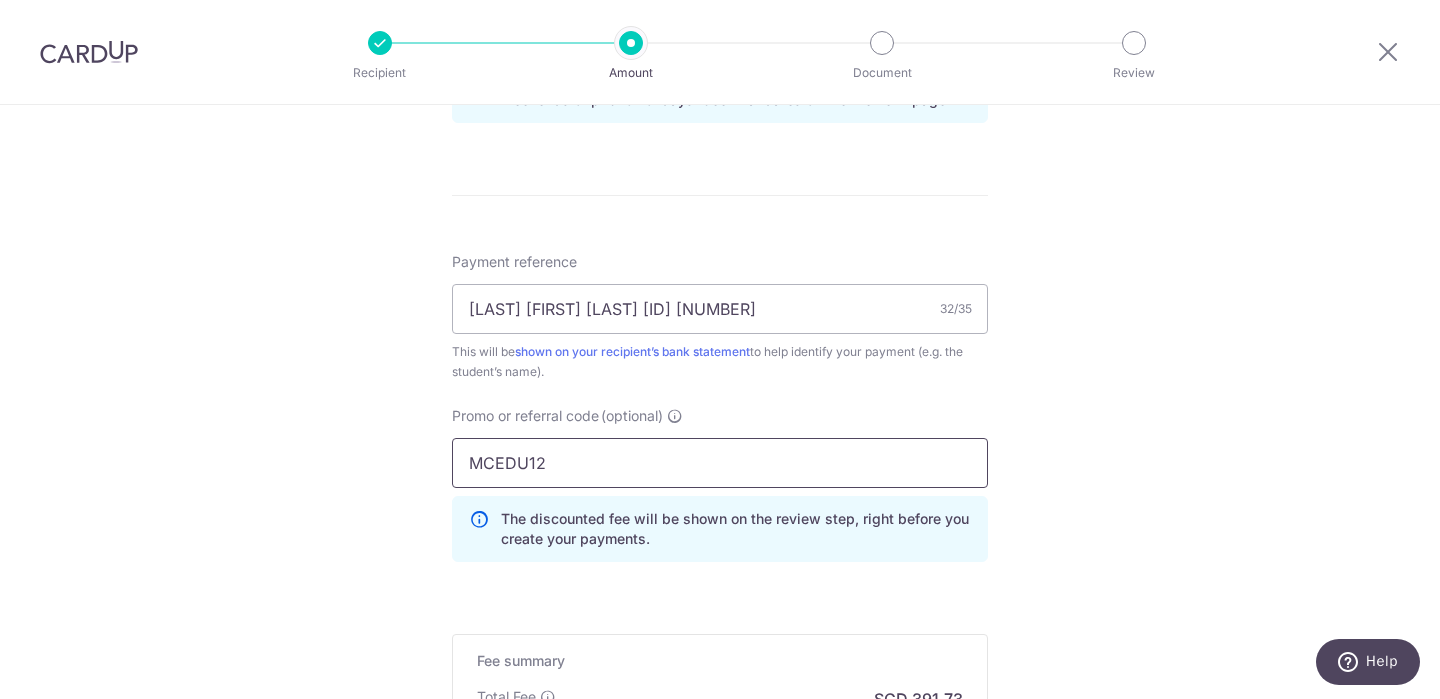 type on "MCEDU12" 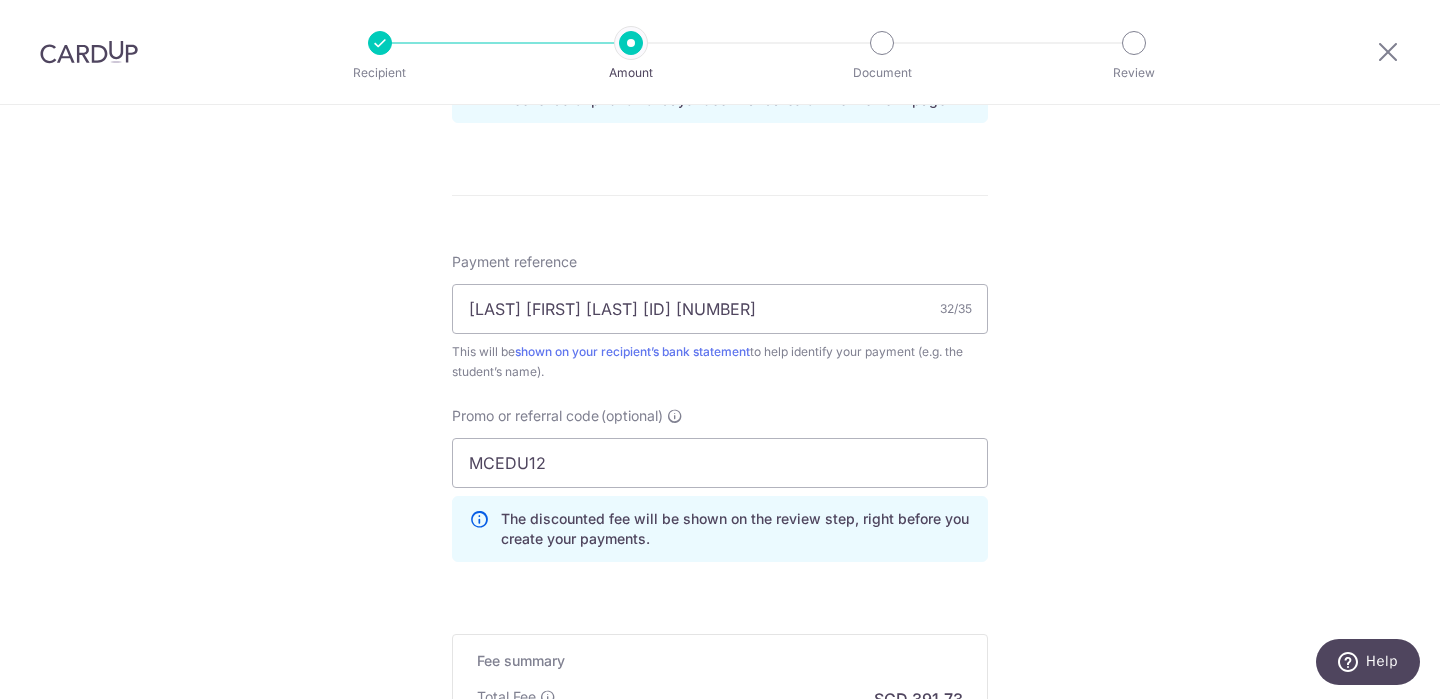 click on "Tell us more about your payment
Enter payment amount
SGD
15,066.67
15066.67
Select Card
**** 6741
Add credit card
Your Cards
**** 1000
**** 6572
**** 6741
Secure 256-bit SSL
Text
New card details
Card" at bounding box center [720, 1] 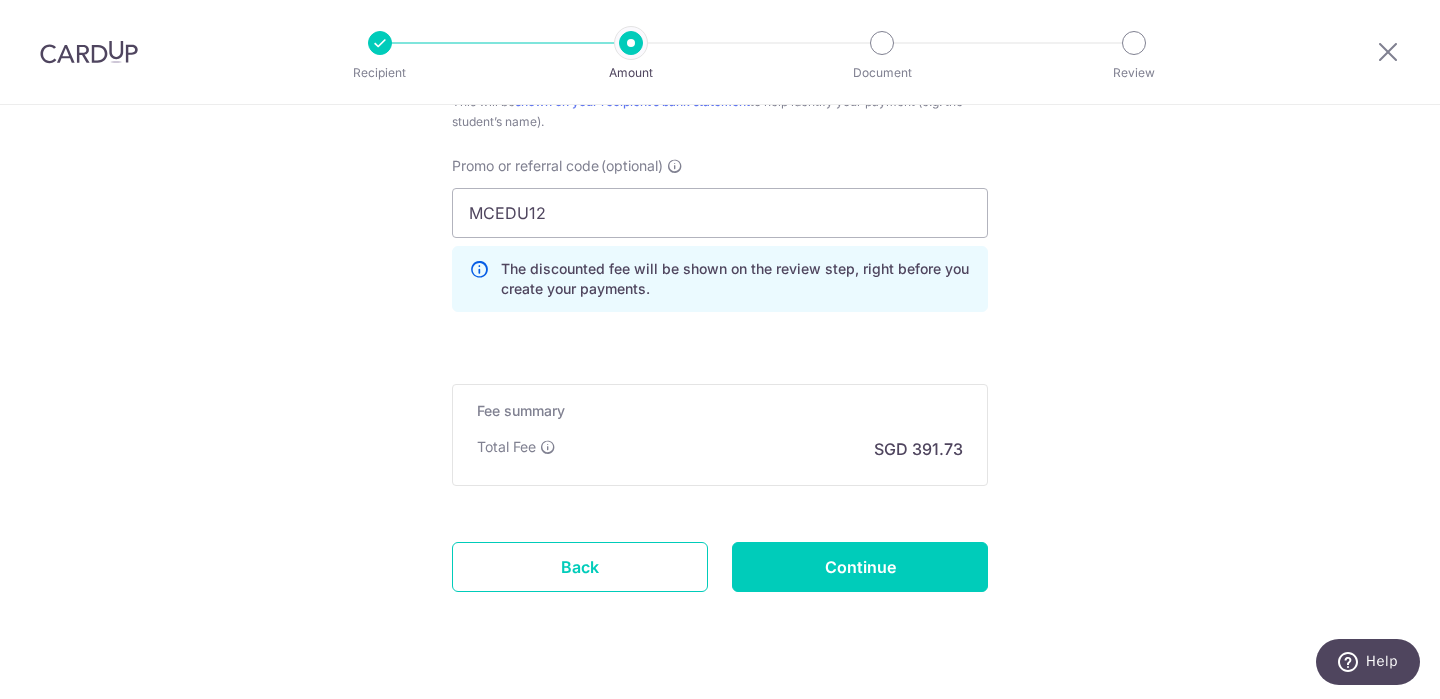 scroll, scrollTop: 1387, scrollLeft: 0, axis: vertical 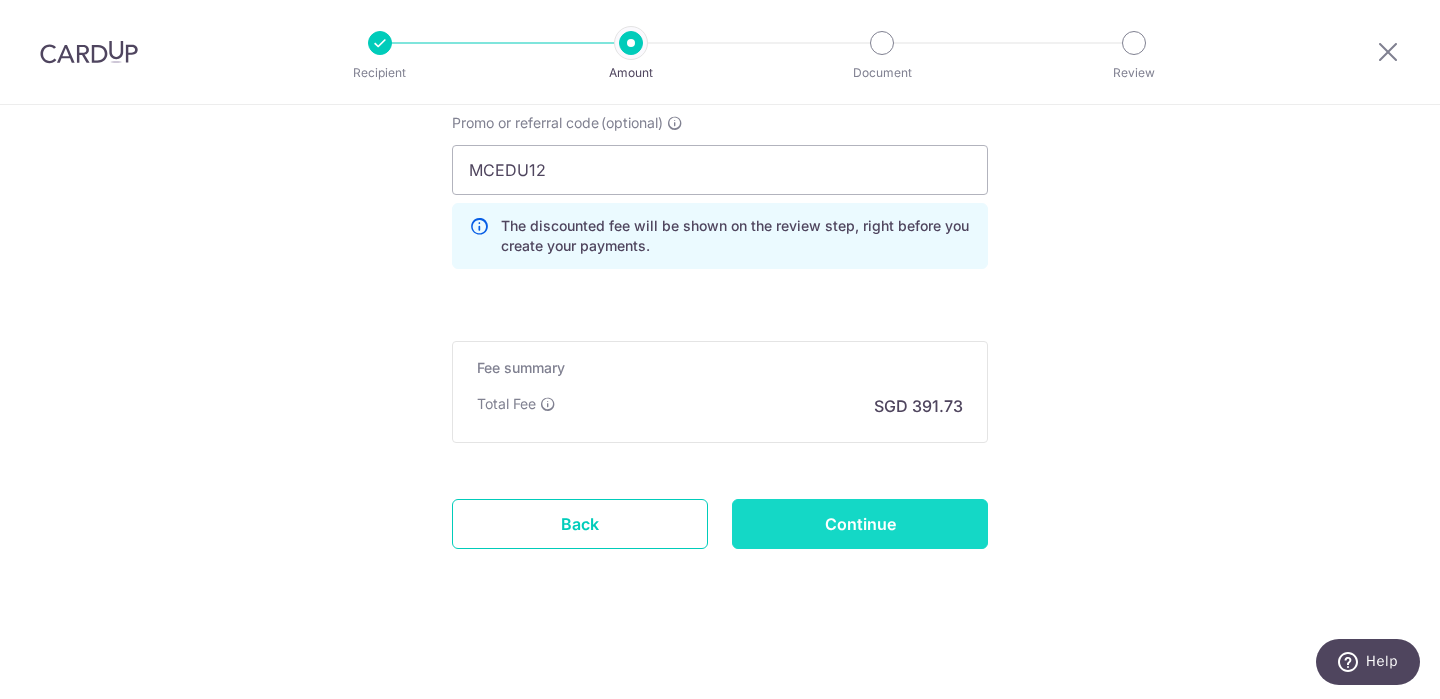 click on "Continue" at bounding box center [860, 524] 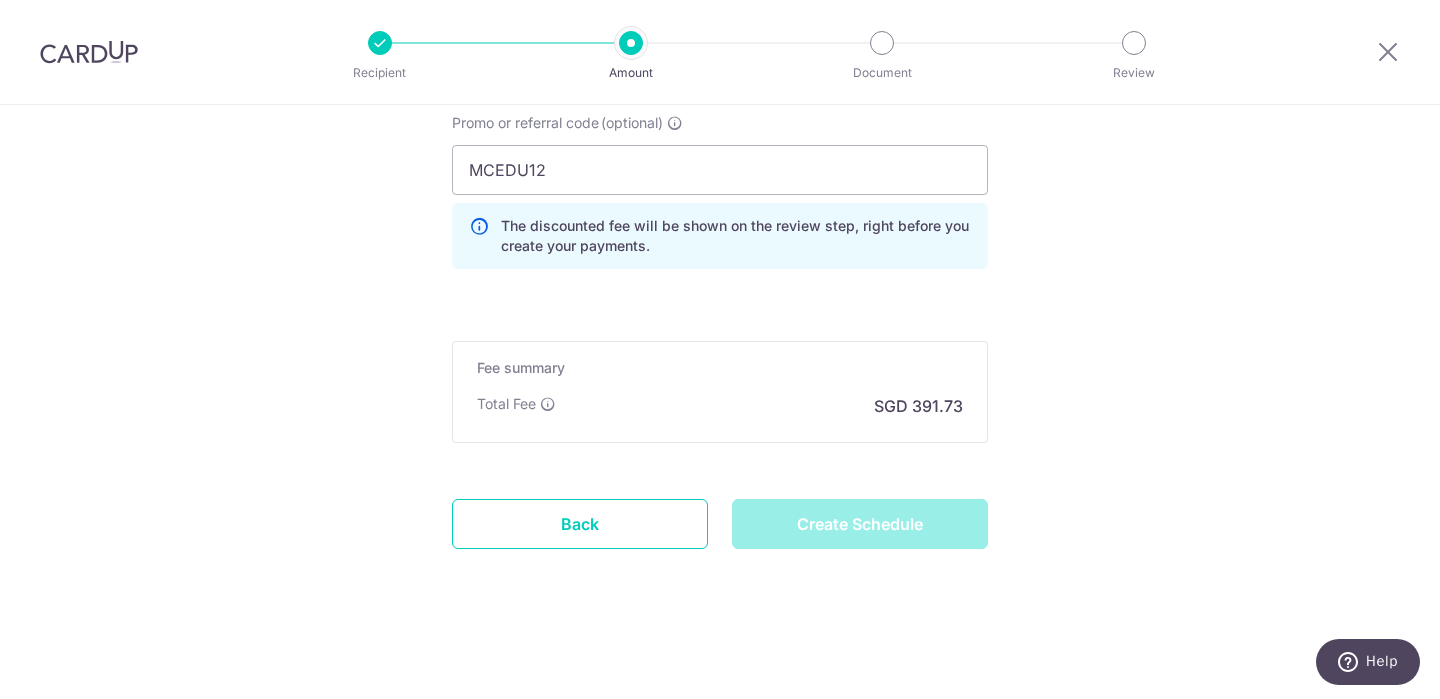 type on "Create Schedule" 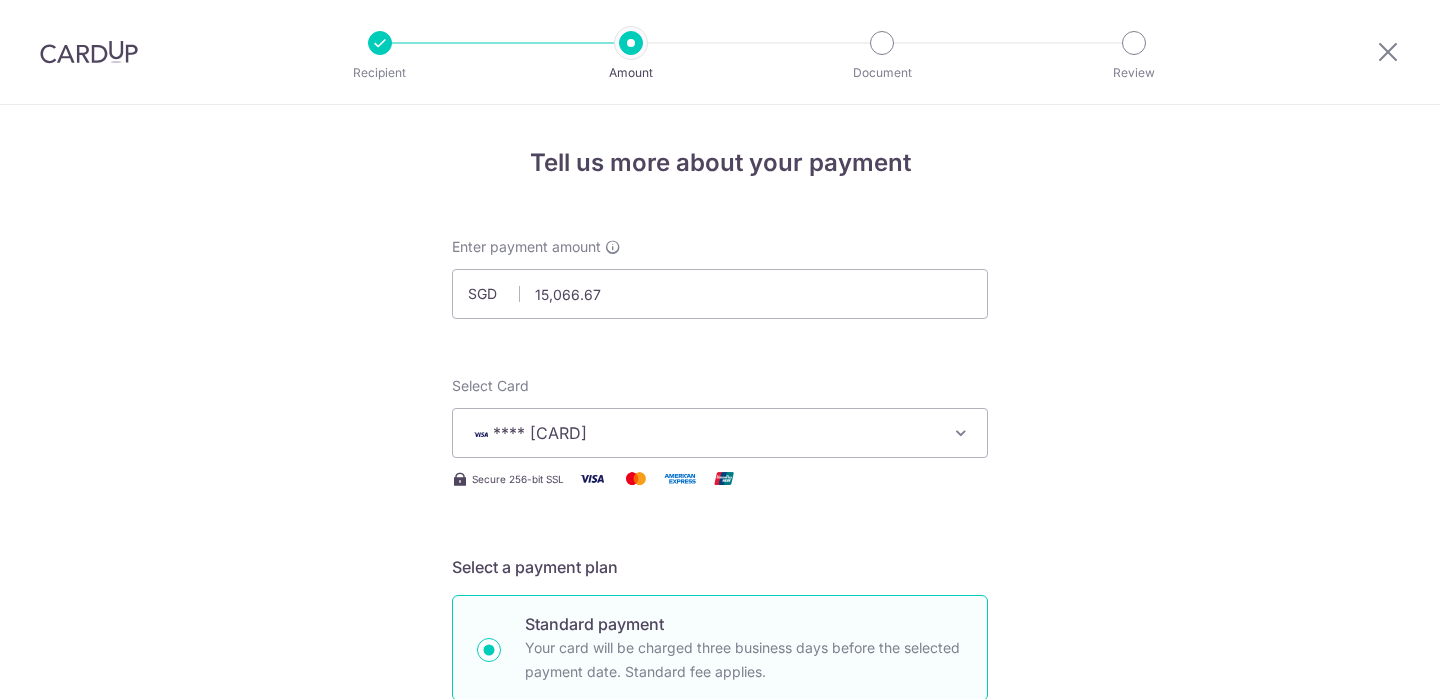 scroll, scrollTop: 0, scrollLeft: 0, axis: both 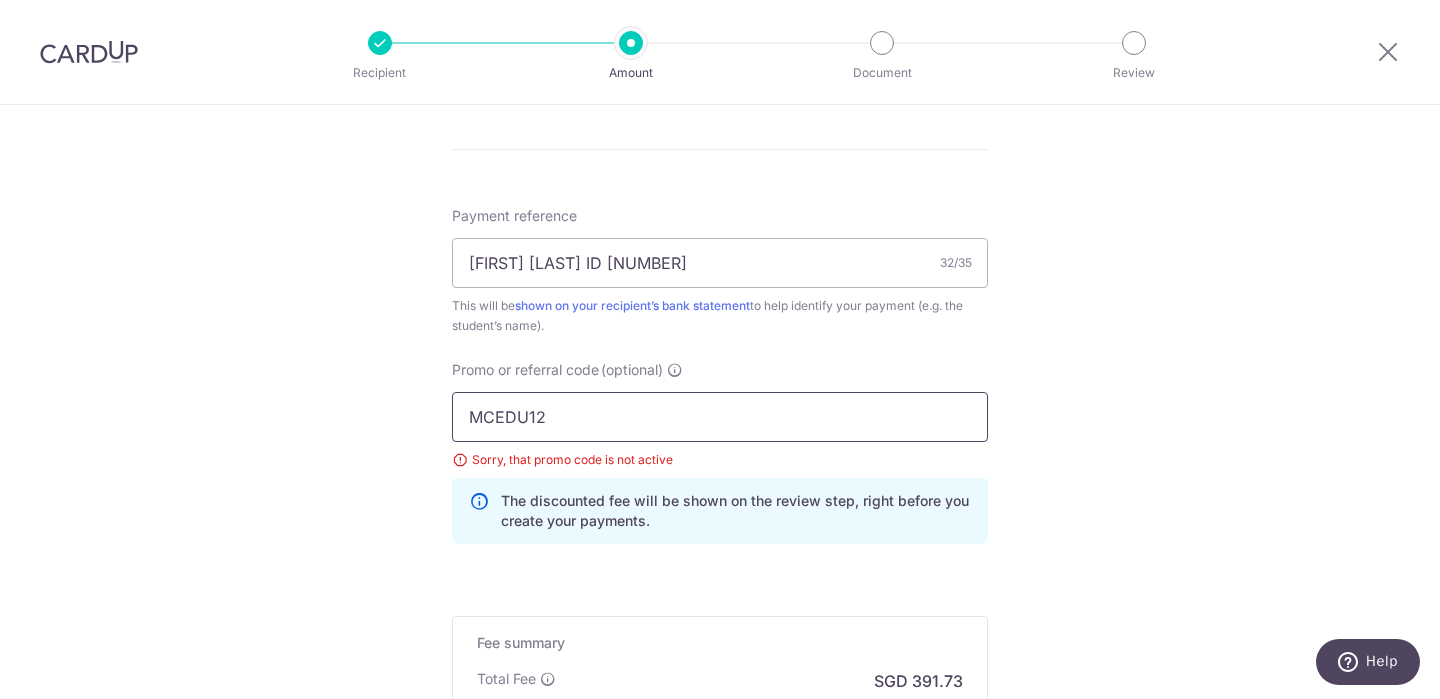 drag, startPoint x: 584, startPoint y: 413, endPoint x: 432, endPoint y: 413, distance: 152 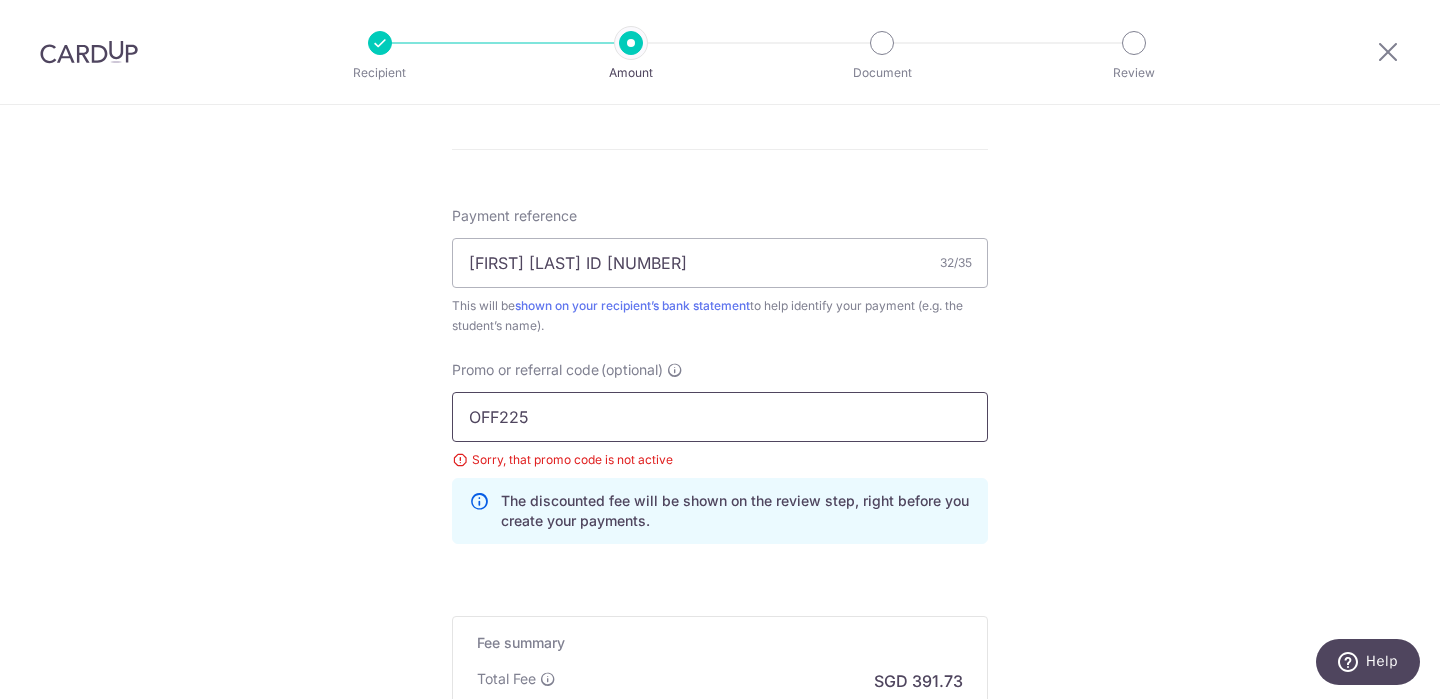 type on "OFF225" 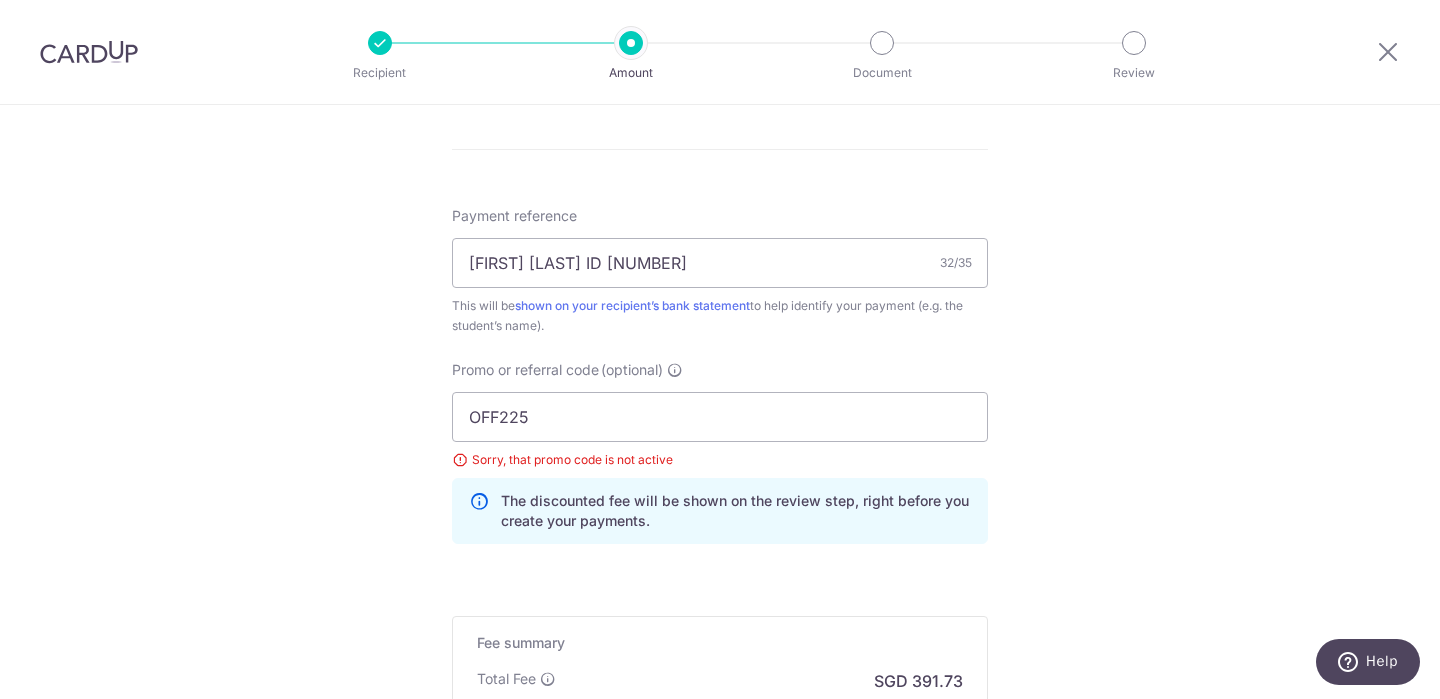 click on "Tell us more about your payment
Enter payment amount
SGD
15,066.67
15066.67
Select Card
**** 6741
Add credit card
Your Cards
**** 1000
**** 6572
**** 6741
Secure 256-bit SSL
Text
New card details
Card" at bounding box center (720, -31) 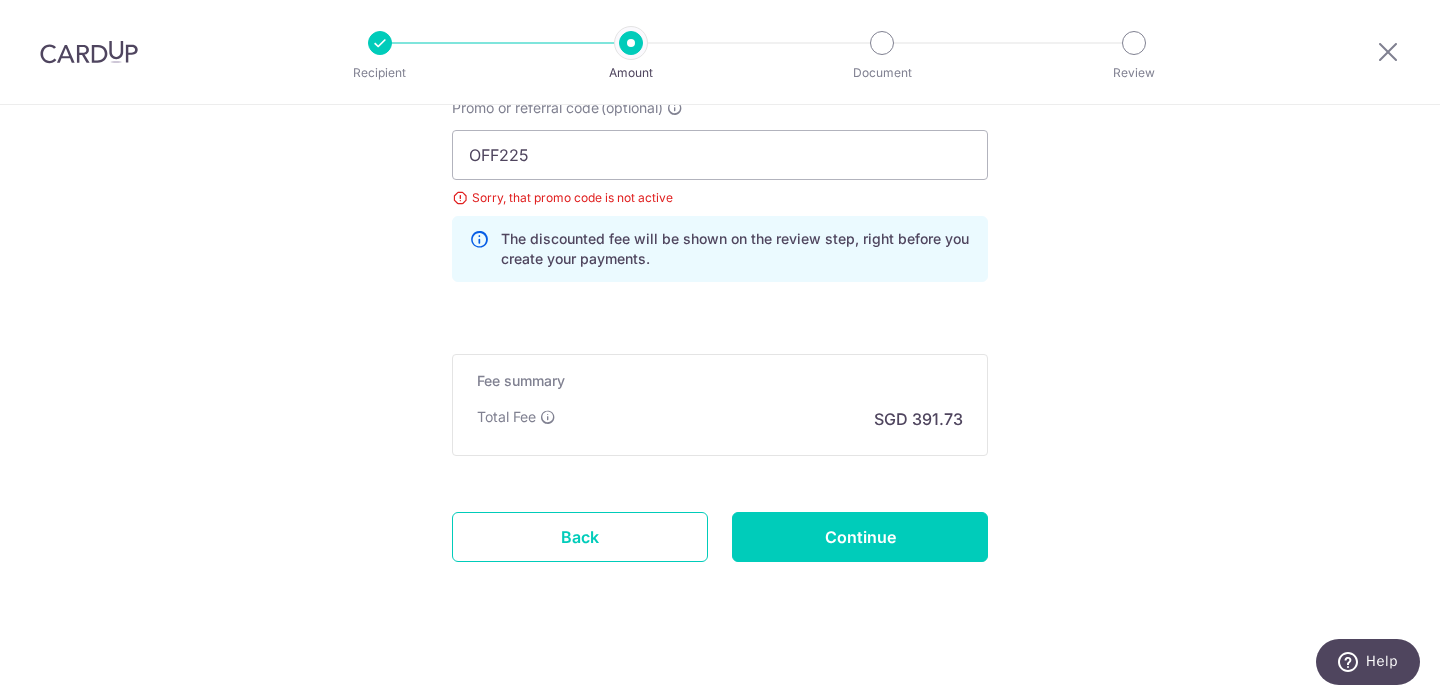 scroll, scrollTop: 1415, scrollLeft: 0, axis: vertical 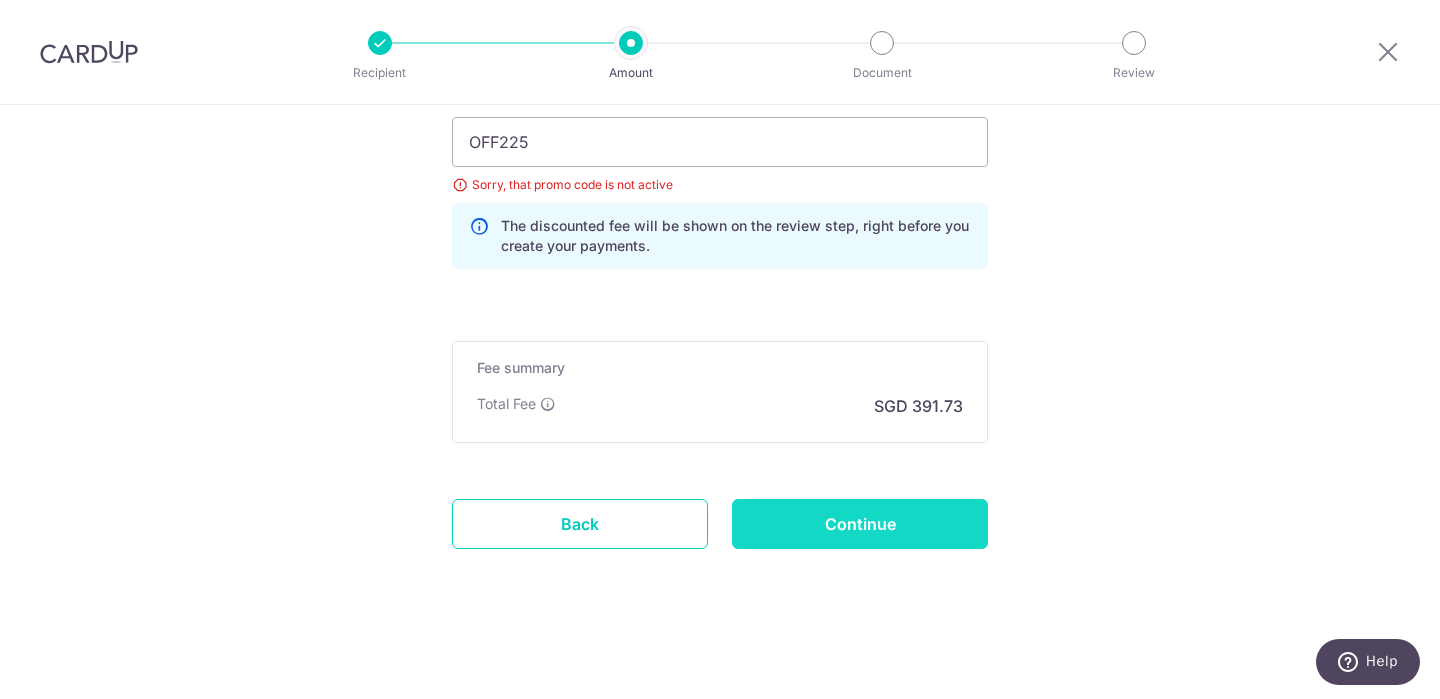 click on "Continue" at bounding box center (860, 524) 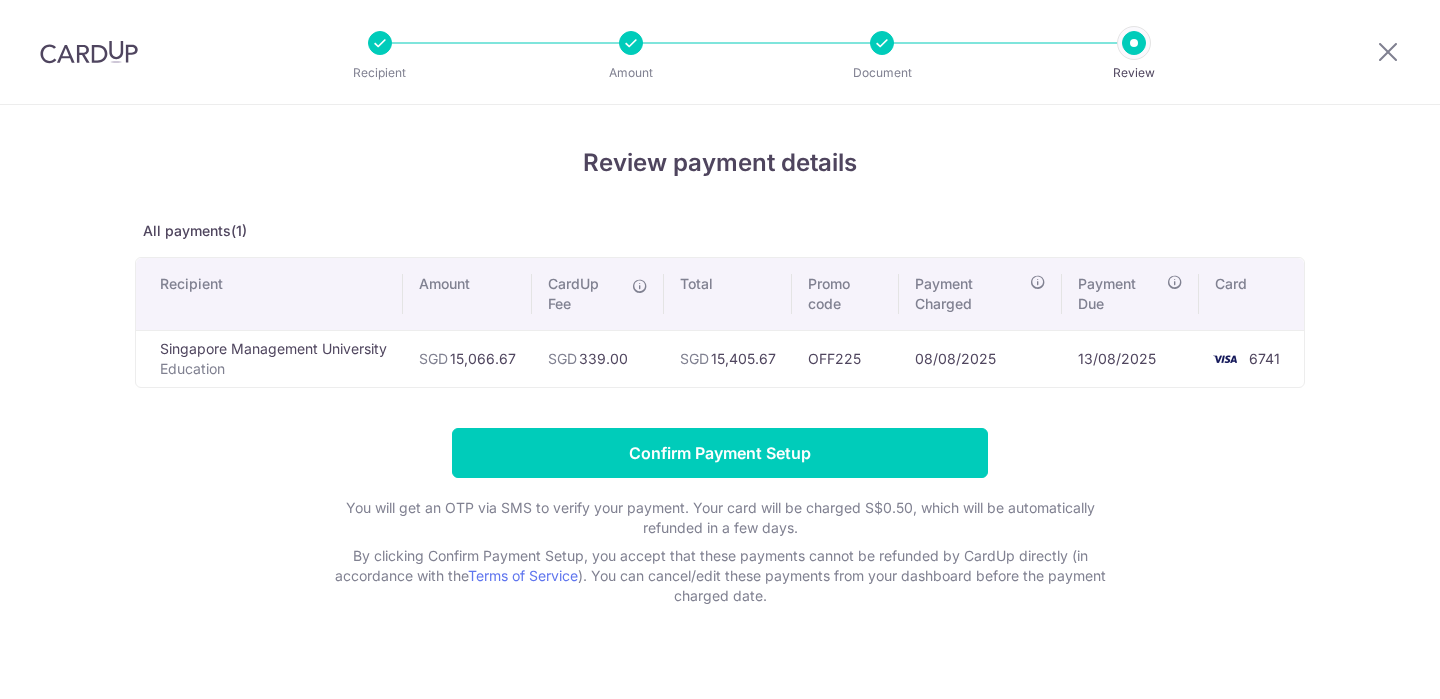scroll, scrollTop: 0, scrollLeft: 0, axis: both 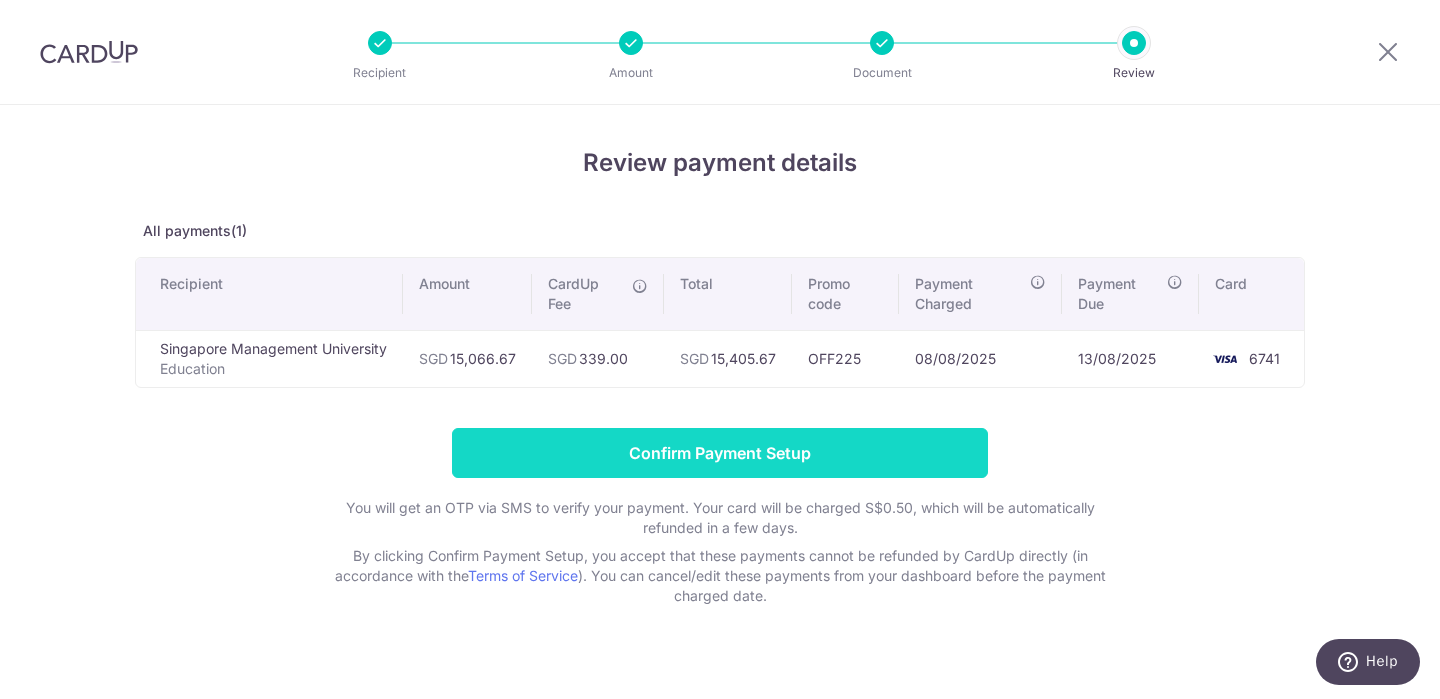 click on "Confirm Payment Setup" at bounding box center [720, 453] 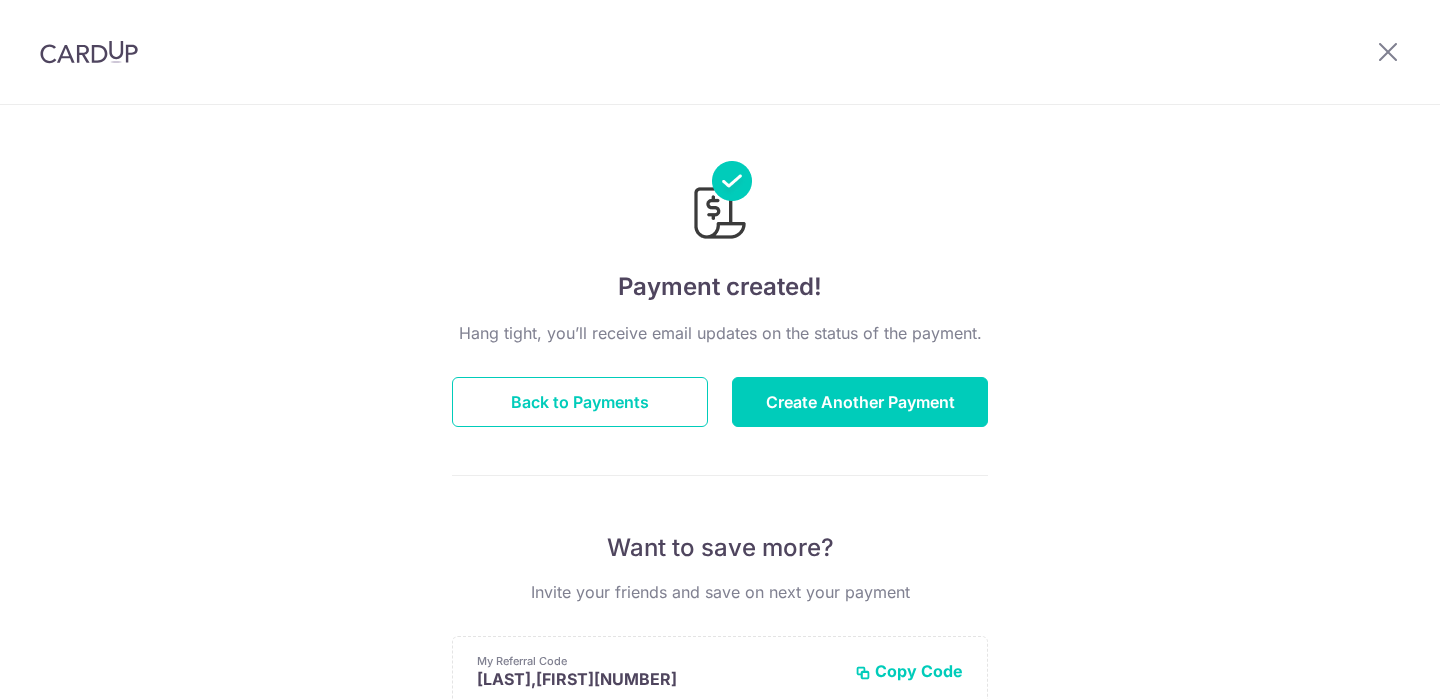 scroll, scrollTop: 0, scrollLeft: 0, axis: both 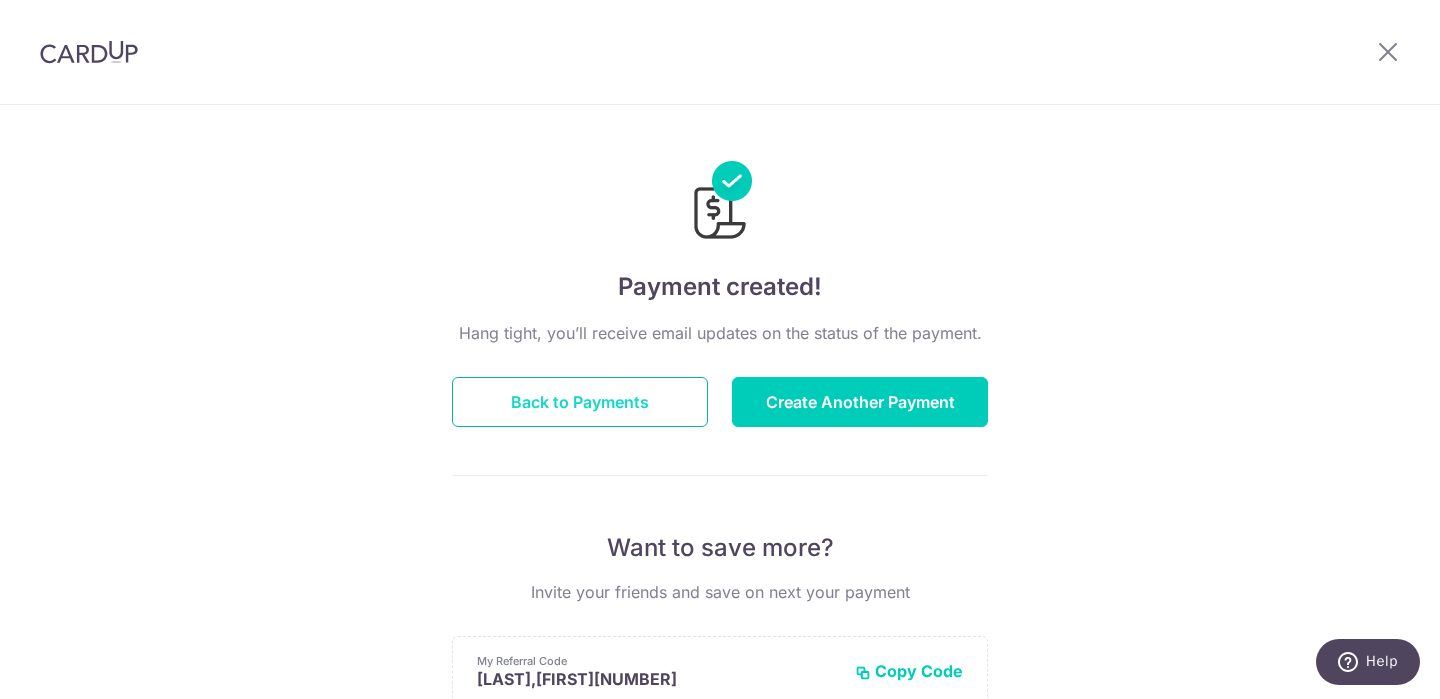 click on "Back to Payments" at bounding box center (580, 402) 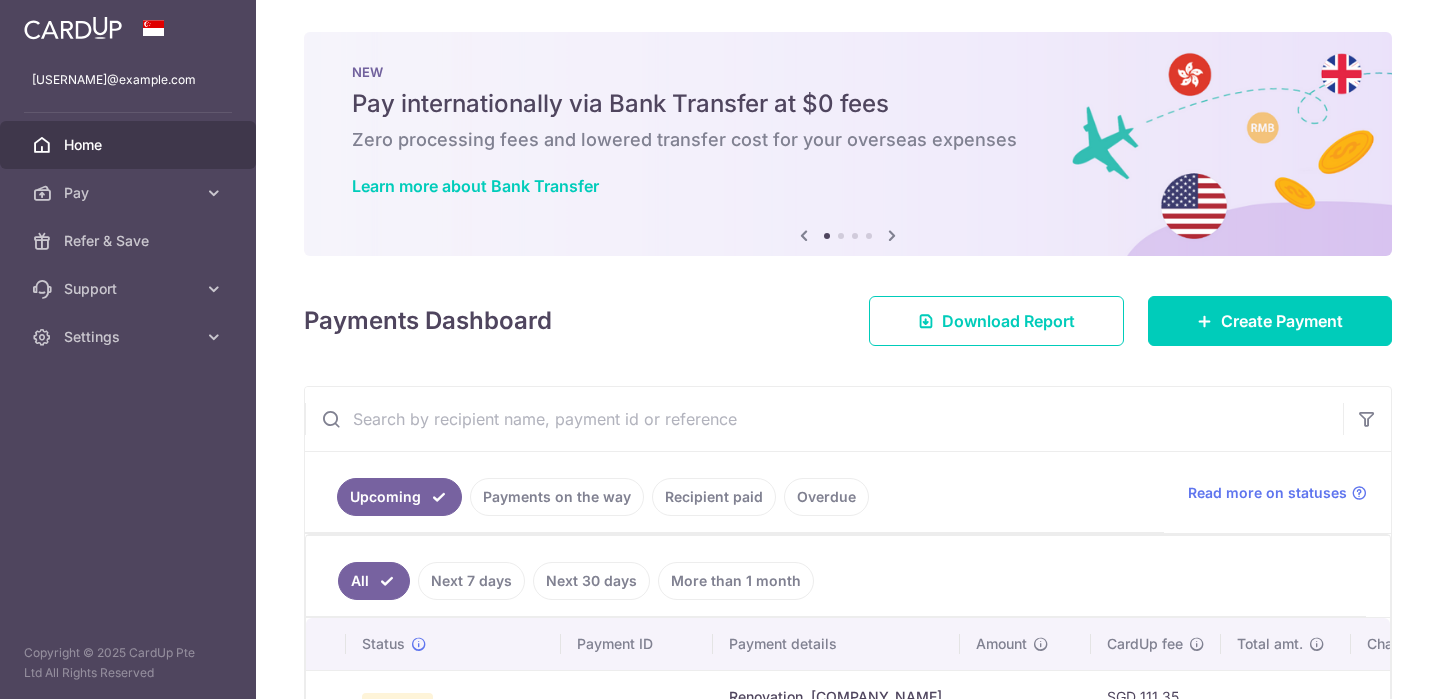 scroll, scrollTop: 0, scrollLeft: 0, axis: both 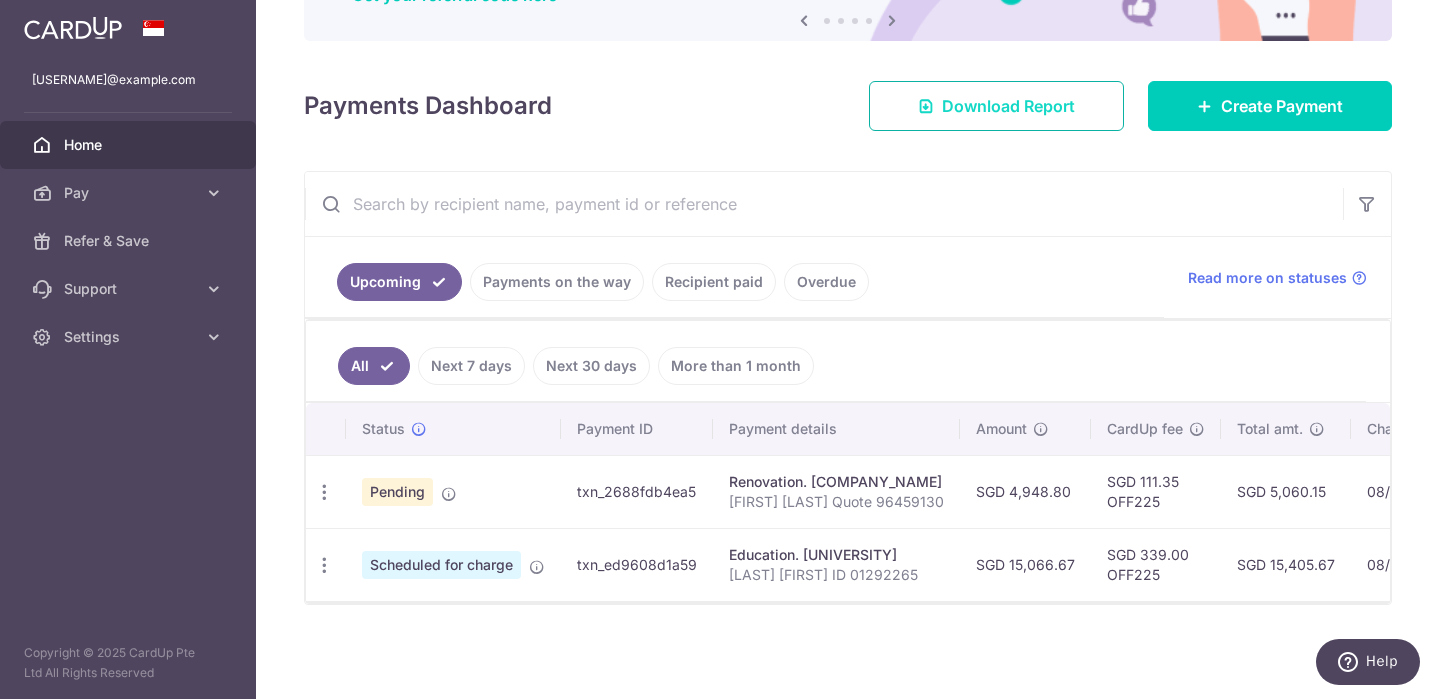click on "Download Report" at bounding box center [1008, 106] 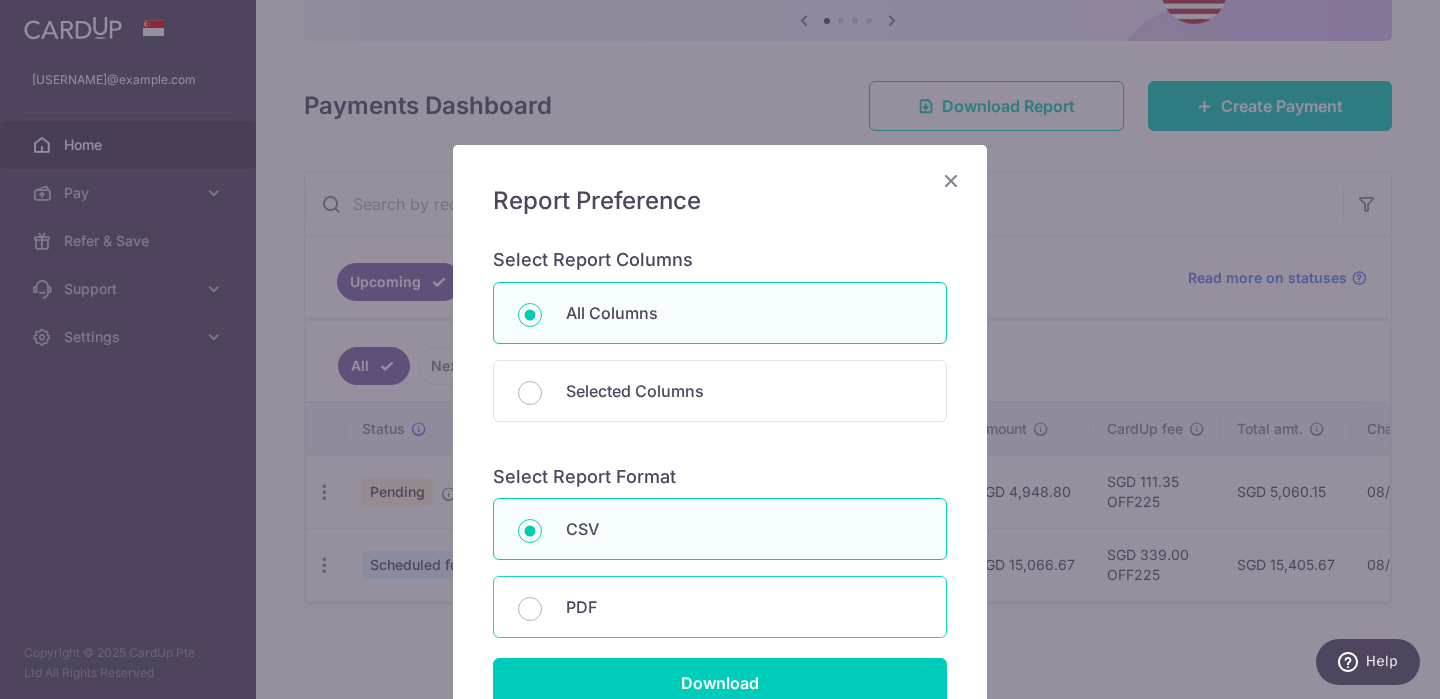 click on "PDF" at bounding box center [720, 607] 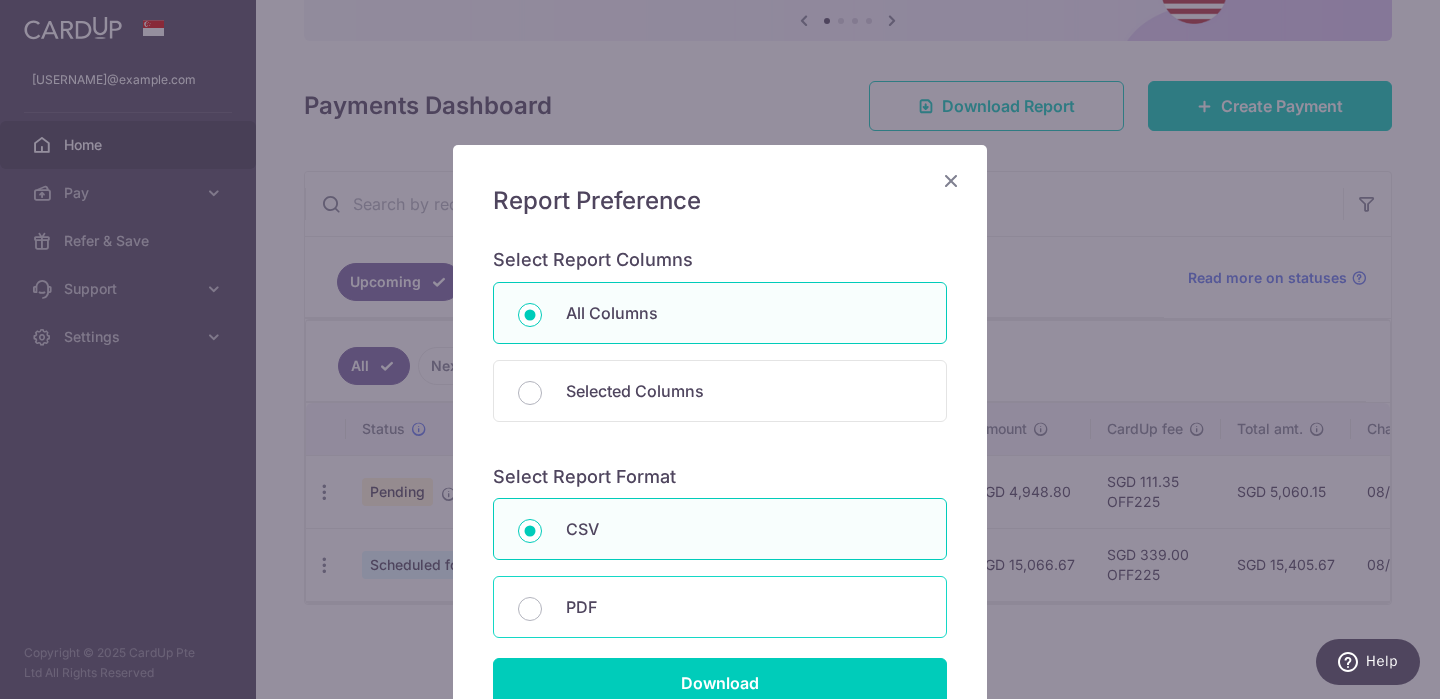 radio on "false" 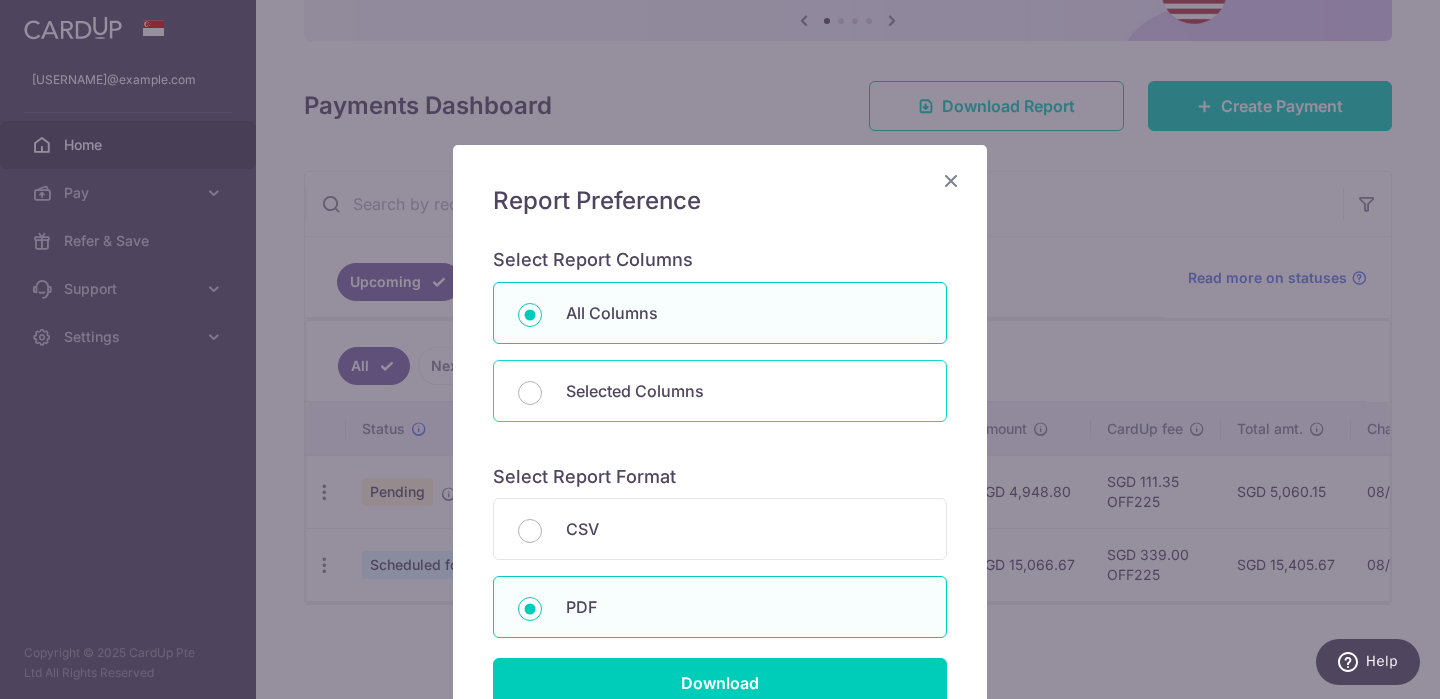 click on "Selected Columns" at bounding box center [744, 391] 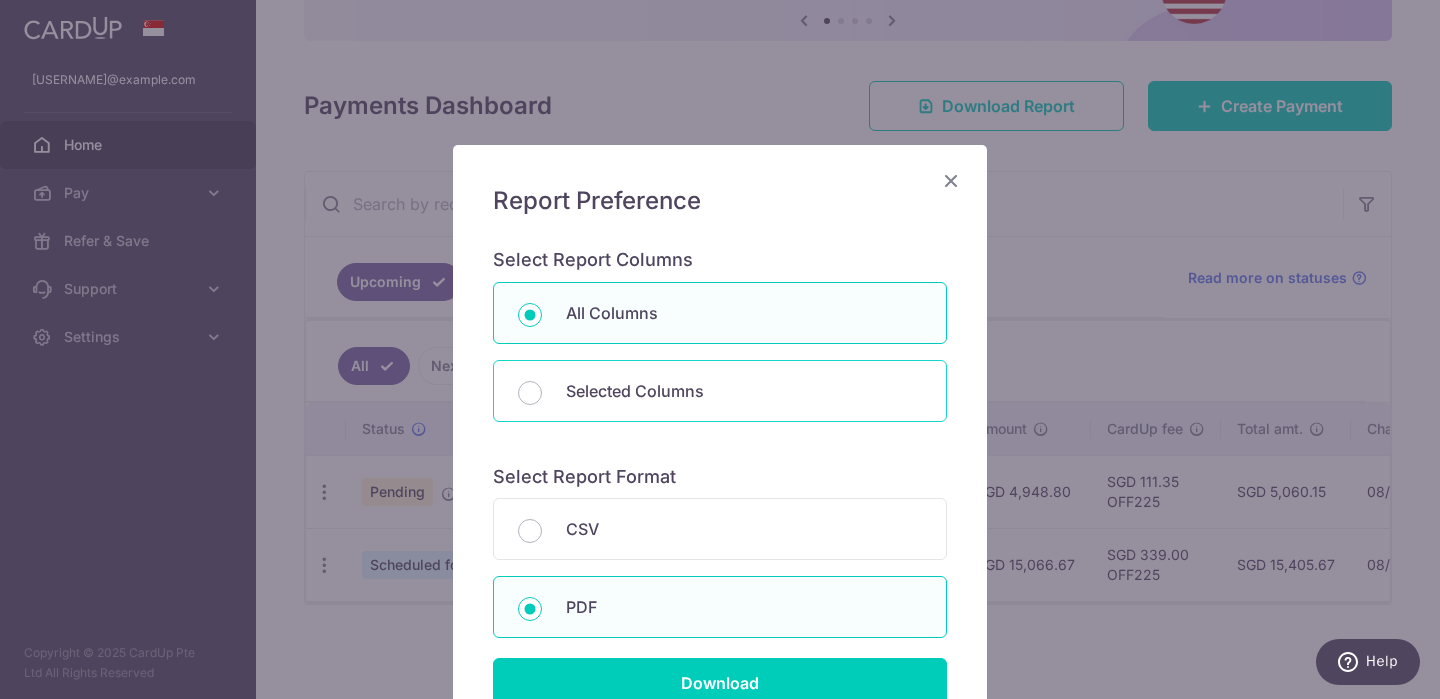 radio on "false" 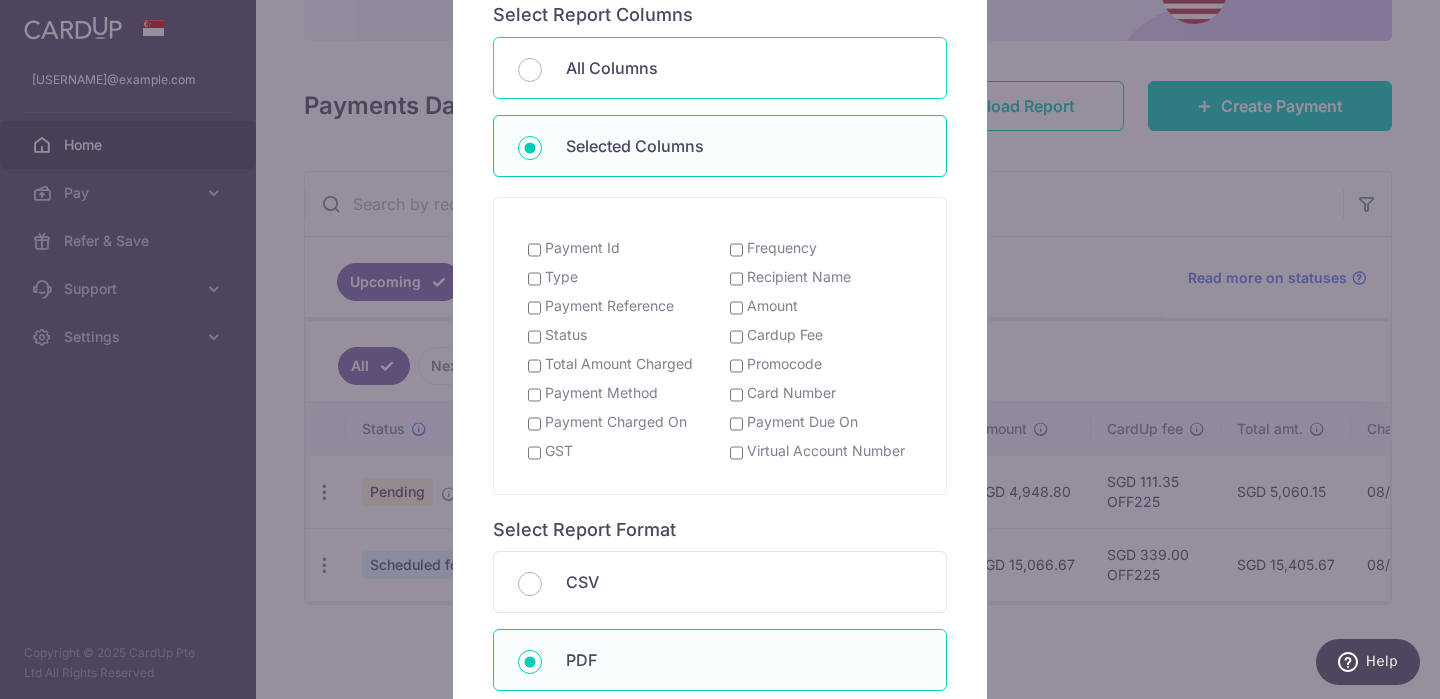 click on "All Columns" at bounding box center (744, 68) 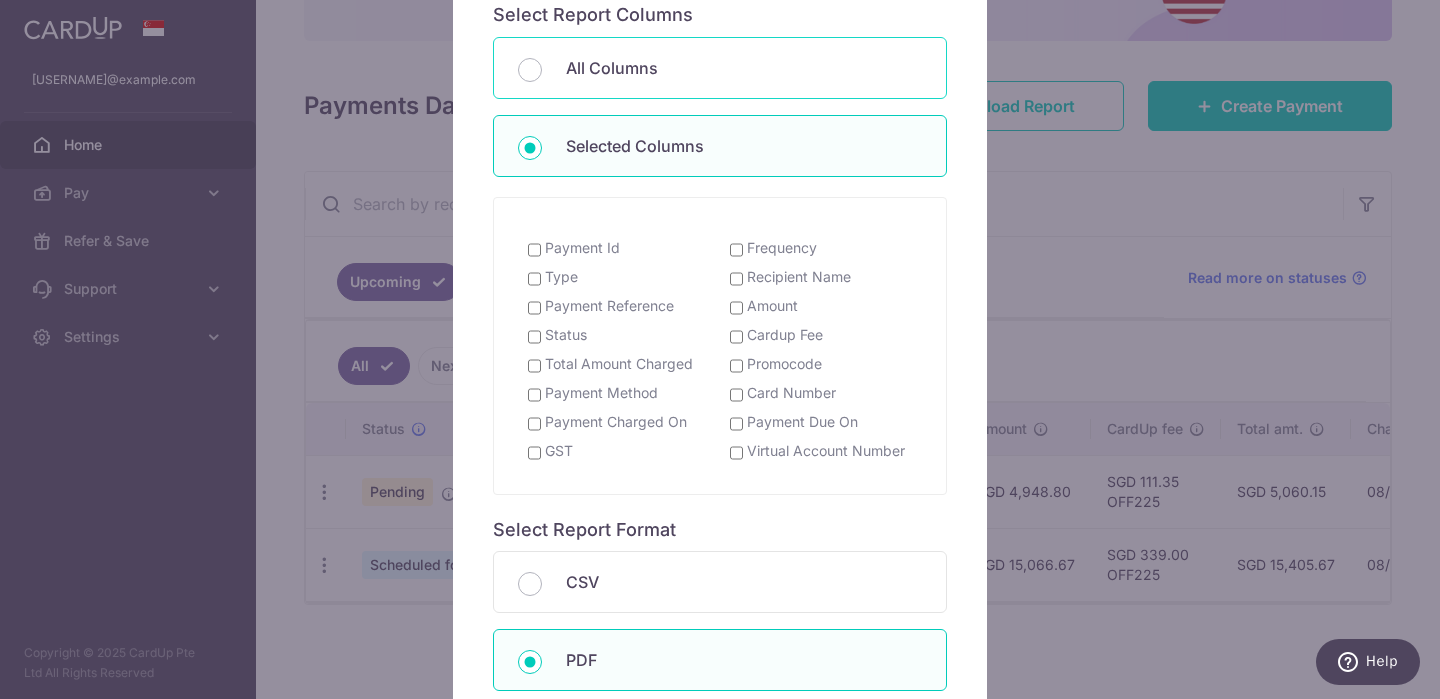 radio on "true" 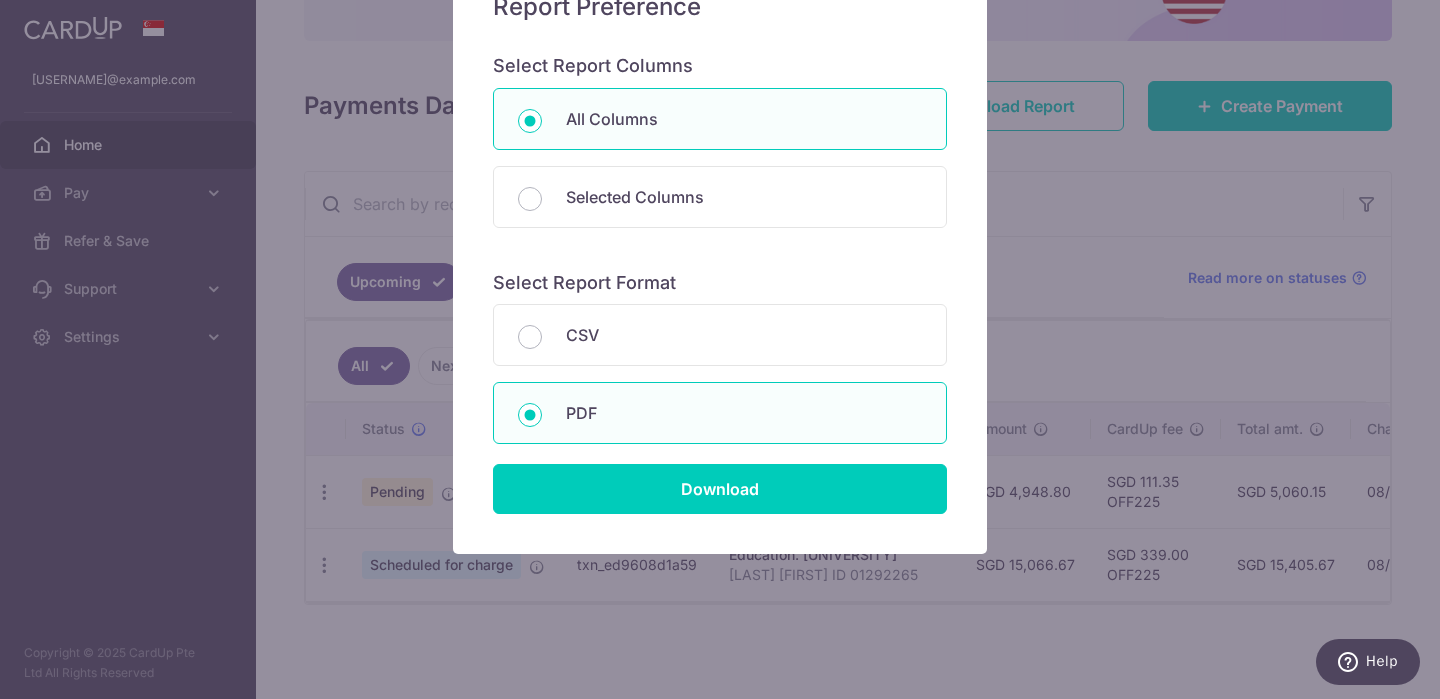 scroll, scrollTop: 194, scrollLeft: 0, axis: vertical 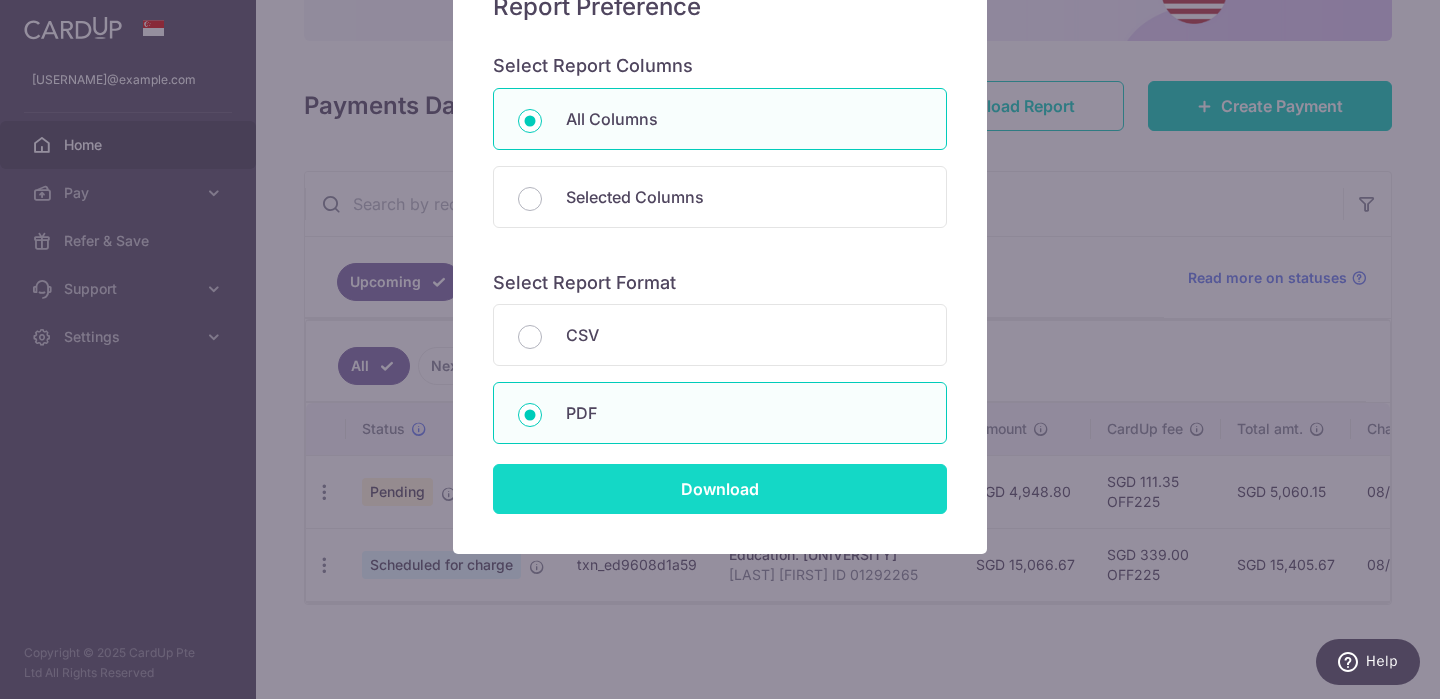 click on "Download" at bounding box center [720, 489] 